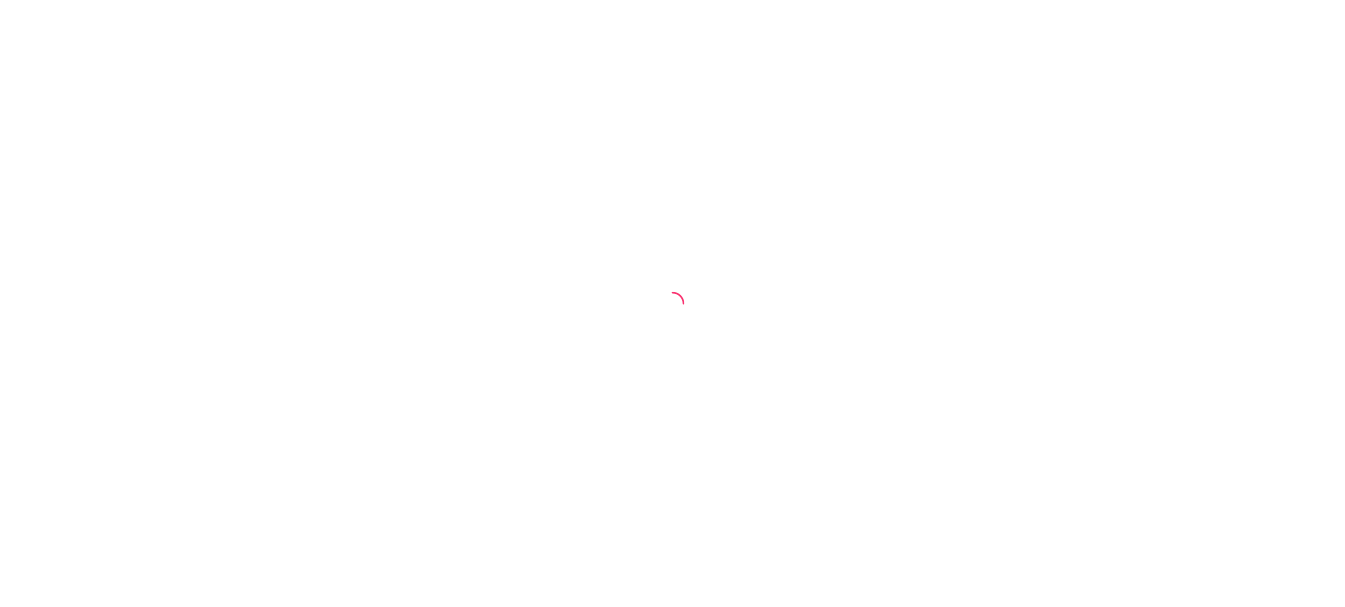 scroll, scrollTop: 0, scrollLeft: 0, axis: both 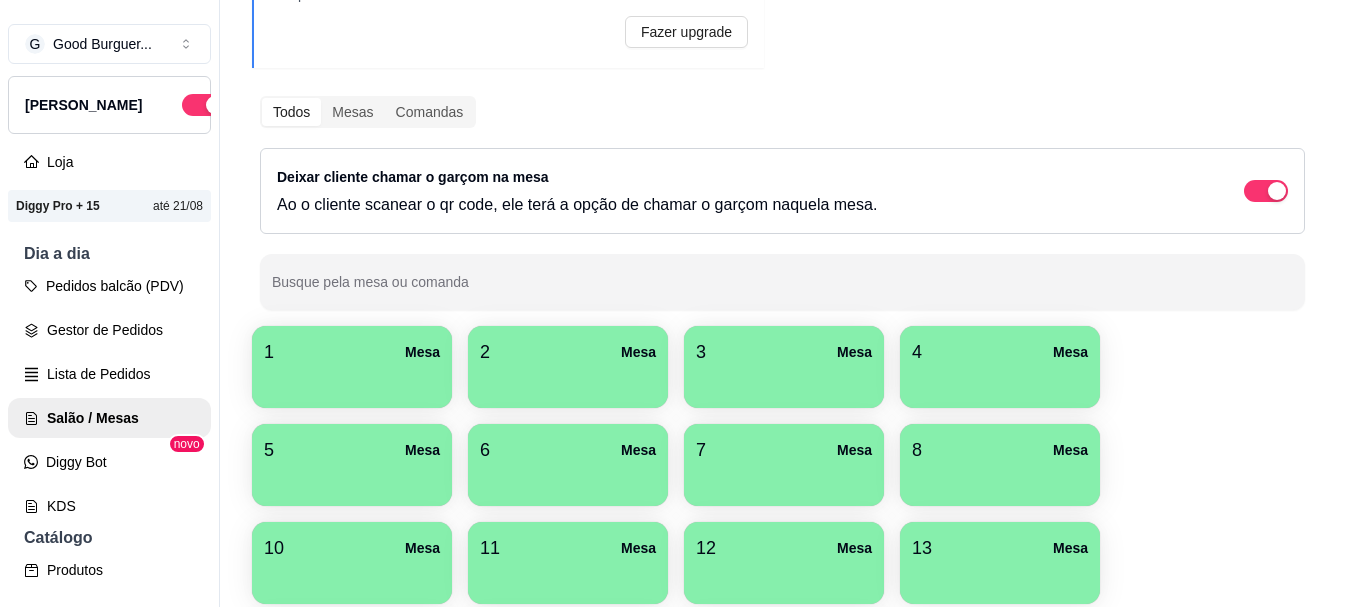 click at bounding box center [352, 381] 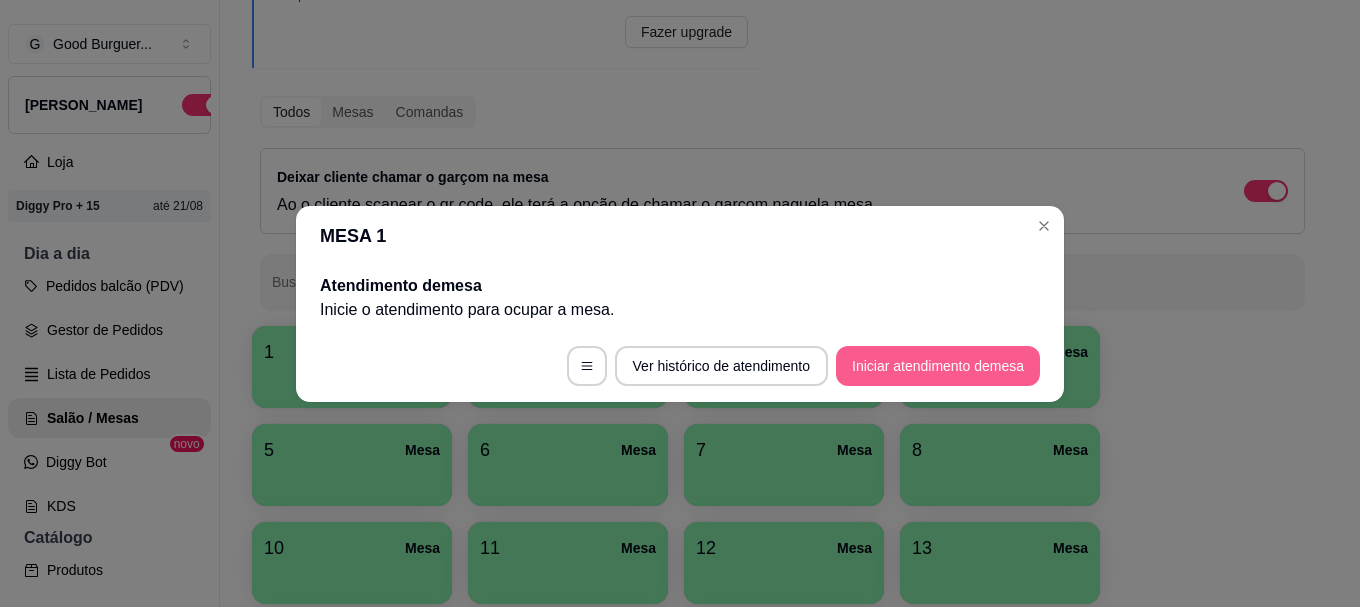 click on "Iniciar atendimento de  mesa" at bounding box center [938, 366] 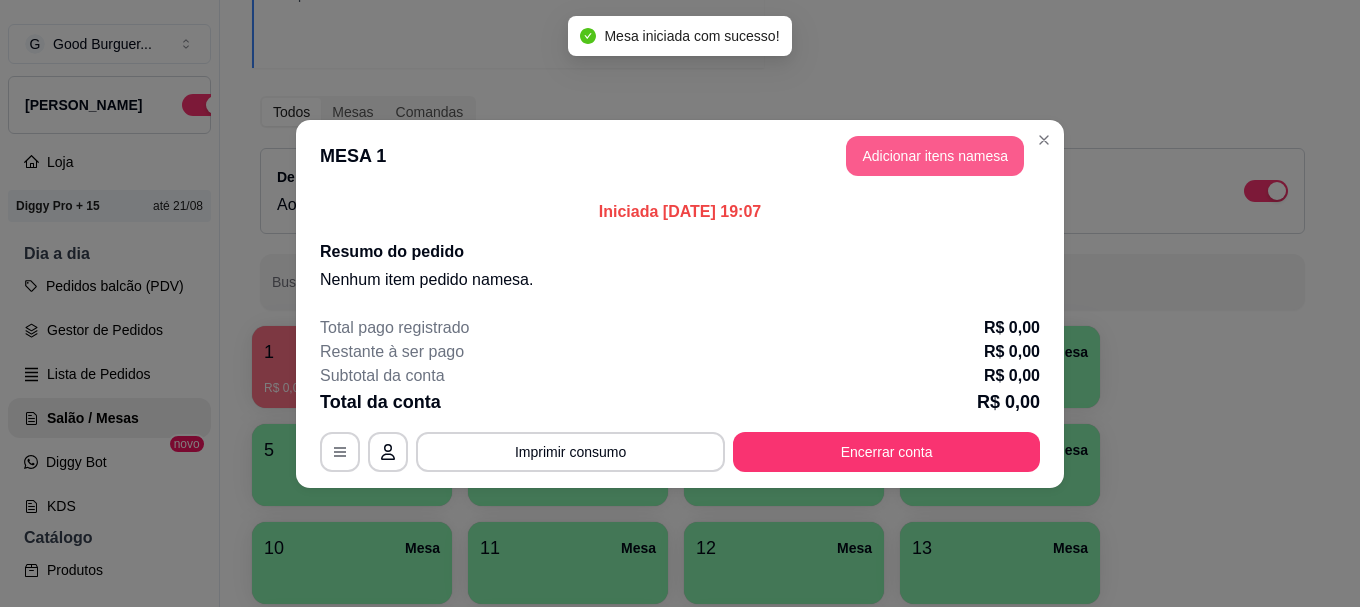 click on "Adicionar itens na  mesa" at bounding box center [935, 156] 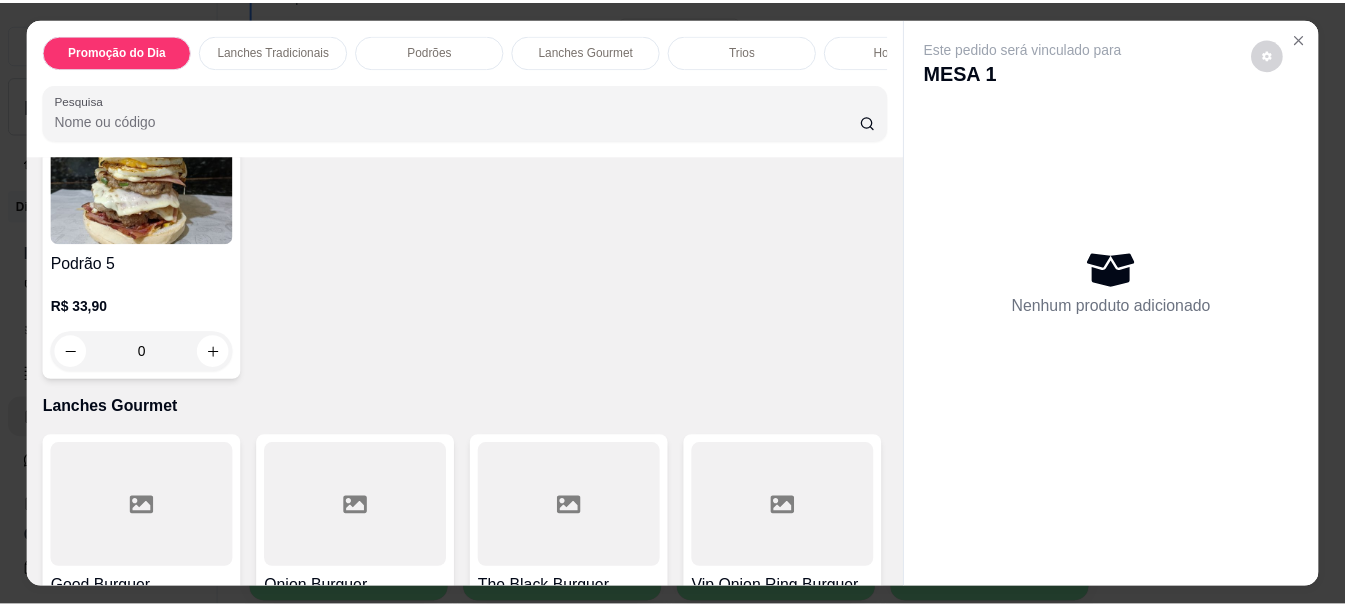 scroll, scrollTop: 1800, scrollLeft: 0, axis: vertical 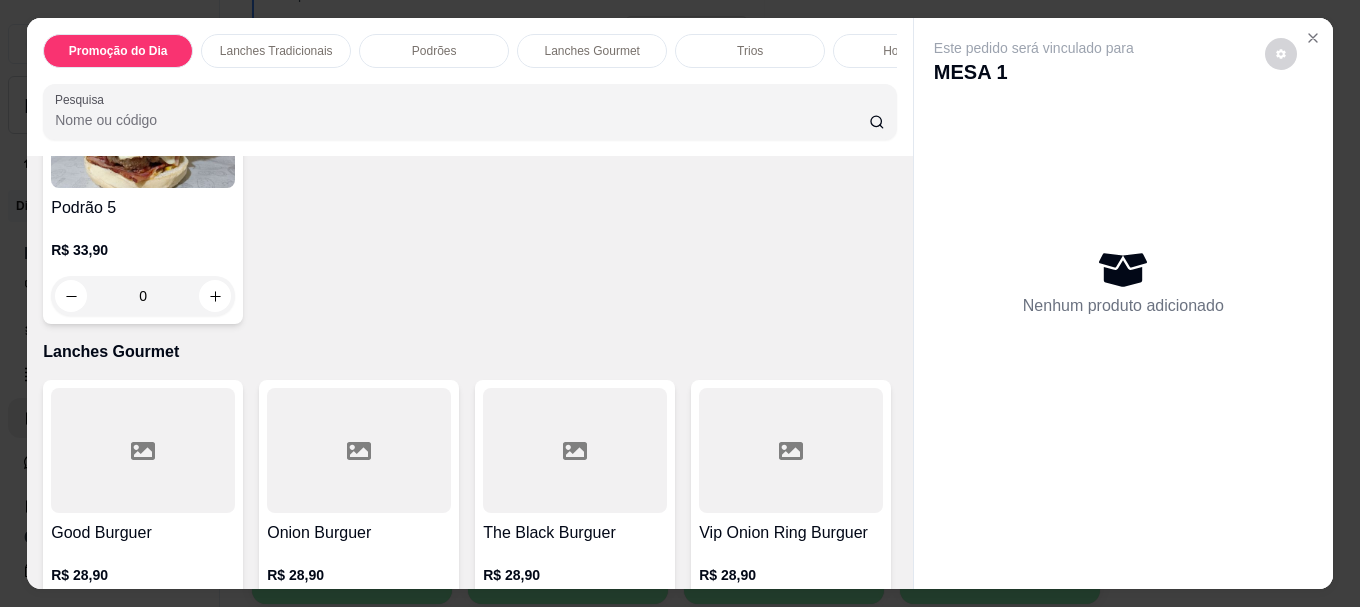 click on "Podrão 2" at bounding box center [359, -77] 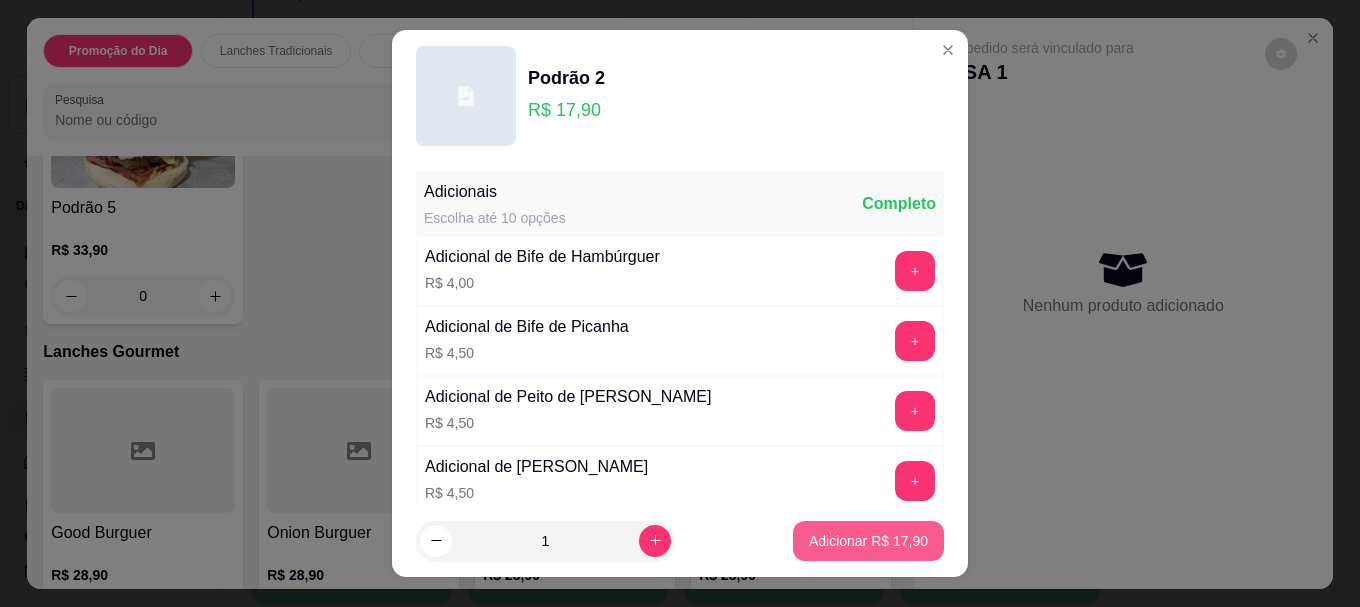 click on "Adicionar   R$ 17,90" at bounding box center (868, 541) 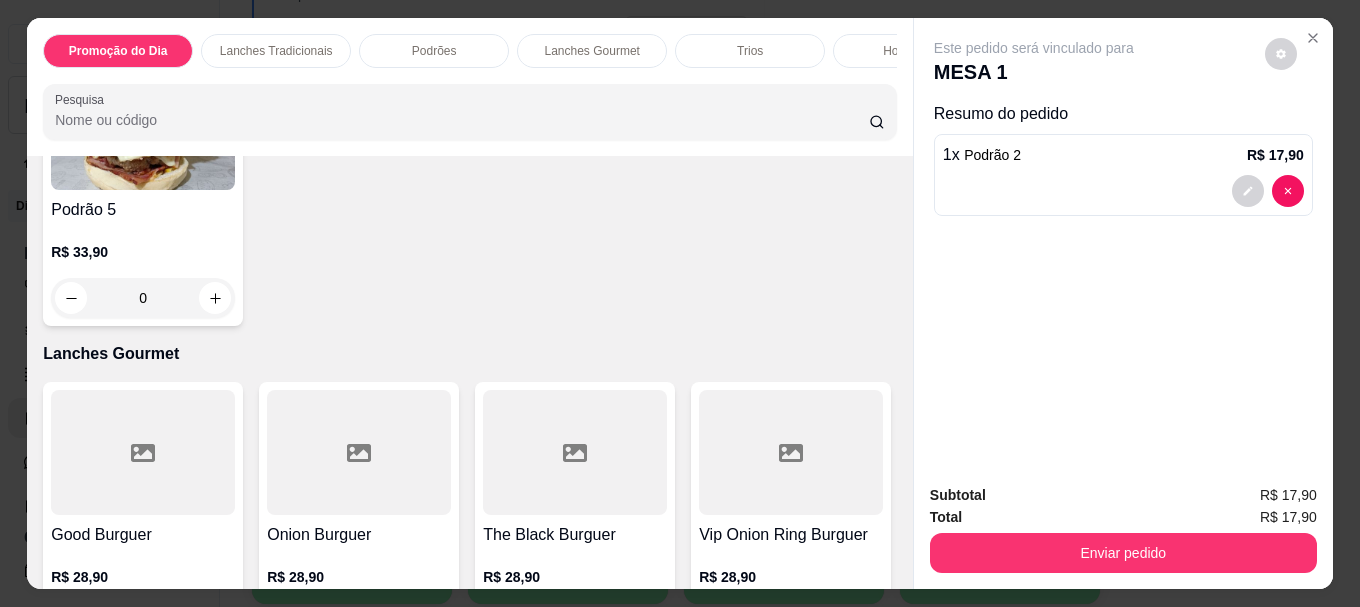 click on "Podrão 3" at bounding box center [575, -77] 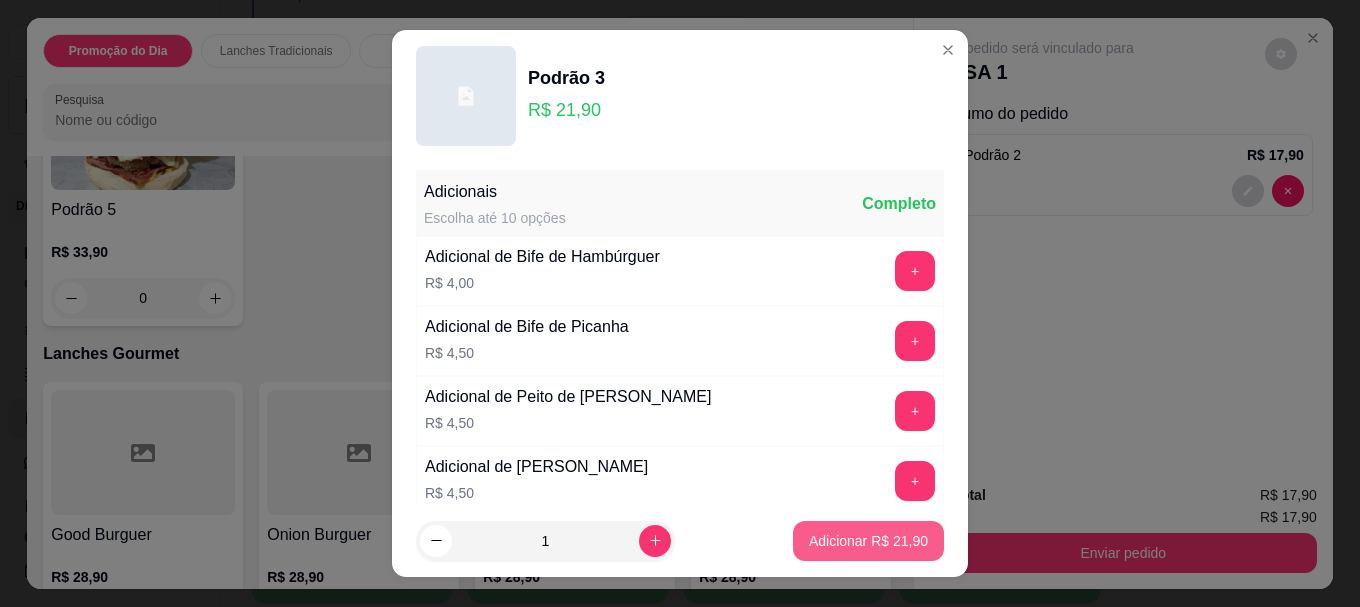 click on "Adicionar   R$ 21,90" at bounding box center [868, 541] 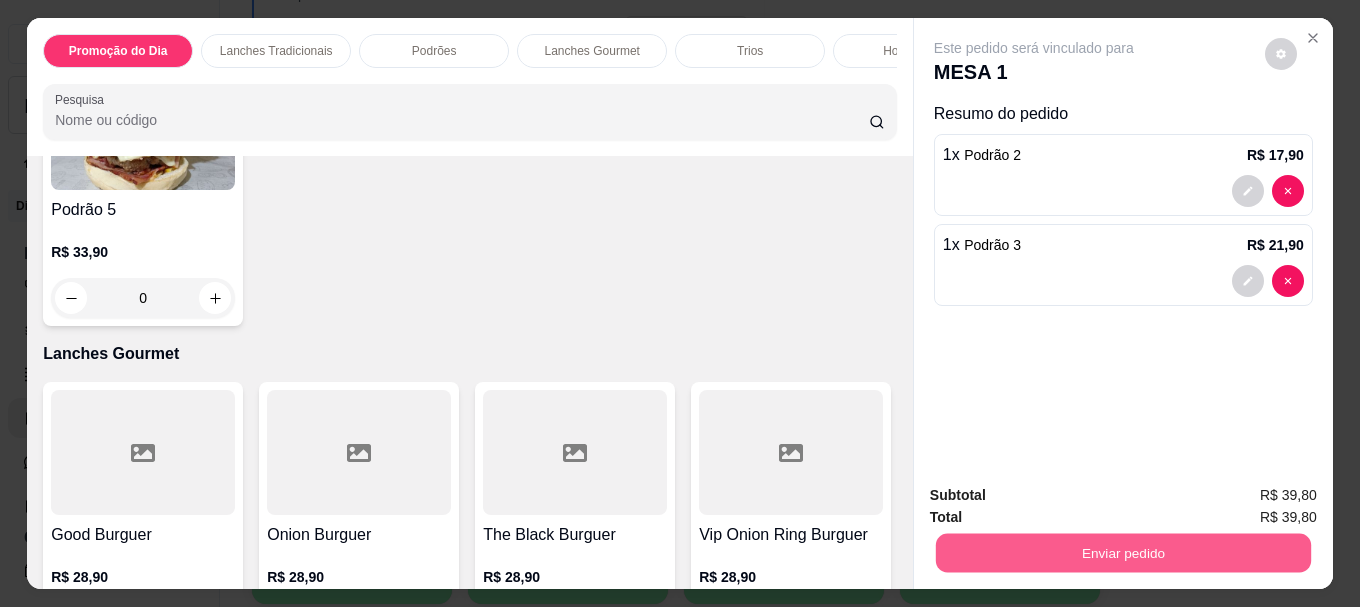 click on "Enviar pedido" at bounding box center (1123, 552) 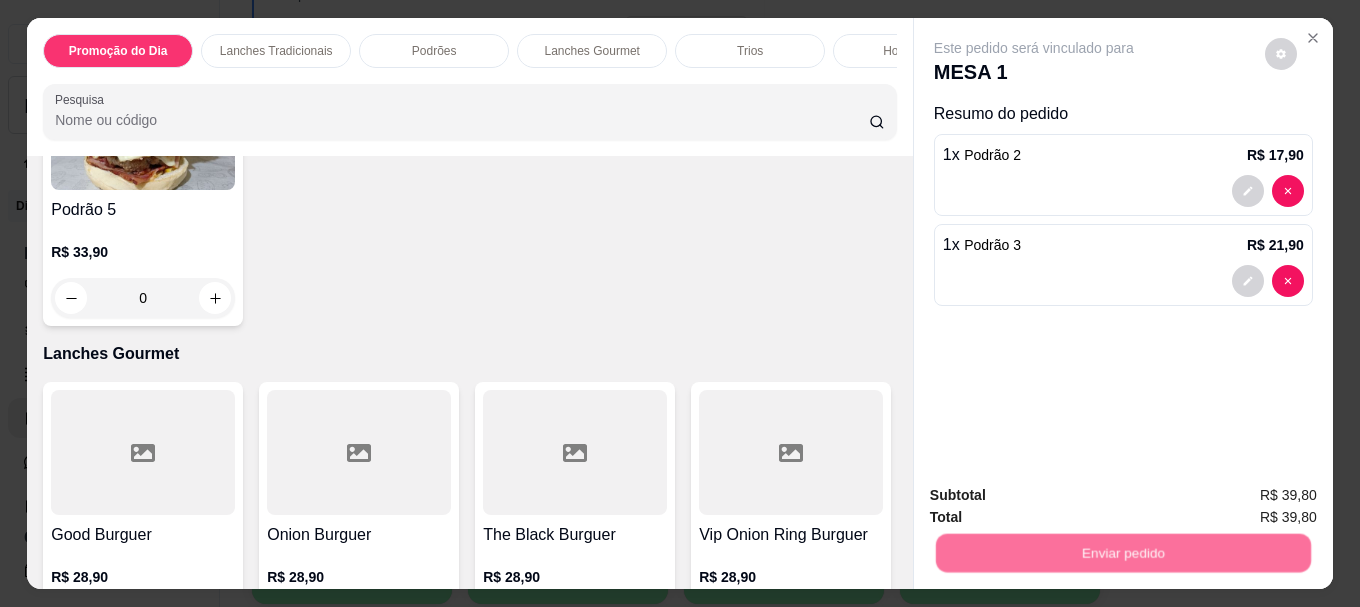 click on "Não registrar e enviar pedido" at bounding box center (1057, 496) 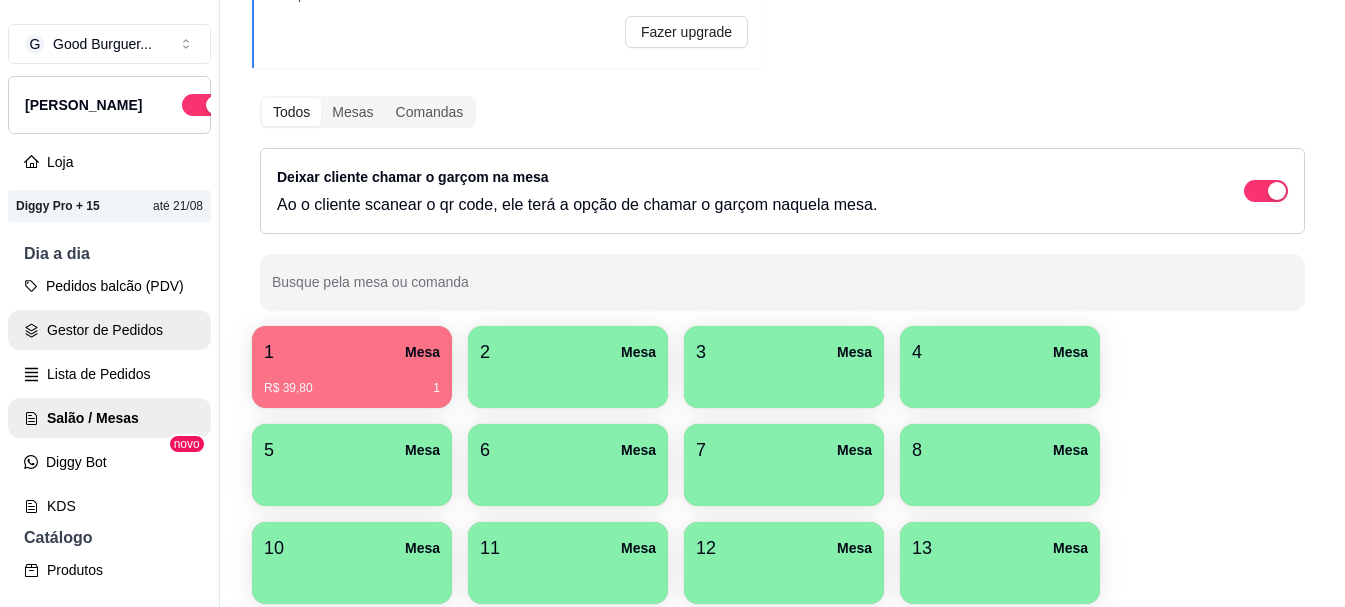 click on "Gestor de Pedidos" at bounding box center [109, 330] 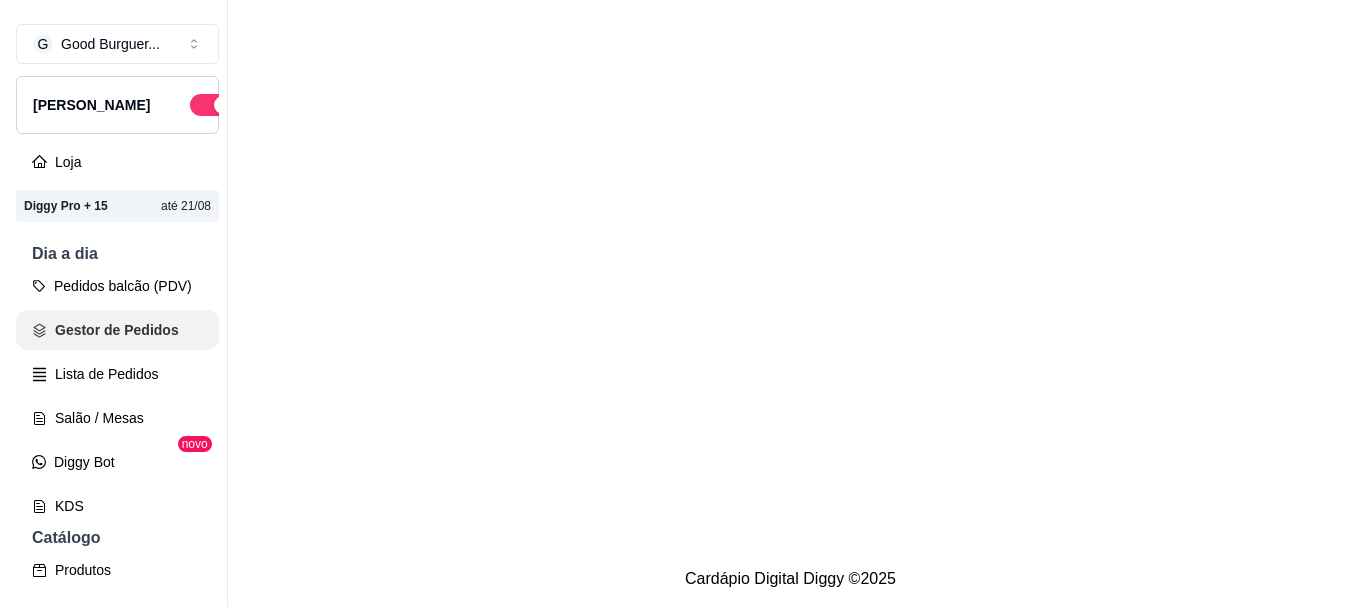 scroll, scrollTop: 0, scrollLeft: 0, axis: both 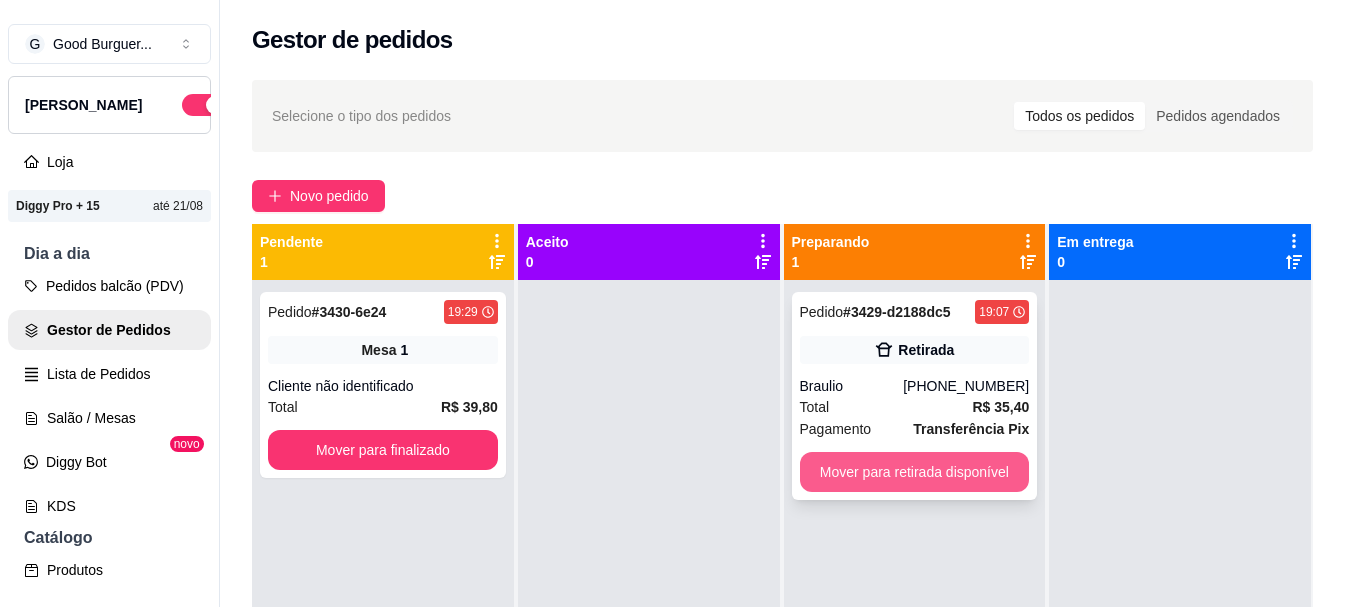 click on "Mover para retirada disponível" at bounding box center (915, 472) 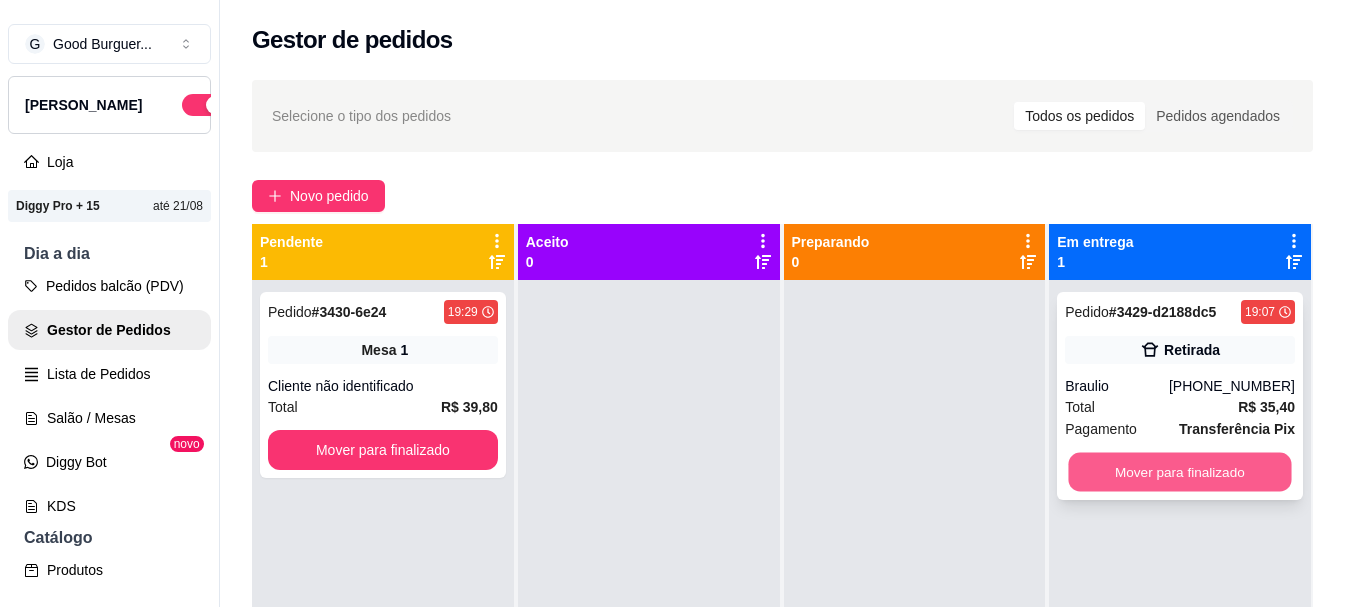 click on "Mover para finalizado" at bounding box center (1180, 472) 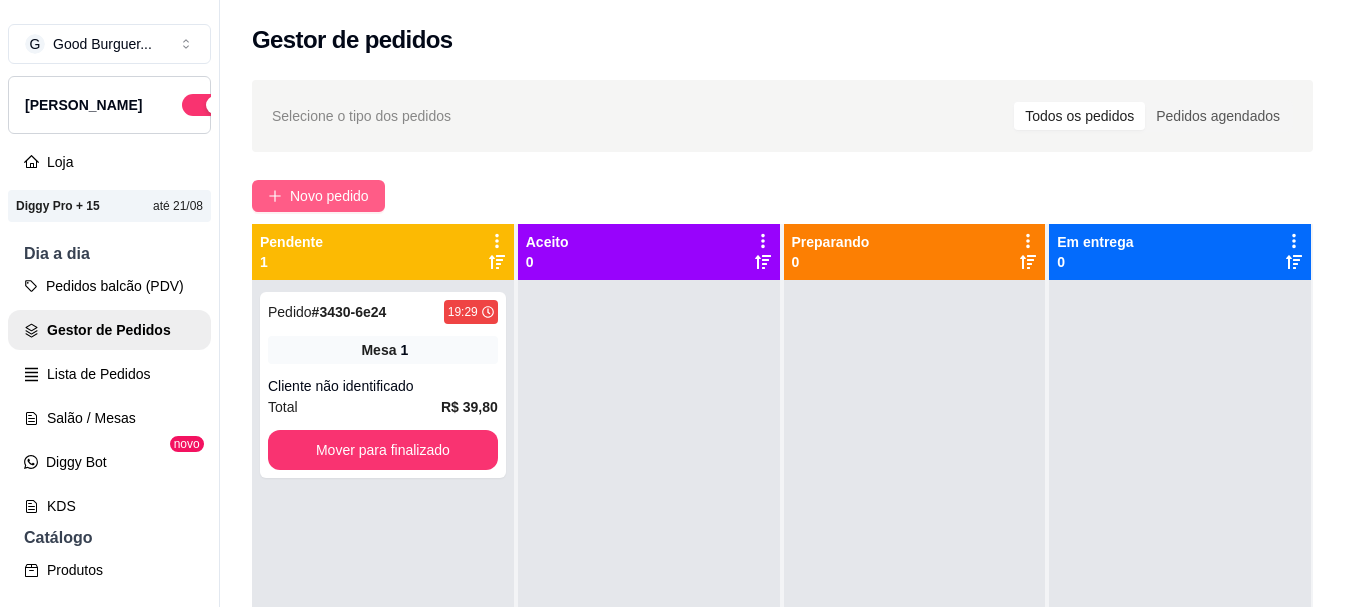 click on "Novo pedido" at bounding box center (329, 196) 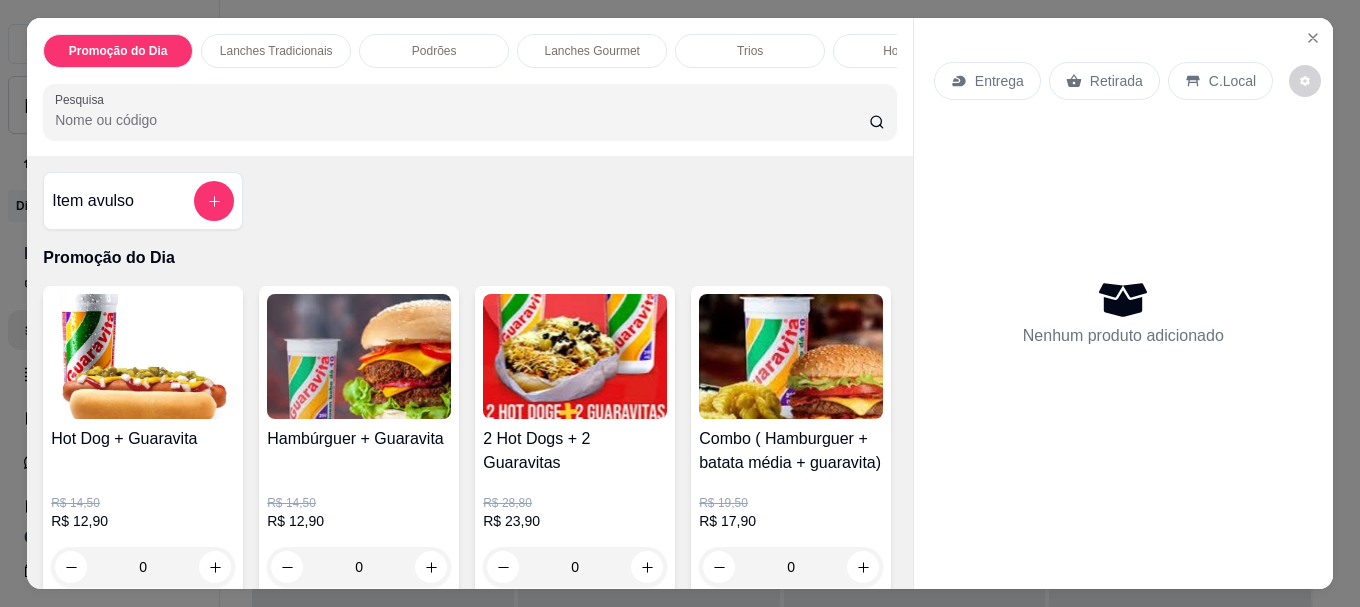 click 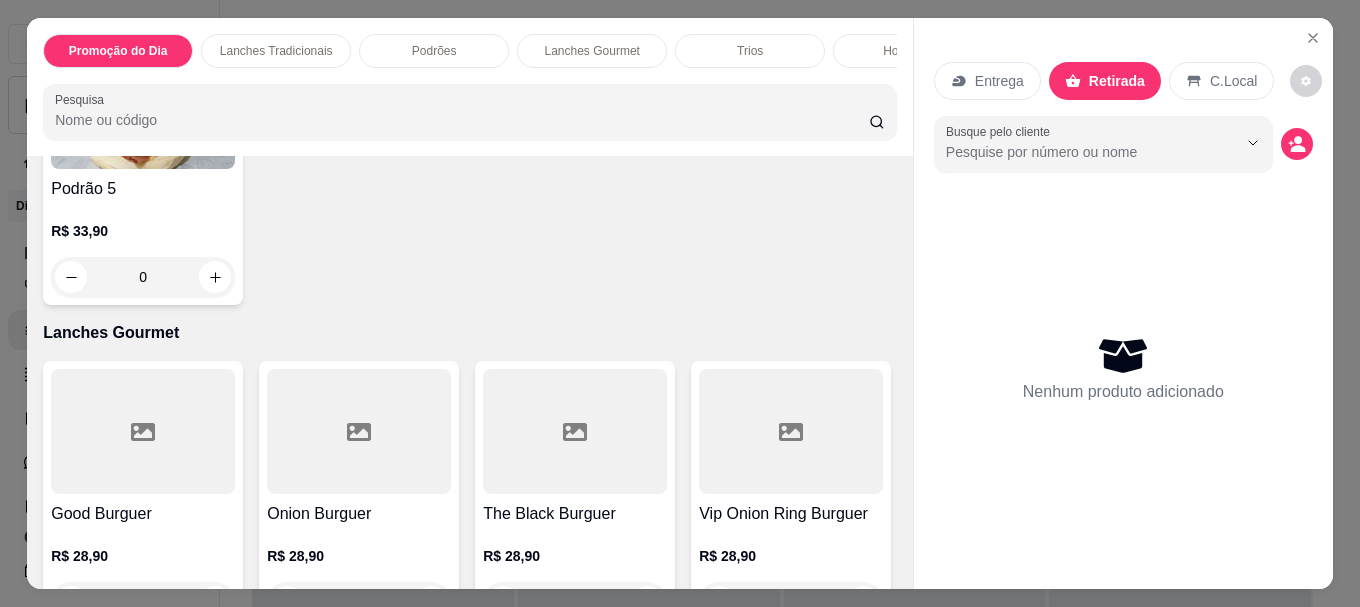scroll, scrollTop: 1800, scrollLeft: 0, axis: vertical 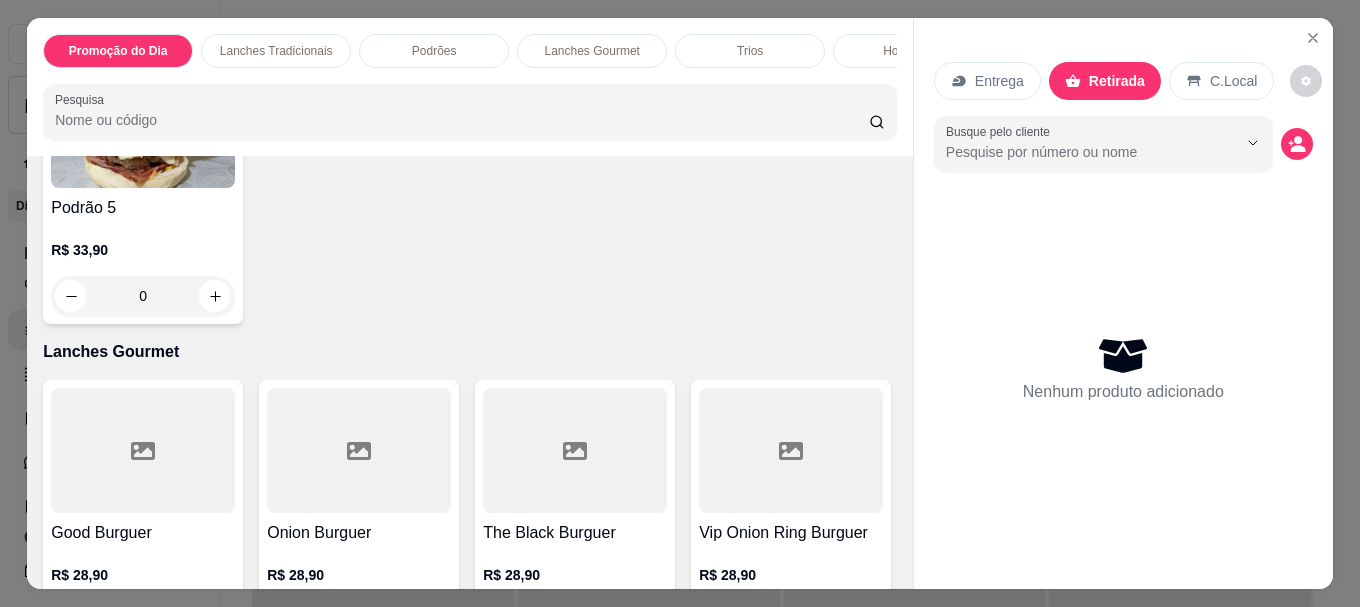 click at bounding box center (575, -160) 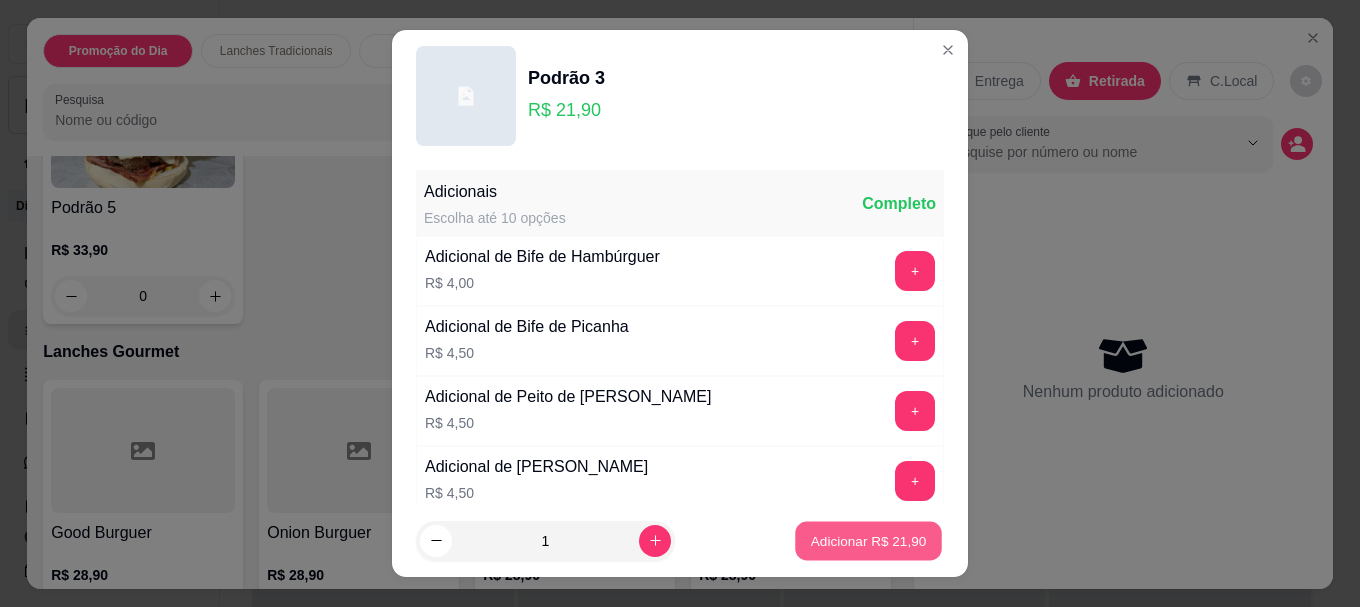click on "Adicionar   R$ 21,90" at bounding box center [868, 540] 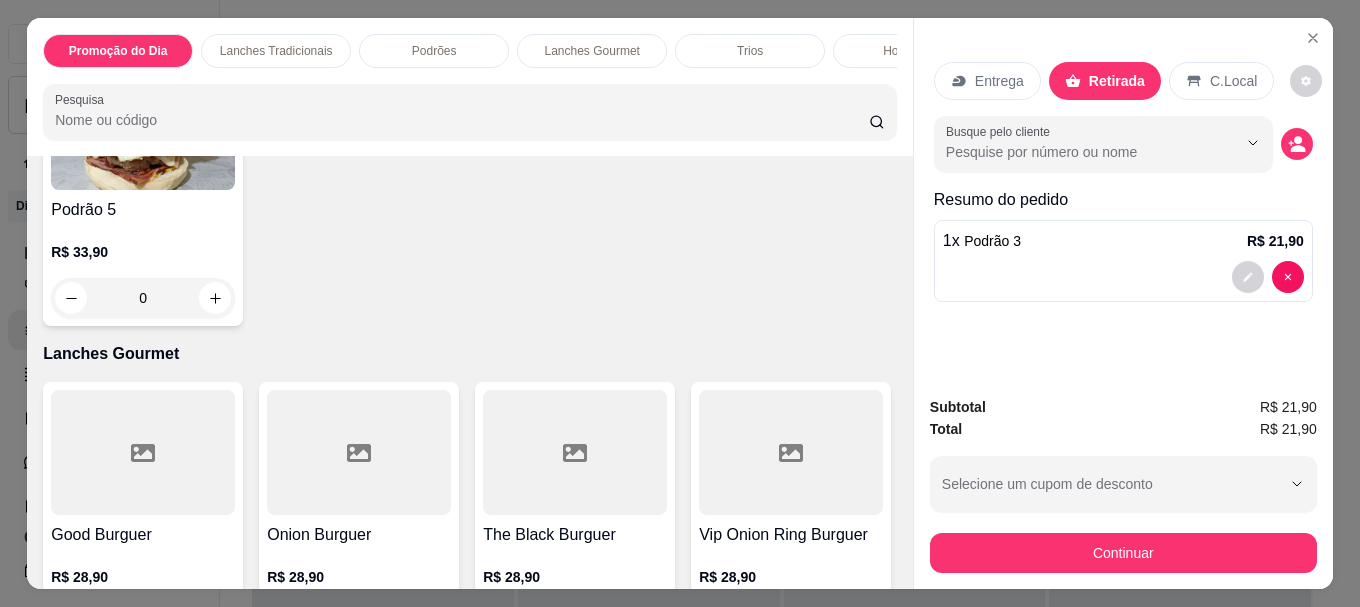 click on "R$ 21,90 1" at bounding box center (575, -6) 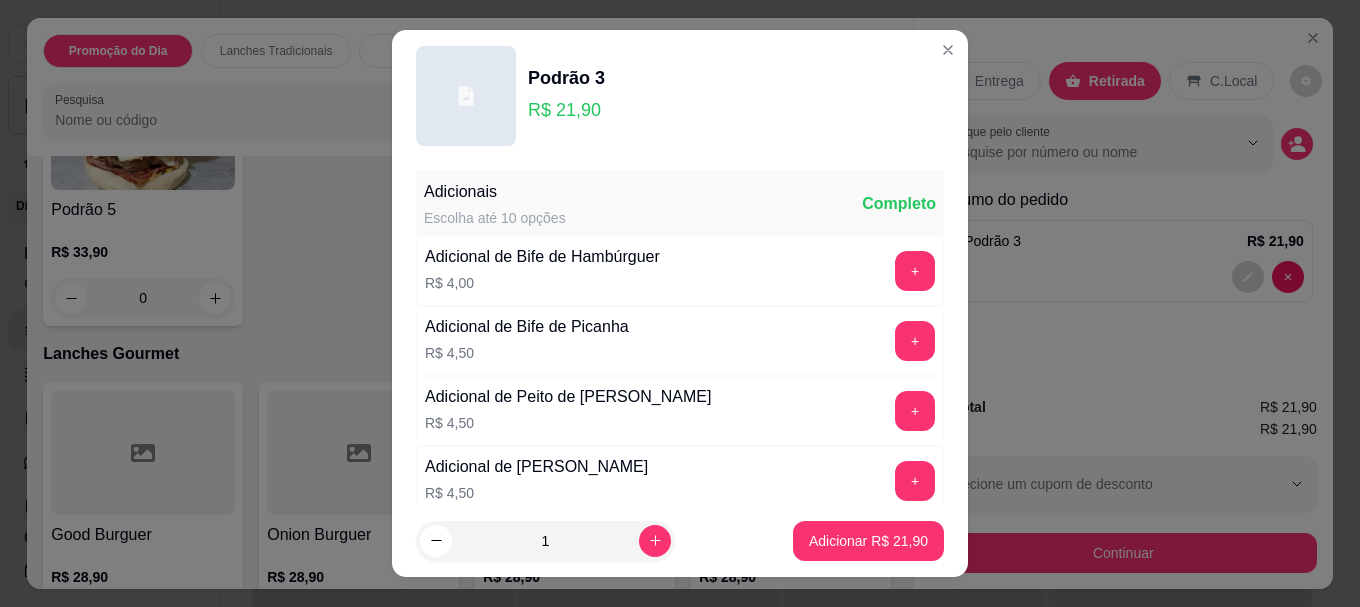 scroll, scrollTop: 1333, scrollLeft: 0, axis: vertical 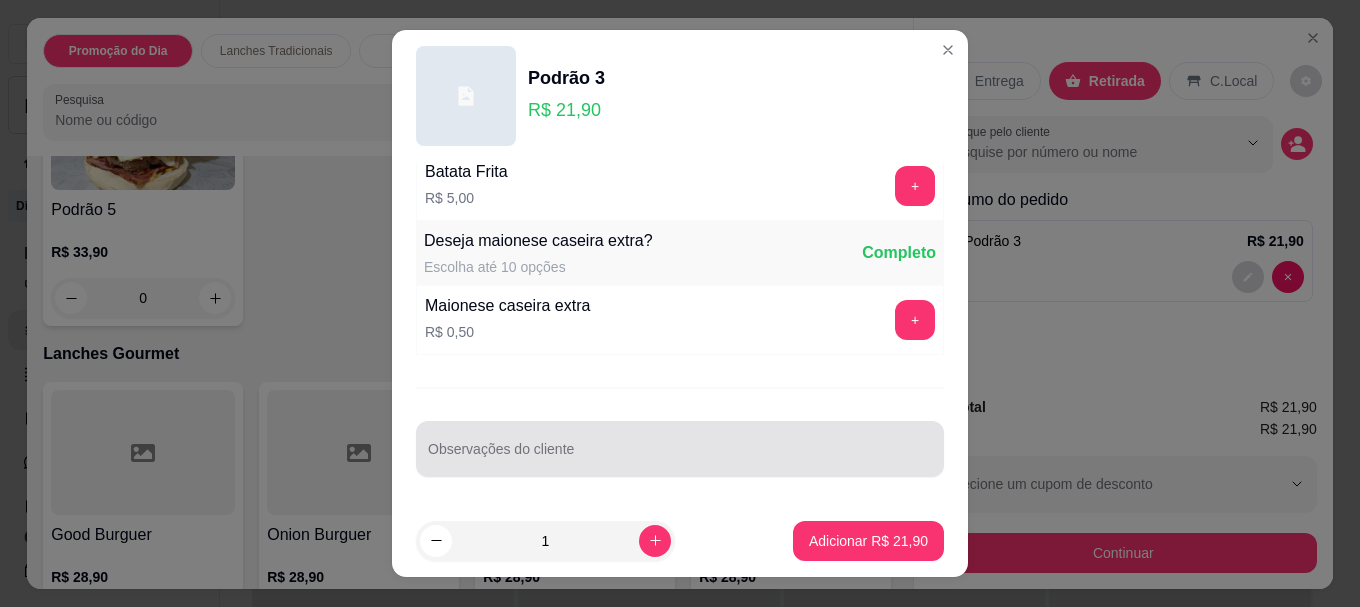 click on "Observações do cliente" at bounding box center (680, 457) 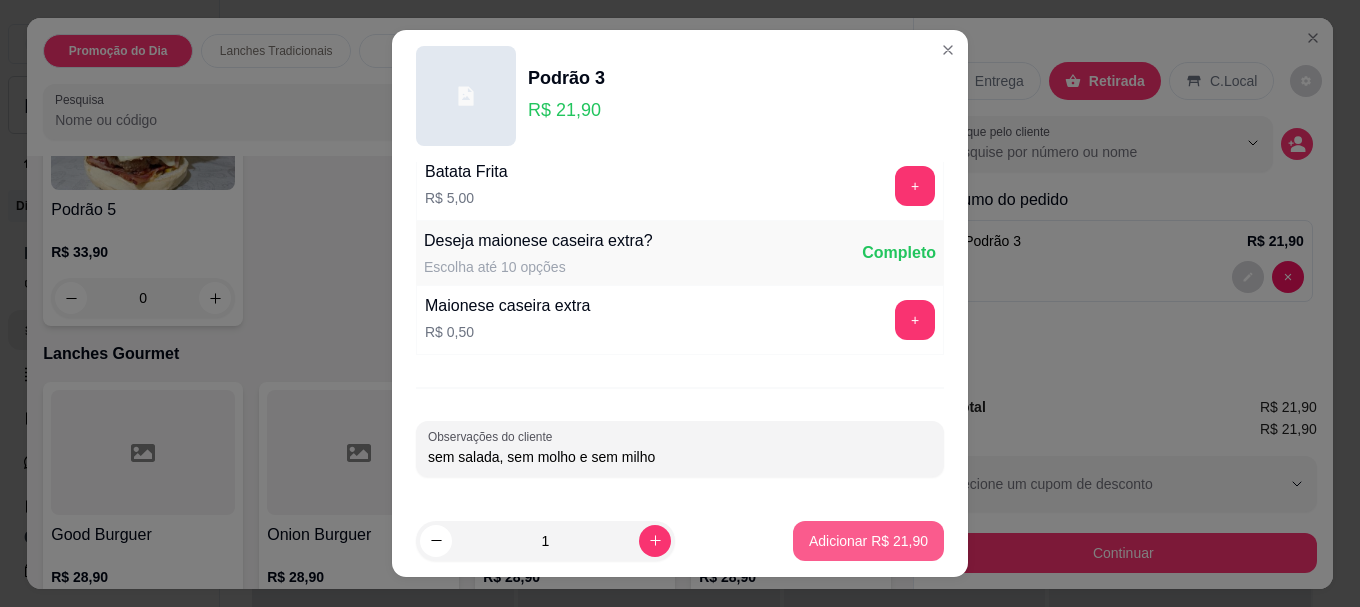 type on "sem salada, sem molho e sem milho" 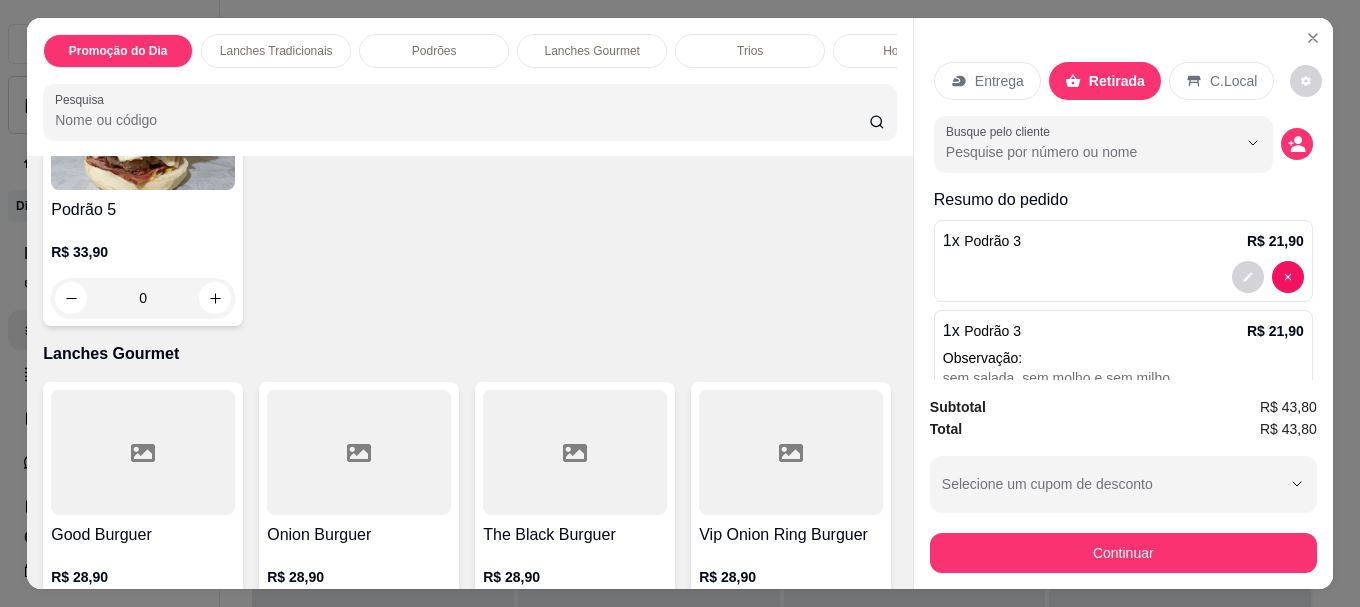 click on "Entrega" at bounding box center [999, 81] 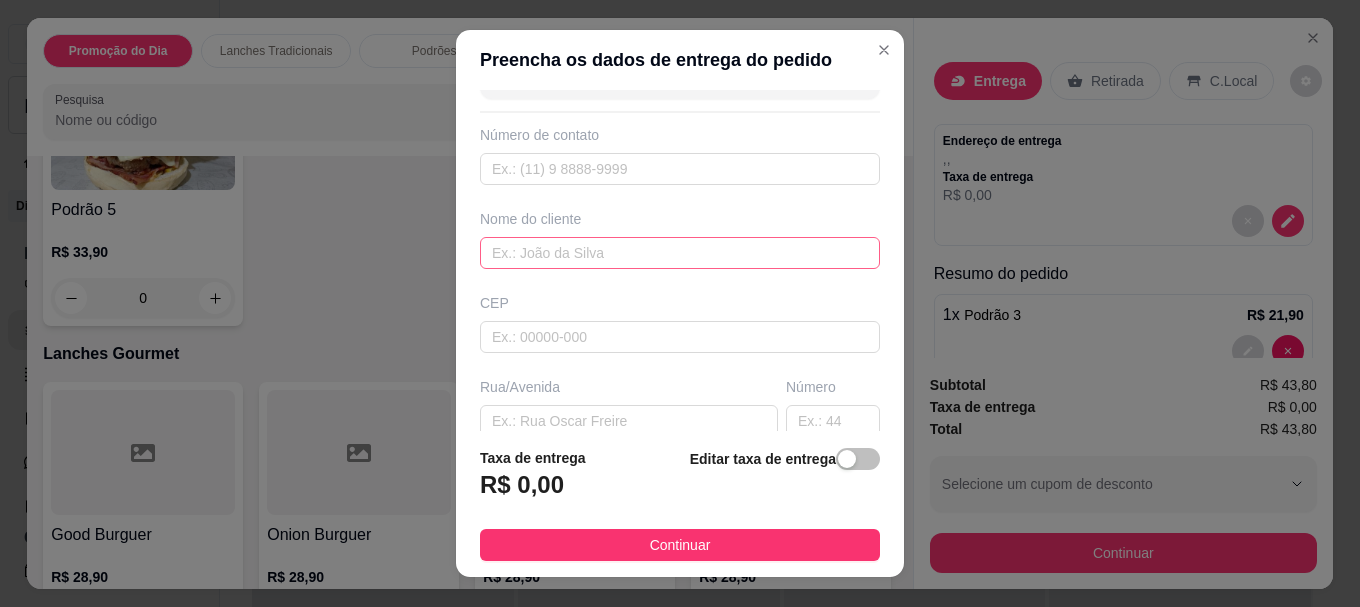 scroll, scrollTop: 100, scrollLeft: 0, axis: vertical 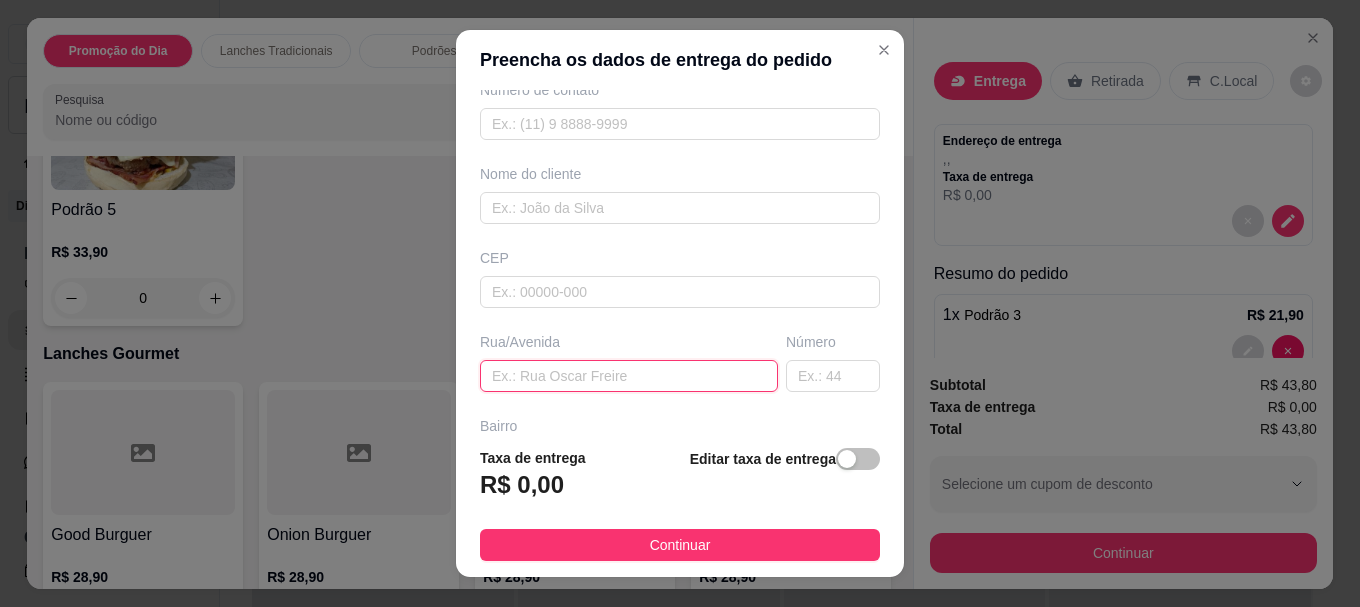 click at bounding box center [629, 376] 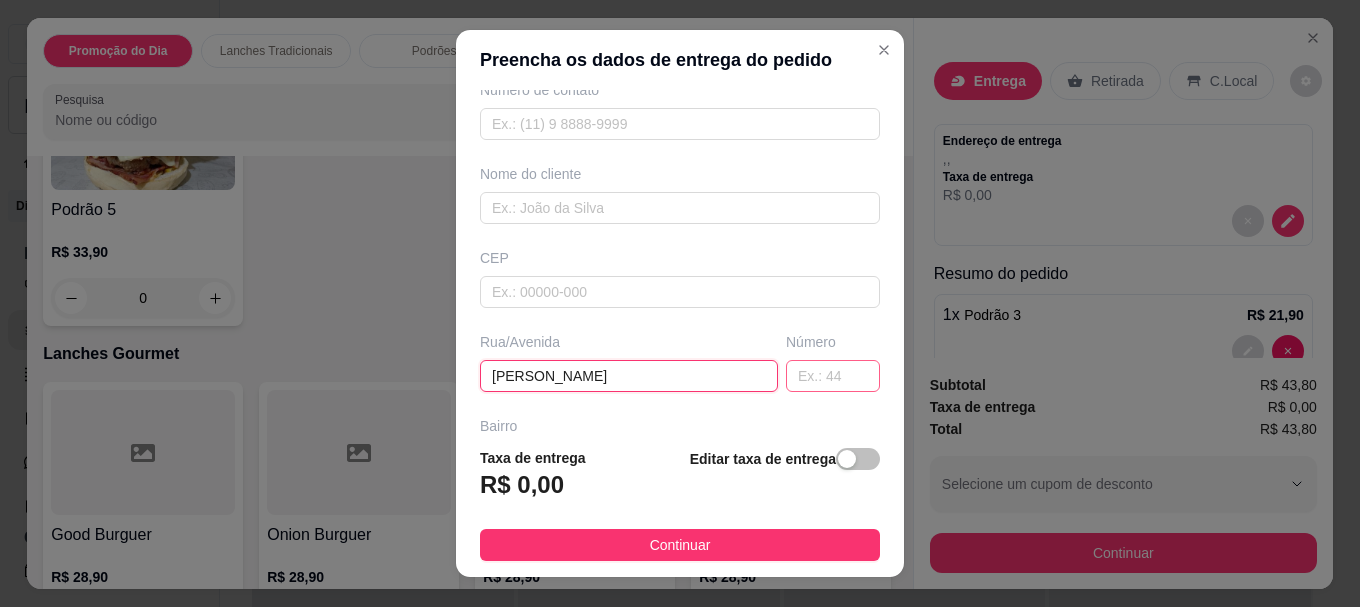 type on "[PERSON_NAME]" 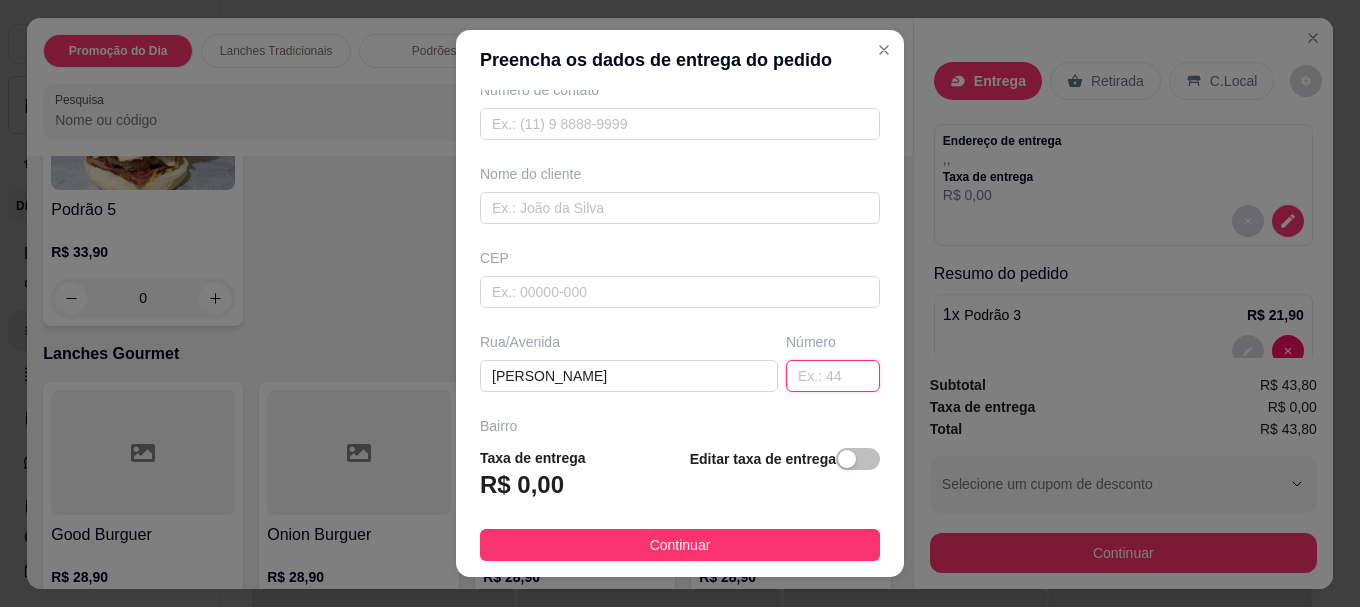 click at bounding box center (833, 376) 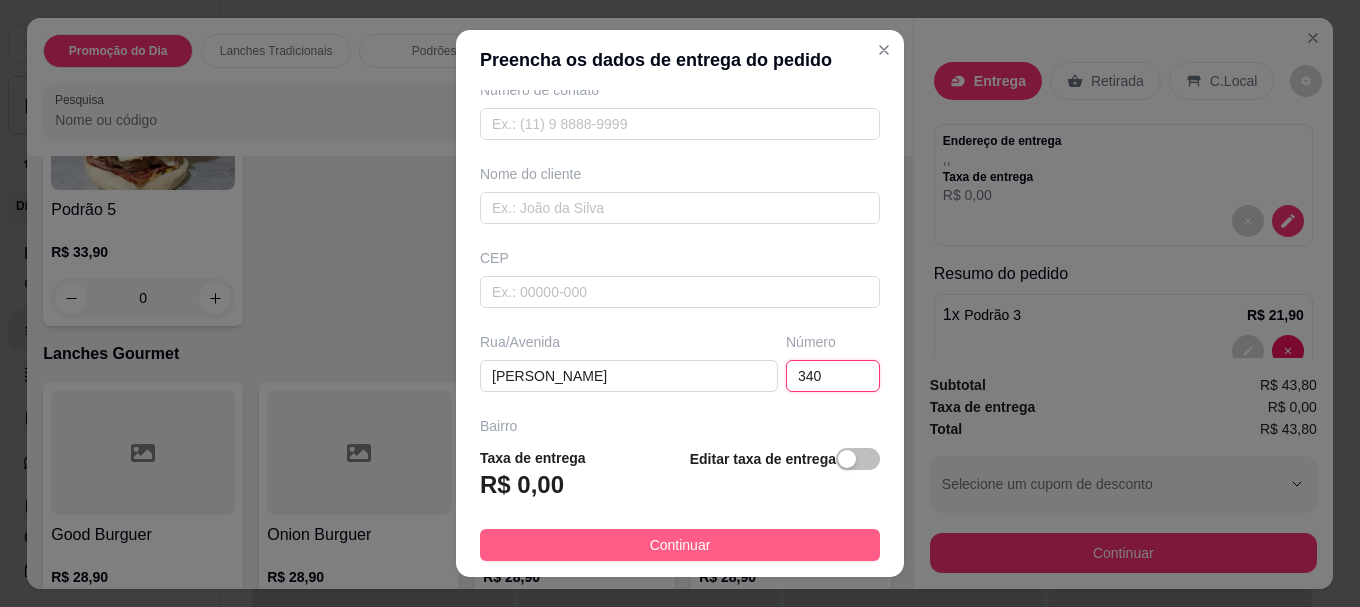 type on "340" 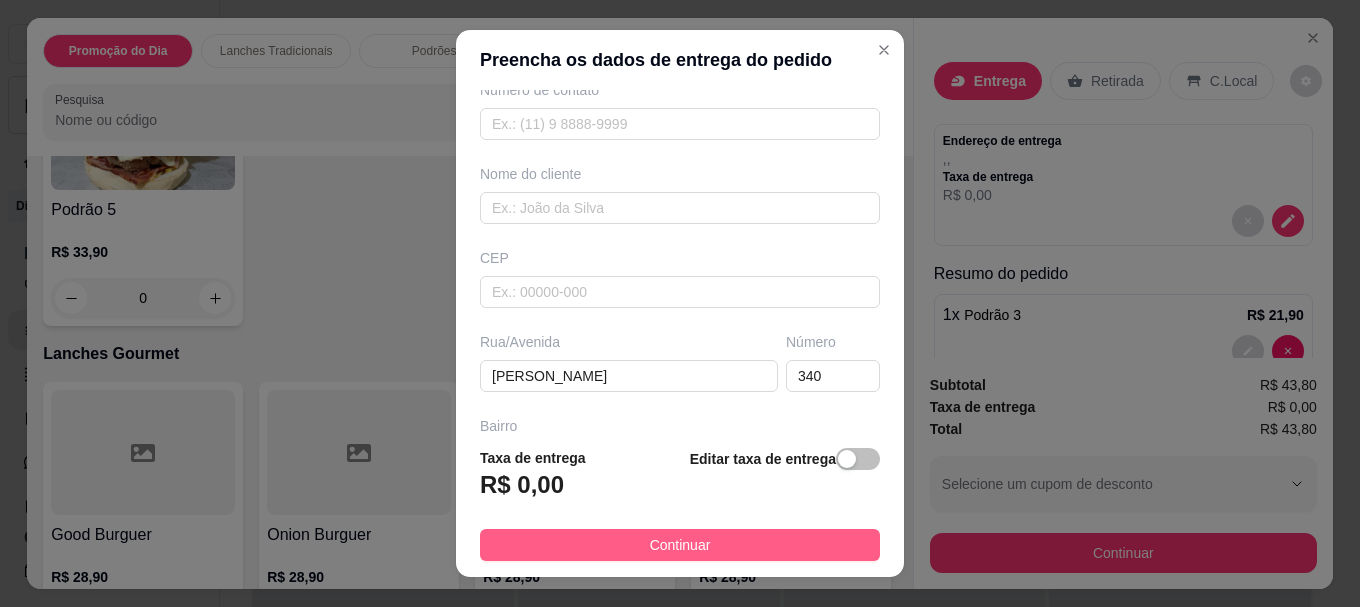 click on "Continuar" at bounding box center [680, 545] 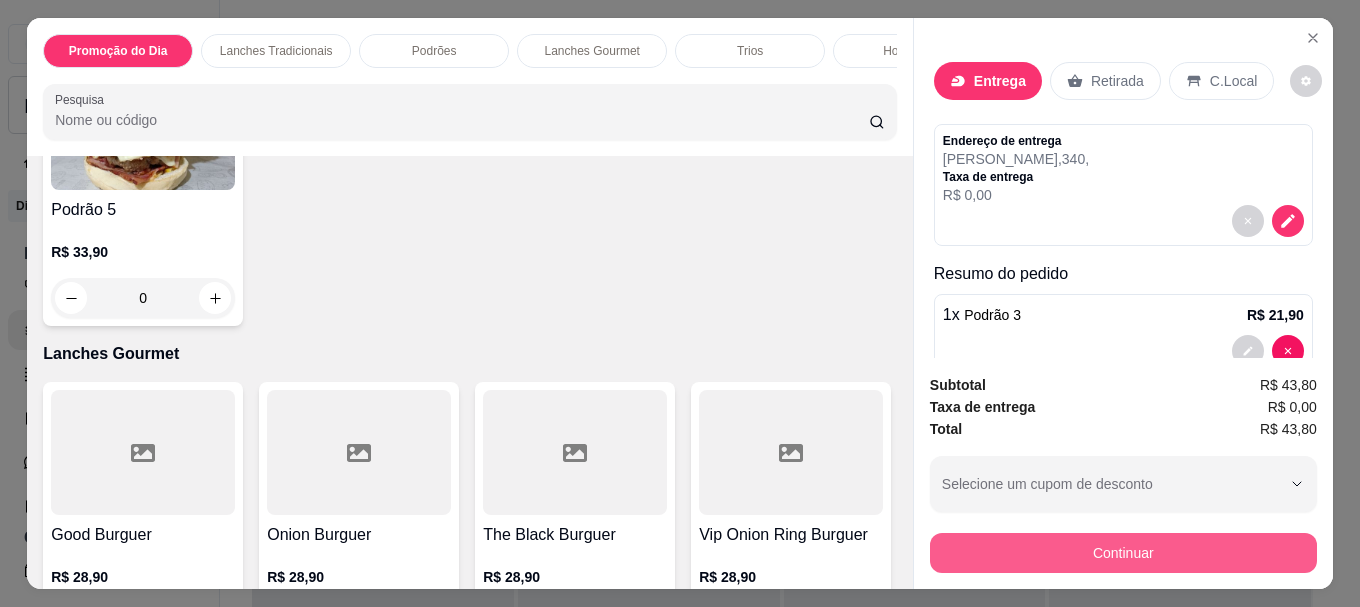 click on "Continuar" at bounding box center (1123, 553) 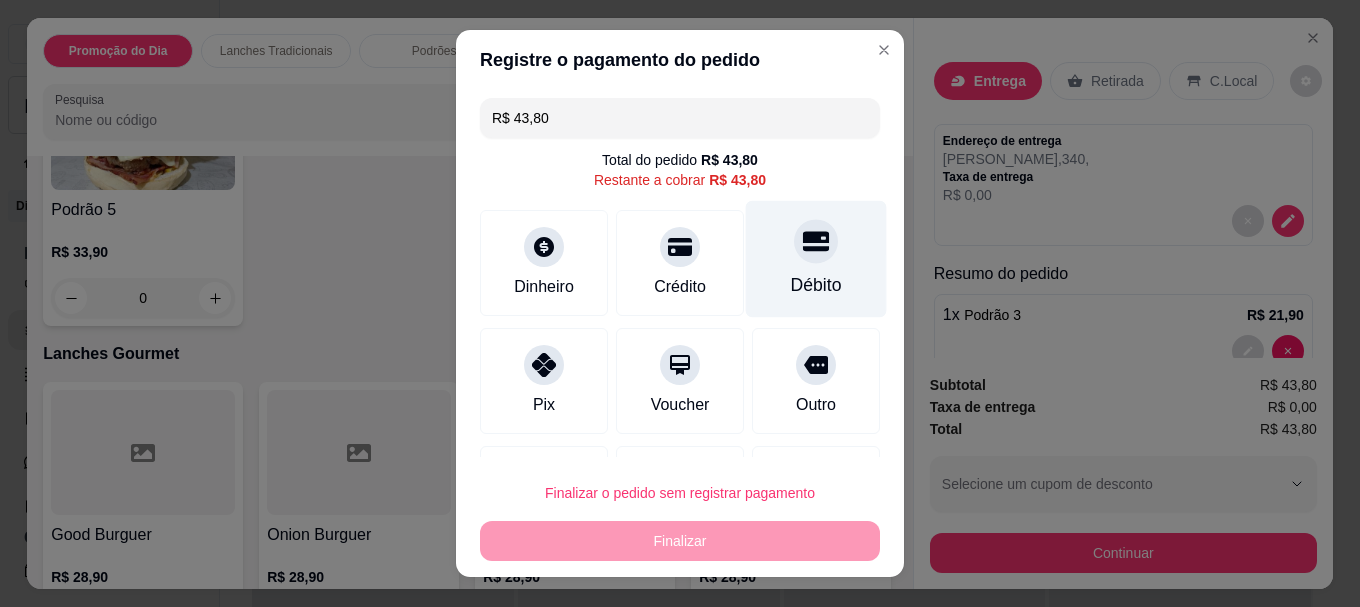 click on "Débito" at bounding box center (816, 259) 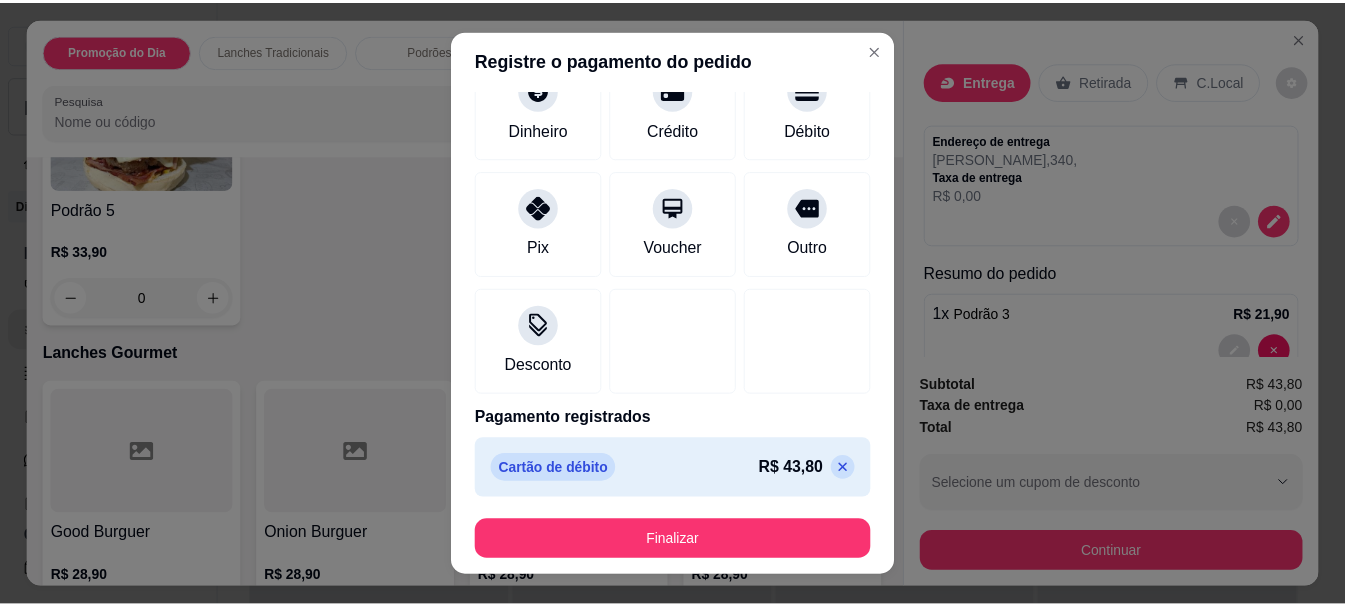 scroll, scrollTop: 139, scrollLeft: 0, axis: vertical 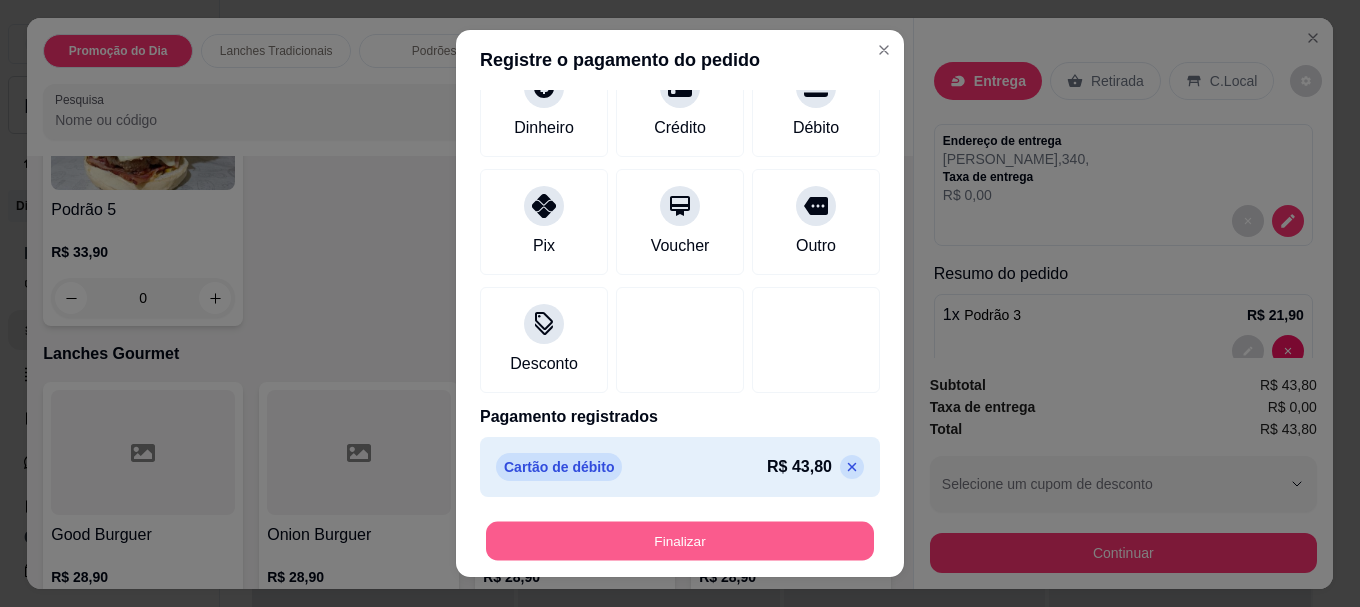 click on "Finalizar" at bounding box center (680, 540) 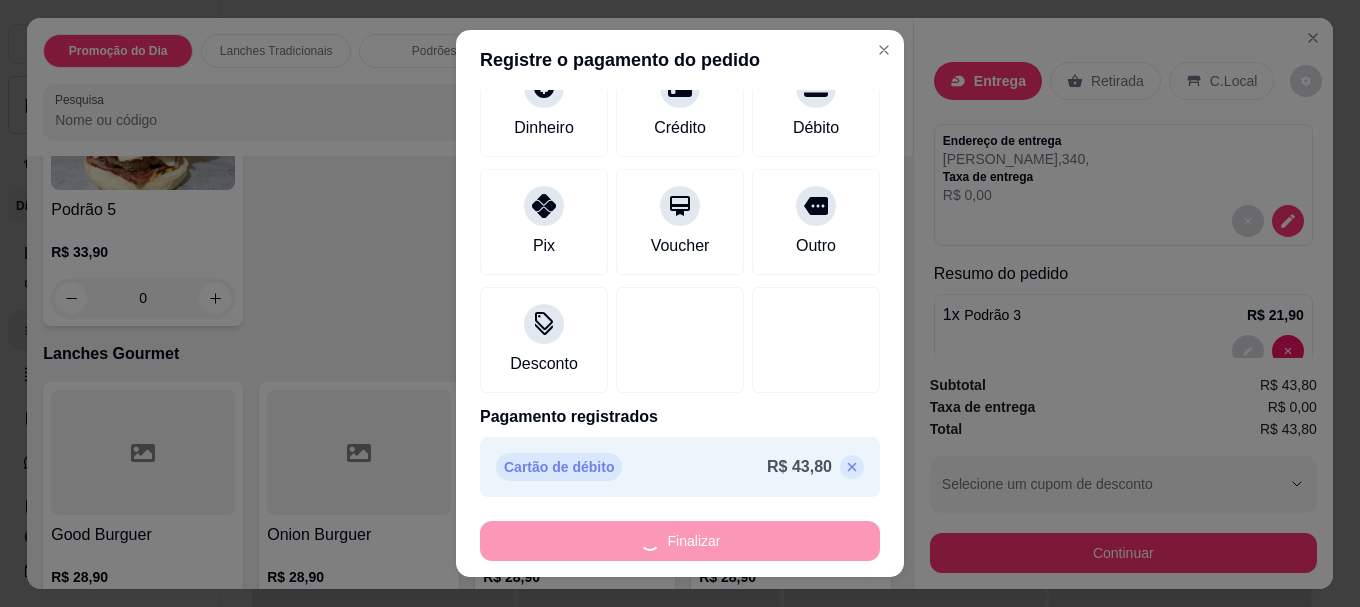 type on "0" 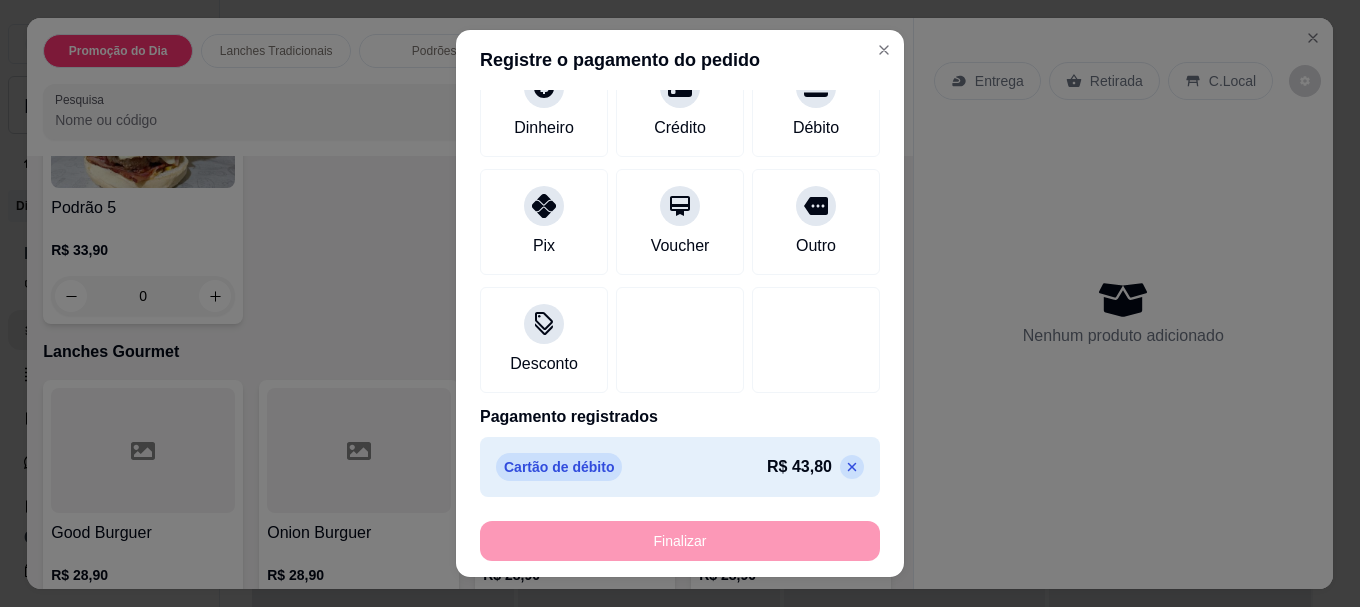 type on "-R$ 43,80" 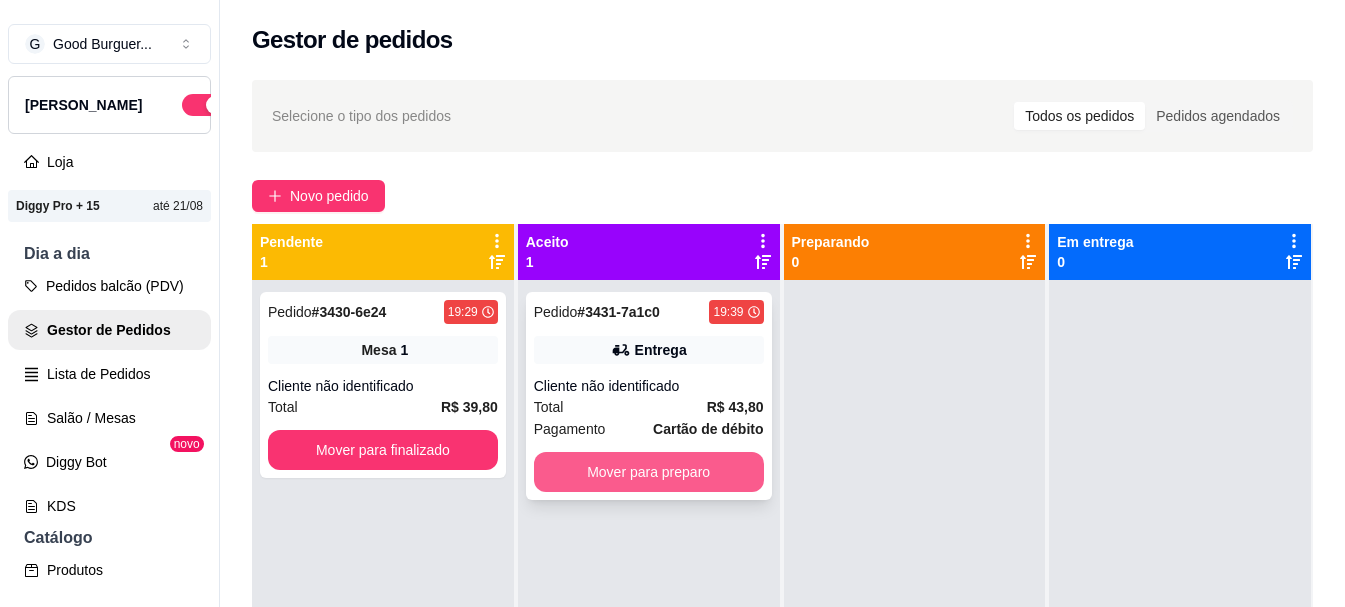 click on "Mover para preparo" at bounding box center [649, 472] 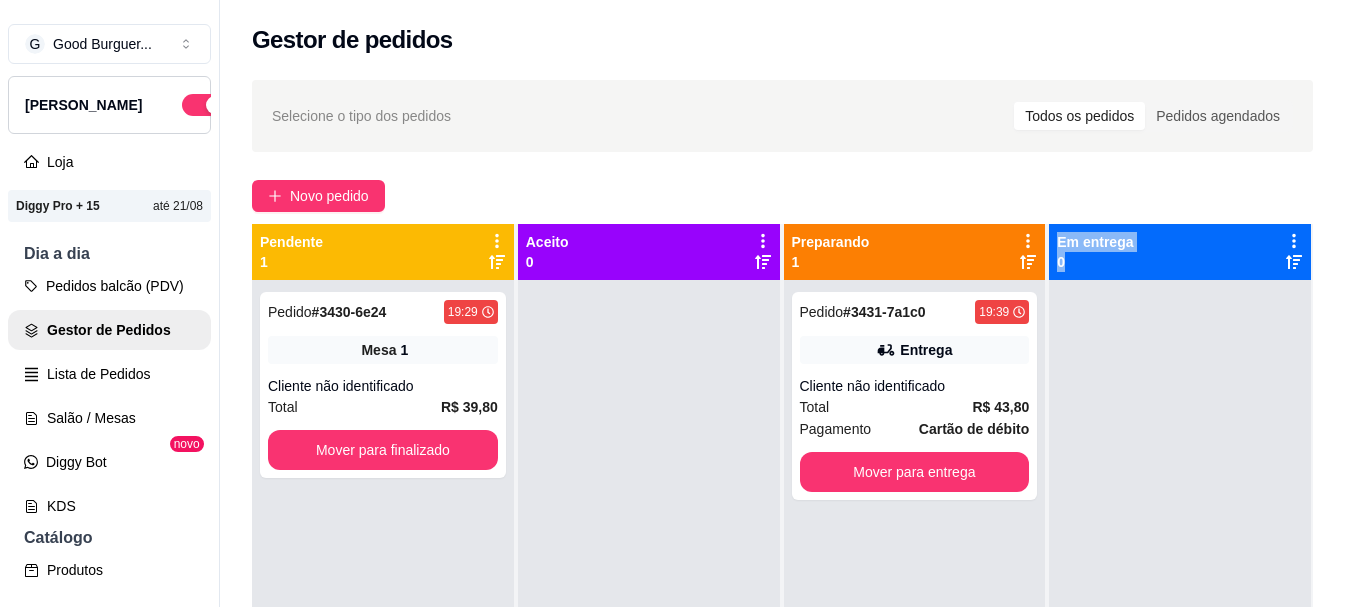 scroll, scrollTop: 32, scrollLeft: 0, axis: vertical 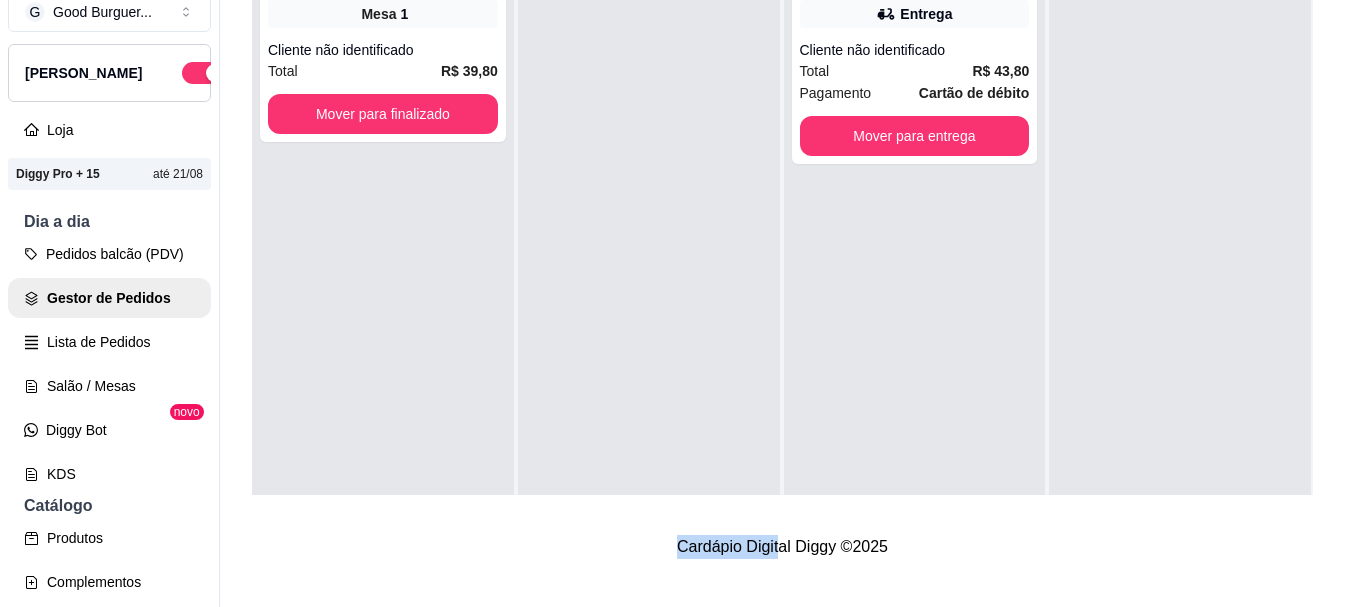 drag, startPoint x: 865, startPoint y: 646, endPoint x: 823, endPoint y: 646, distance: 42 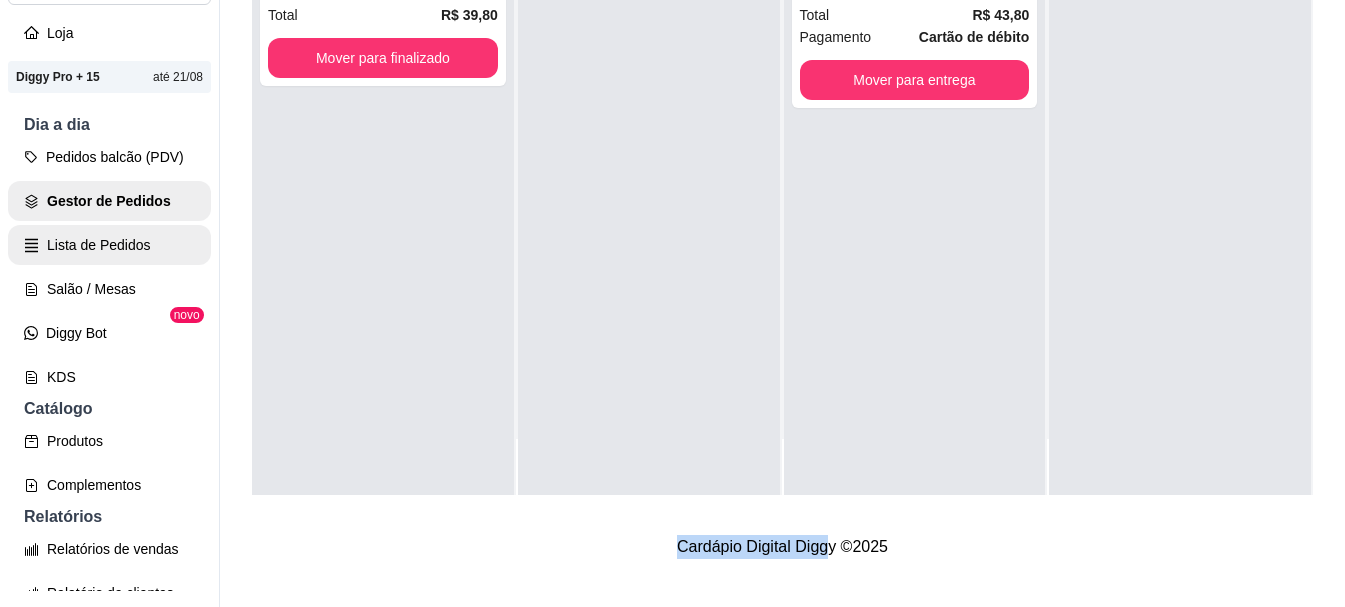 scroll, scrollTop: 300, scrollLeft: 0, axis: vertical 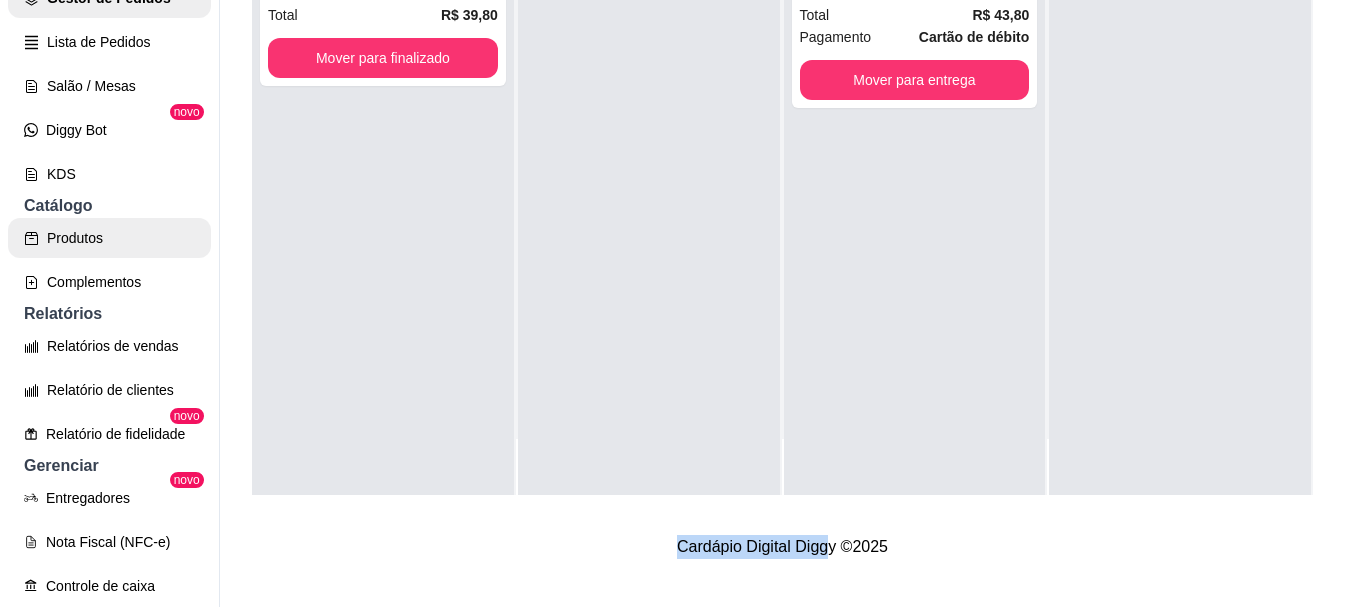 click on "Produtos" at bounding box center (109, 238) 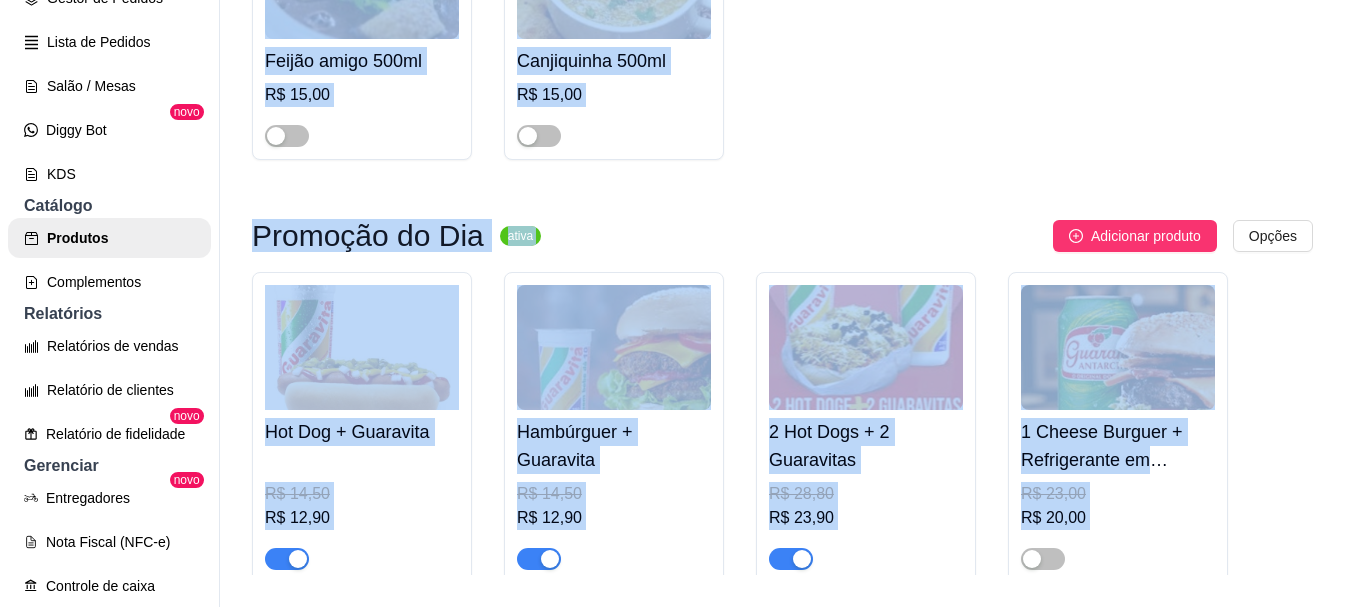 scroll, scrollTop: 0, scrollLeft: 0, axis: both 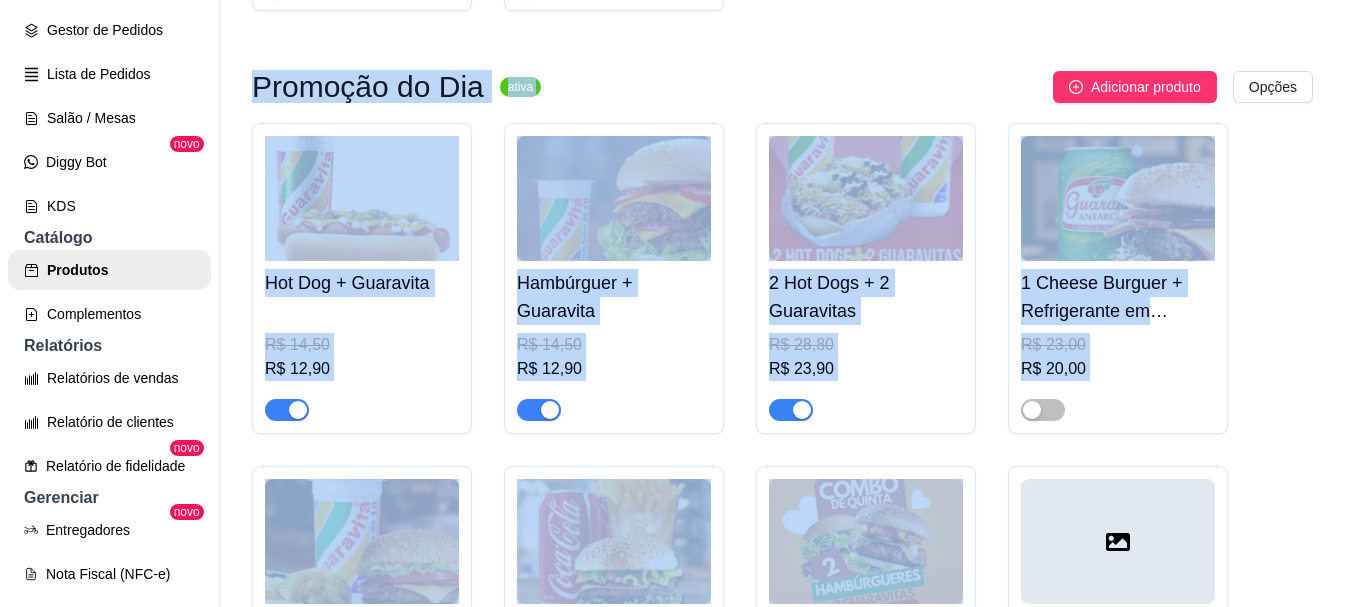 click on "R$ 14,50" at bounding box center (614, 345) 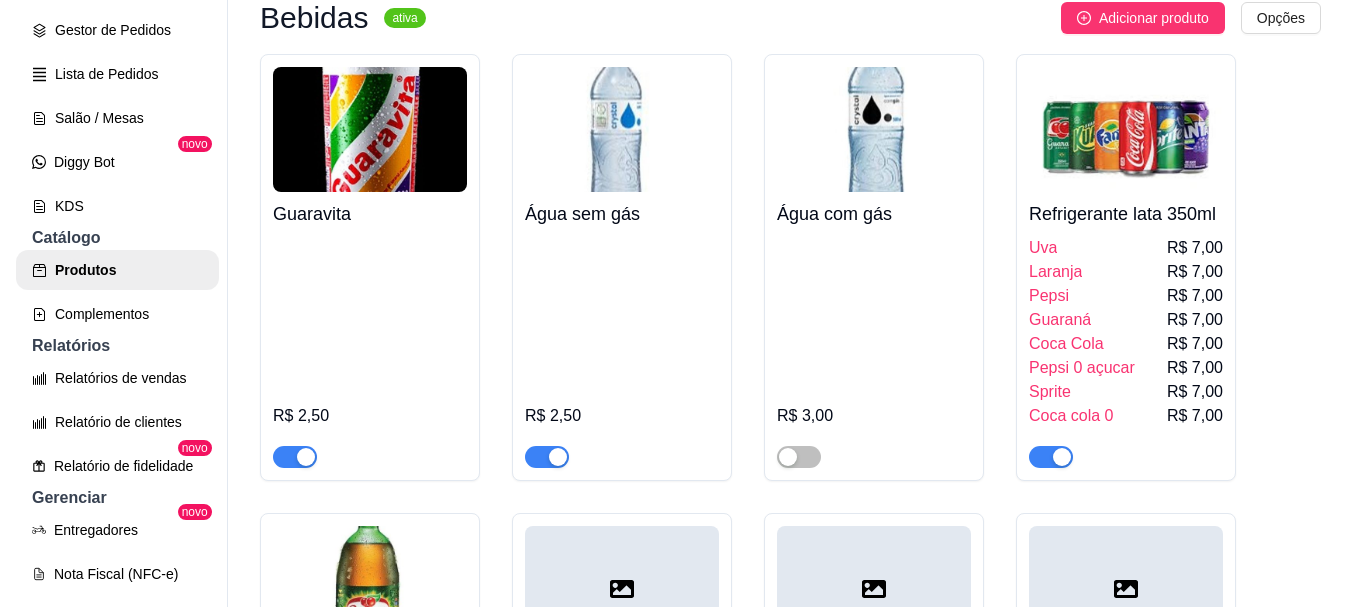 scroll, scrollTop: 7800, scrollLeft: 0, axis: vertical 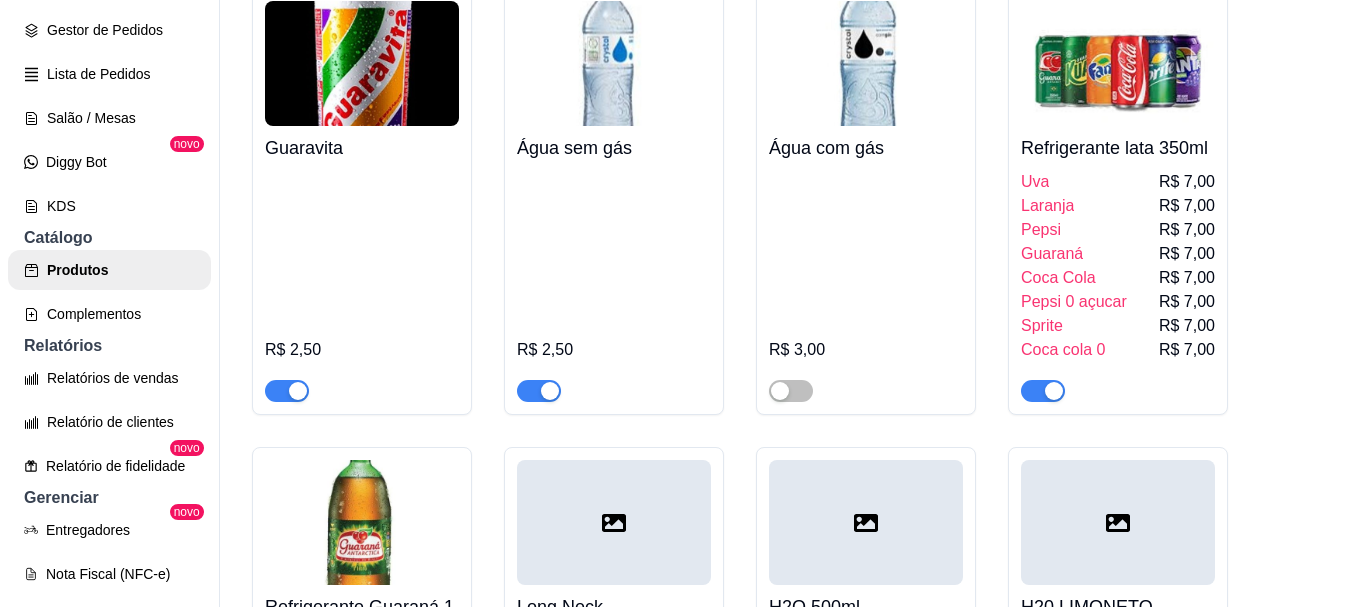 click at bounding box center (1118, 63) 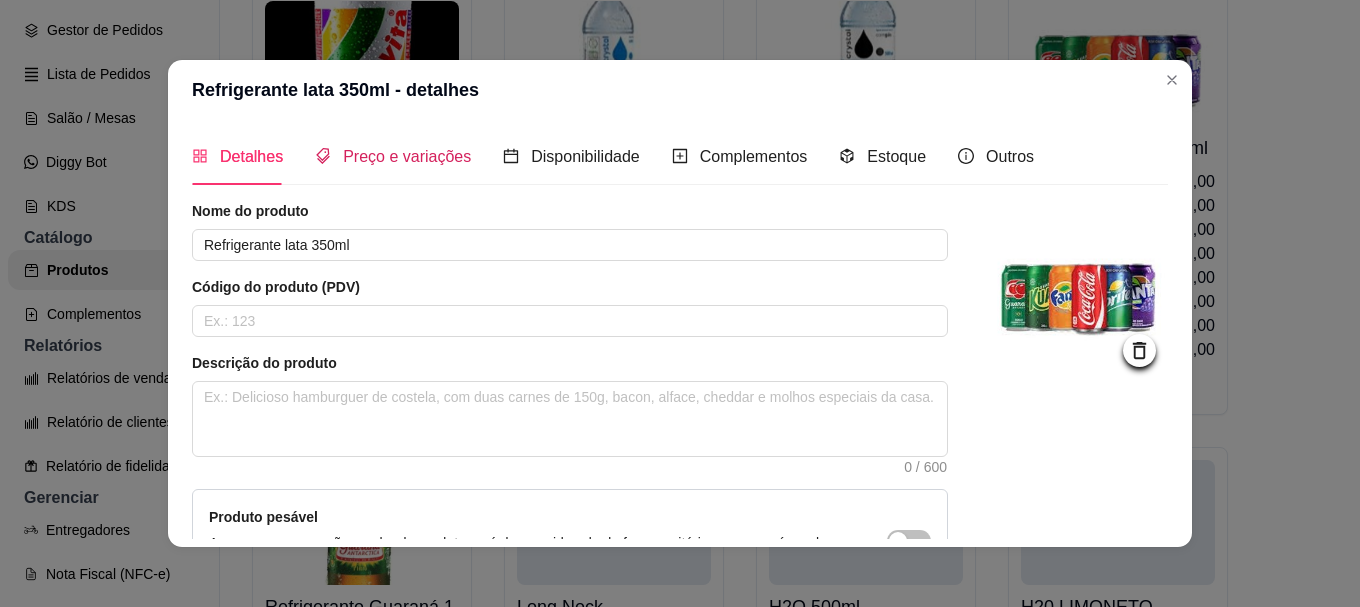 click on "Preço e variações" at bounding box center [407, 156] 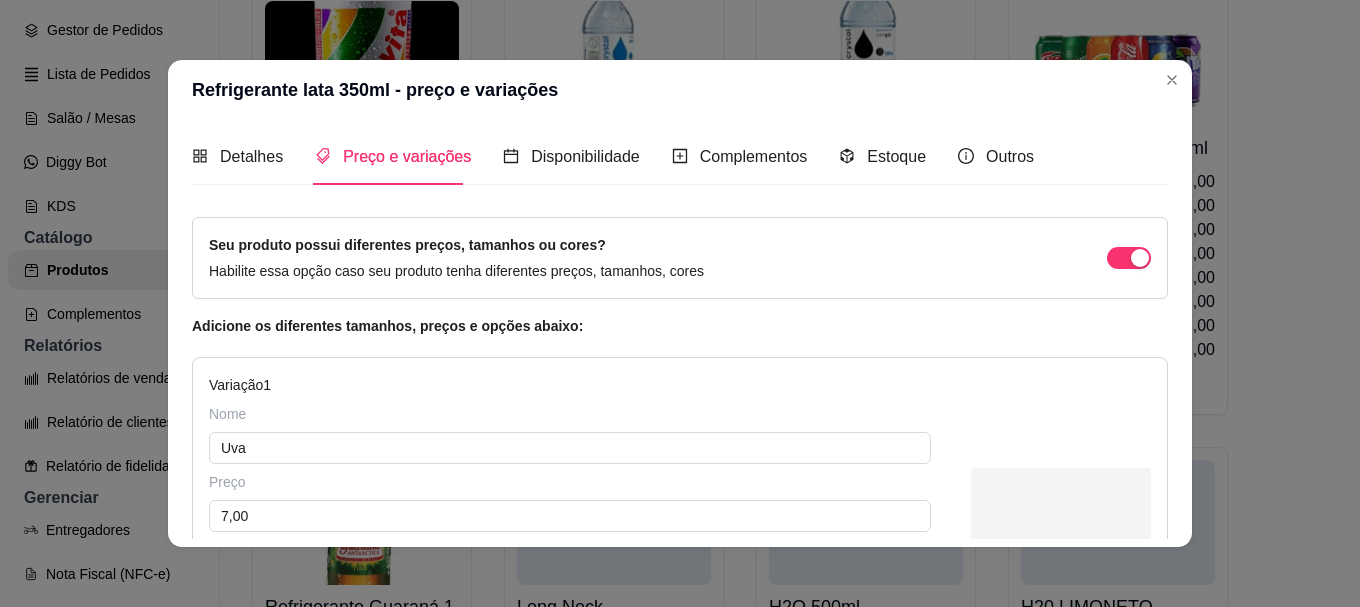type 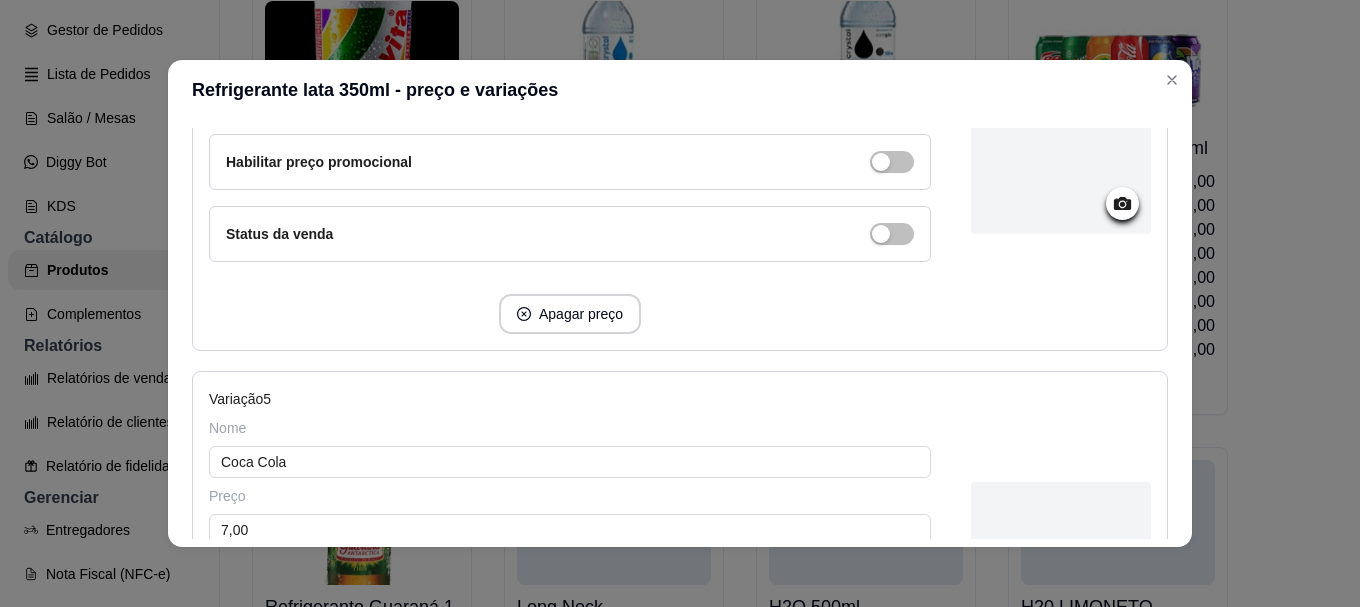 scroll, scrollTop: 1700, scrollLeft: 0, axis: vertical 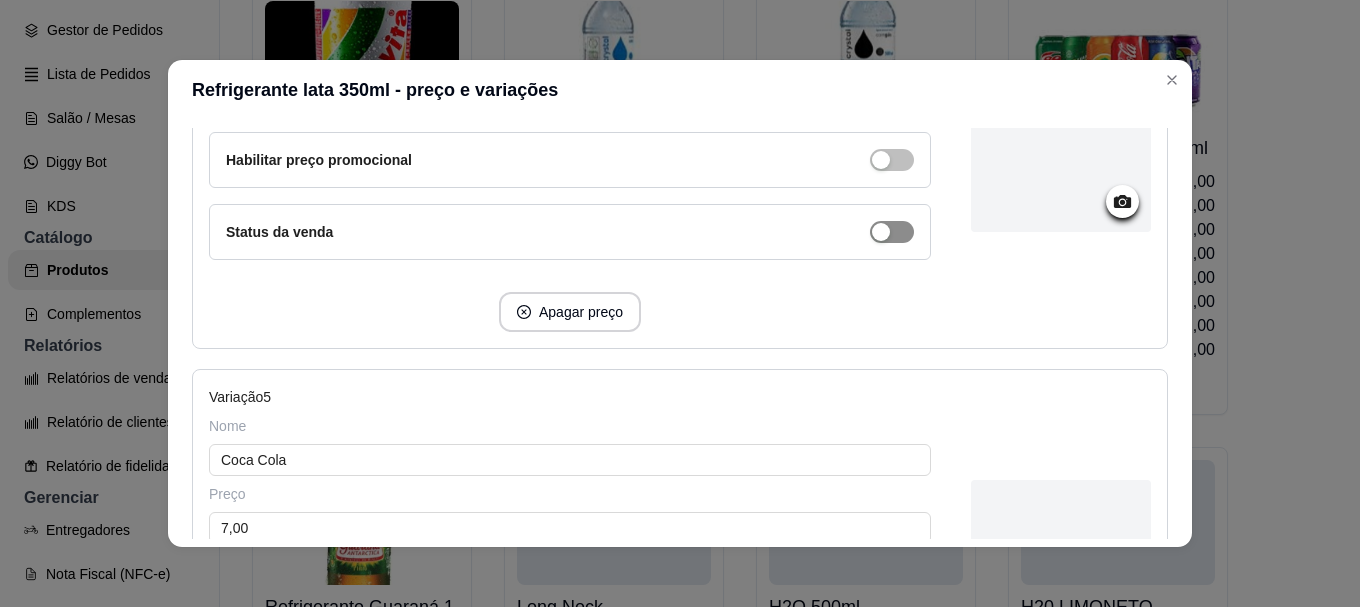 click at bounding box center [892, -1124] 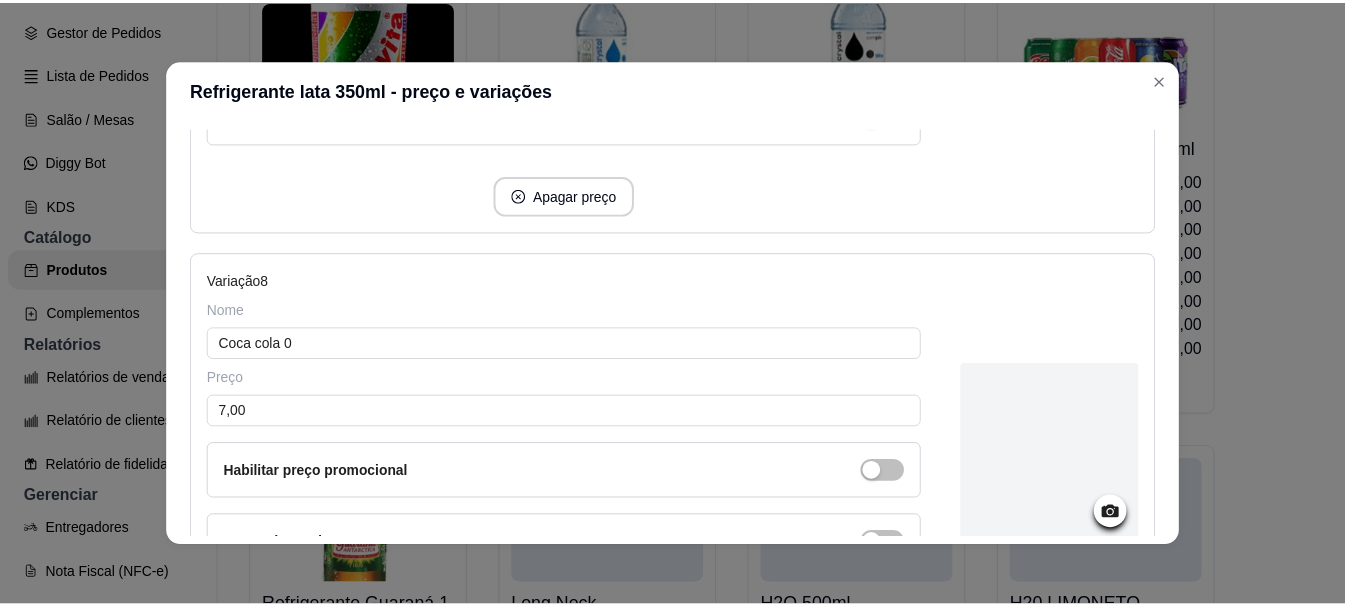 scroll, scrollTop: 3367, scrollLeft: 0, axis: vertical 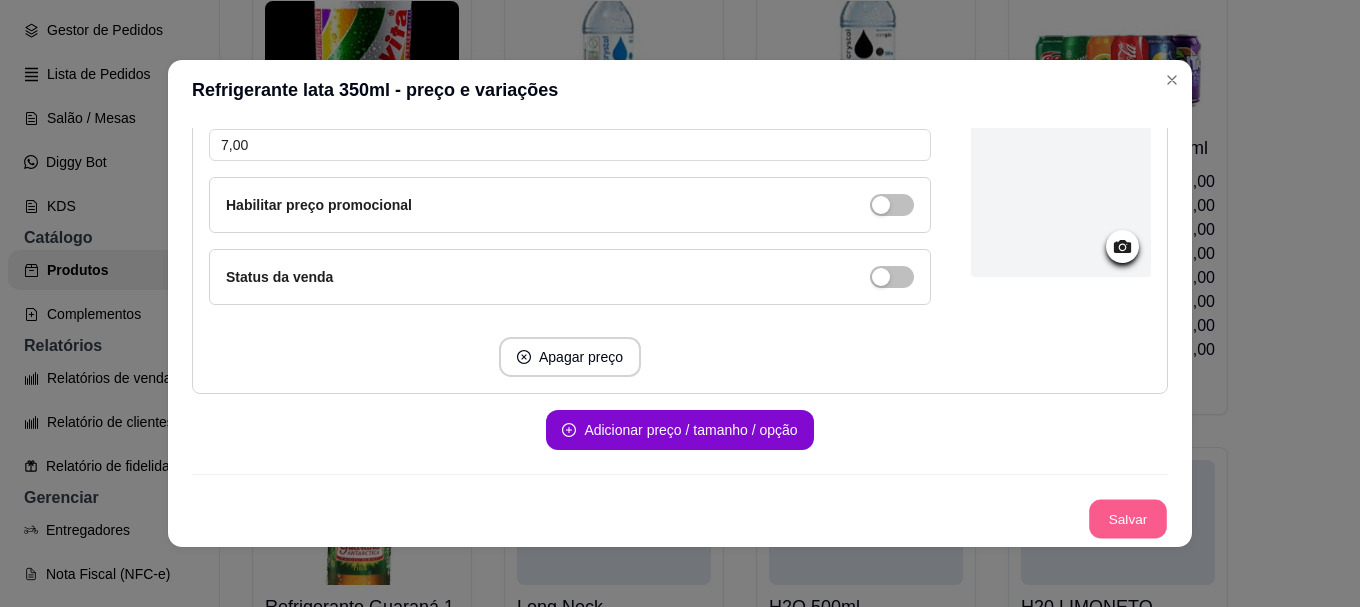 click on "Salvar" at bounding box center [1128, 519] 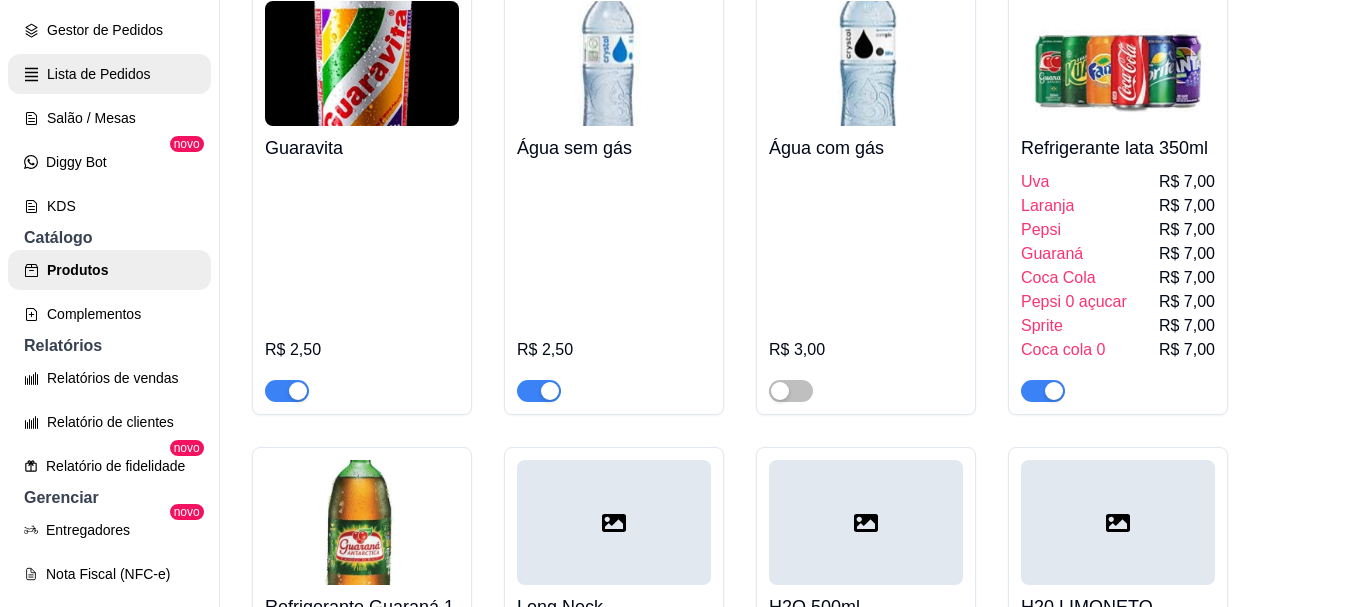scroll, scrollTop: 100, scrollLeft: 0, axis: vertical 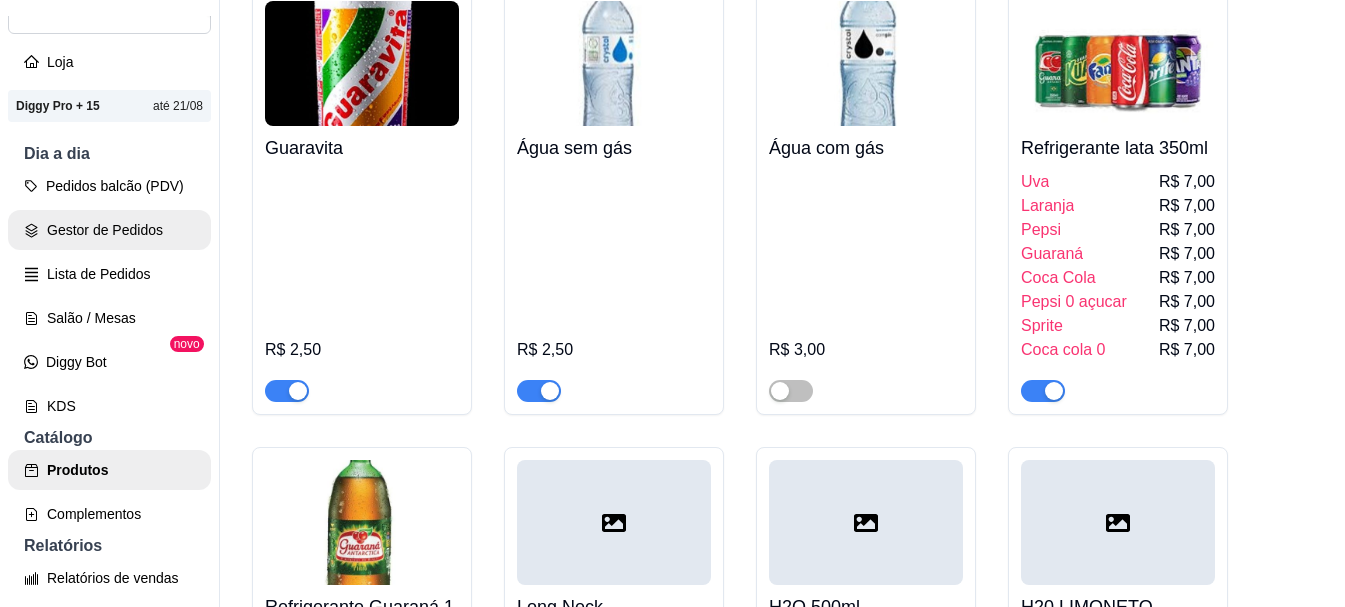 click on "Gestor de Pedidos" at bounding box center (109, 230) 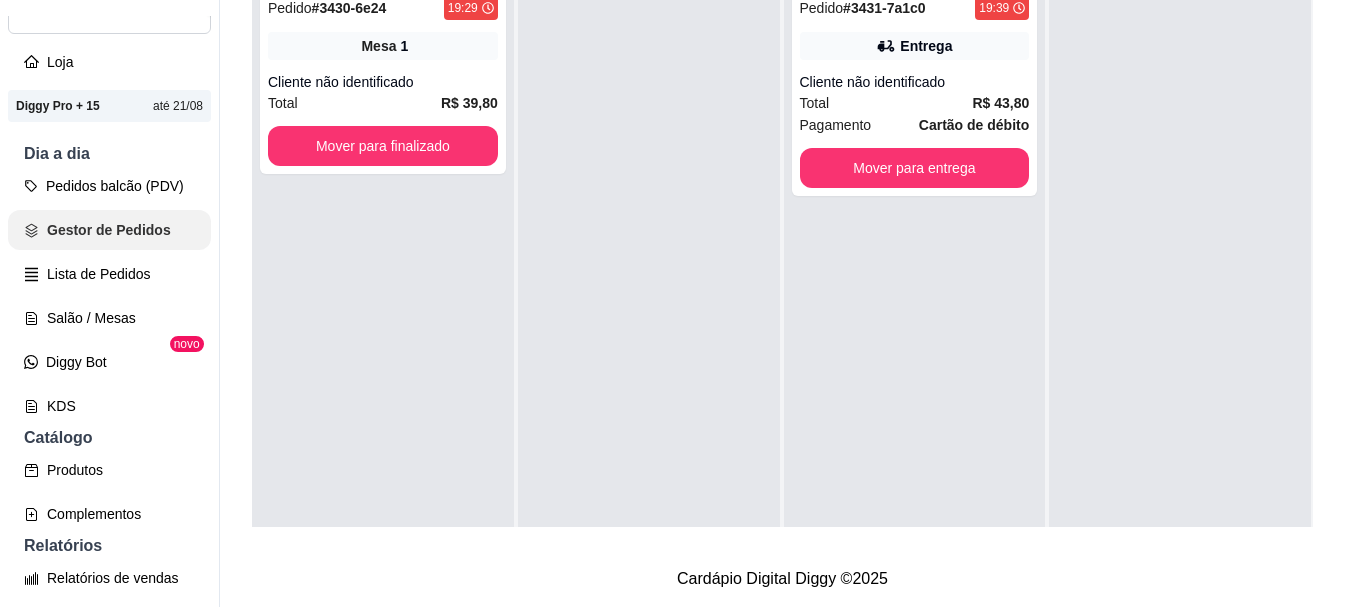 scroll, scrollTop: 0, scrollLeft: 0, axis: both 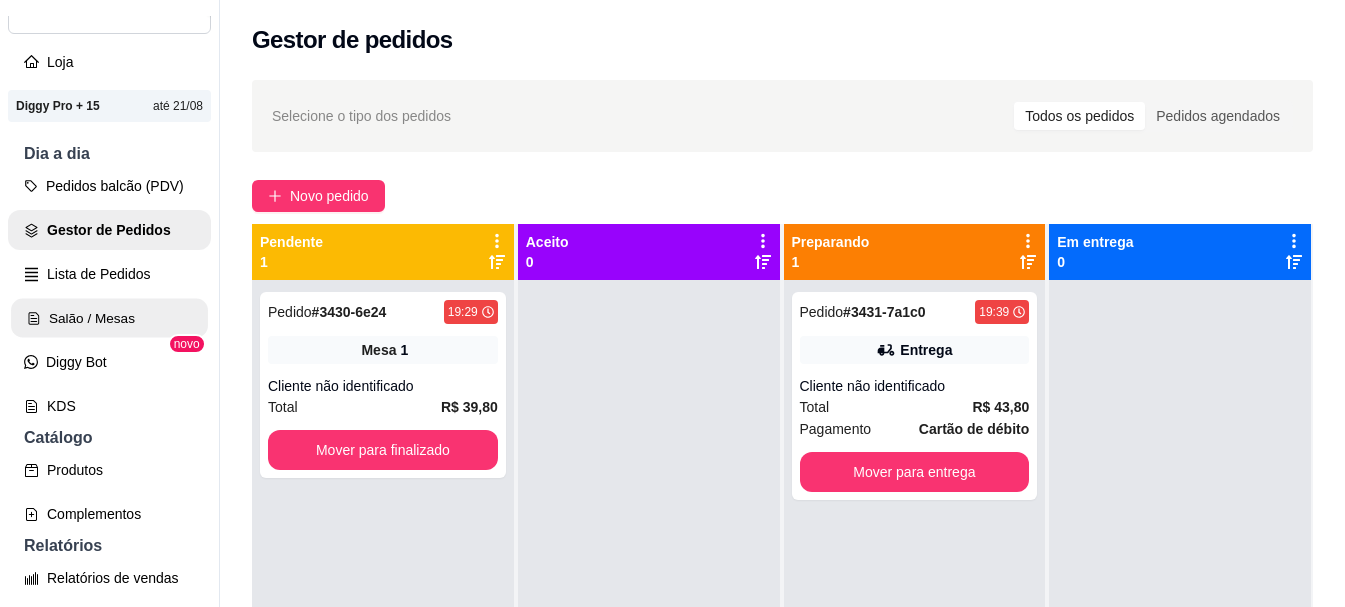 click on "Salão / Mesas" at bounding box center [109, 318] 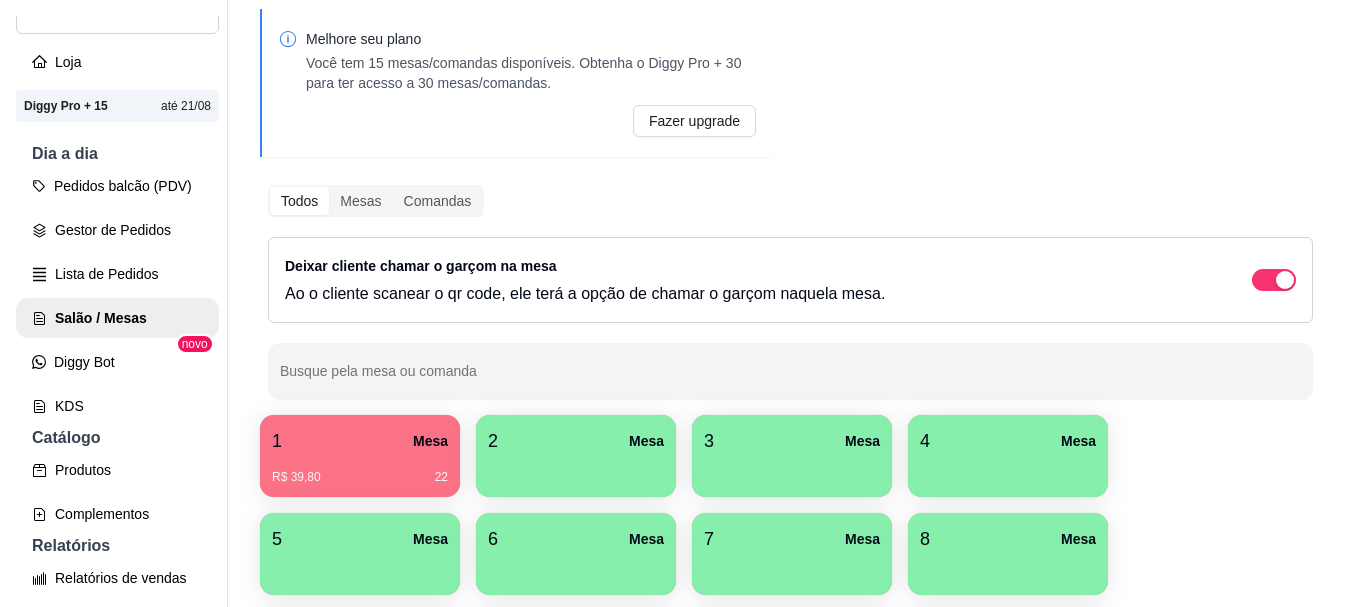 scroll, scrollTop: 300, scrollLeft: 0, axis: vertical 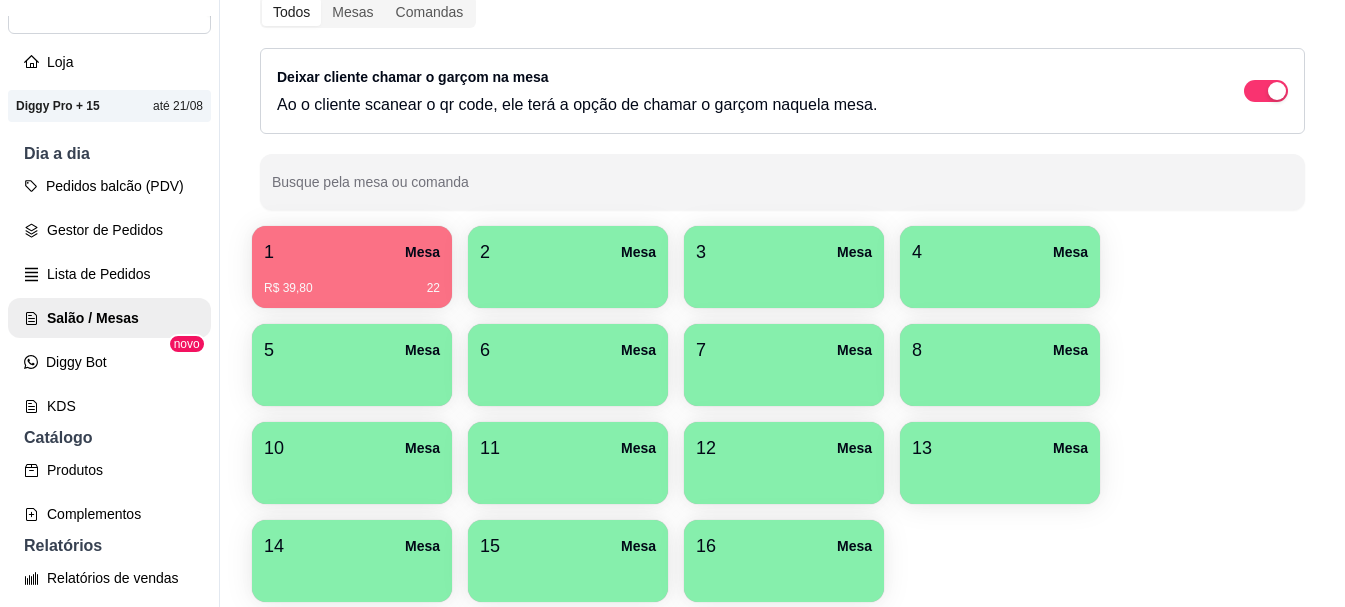 click on "R$ 39,80 22" at bounding box center [352, 281] 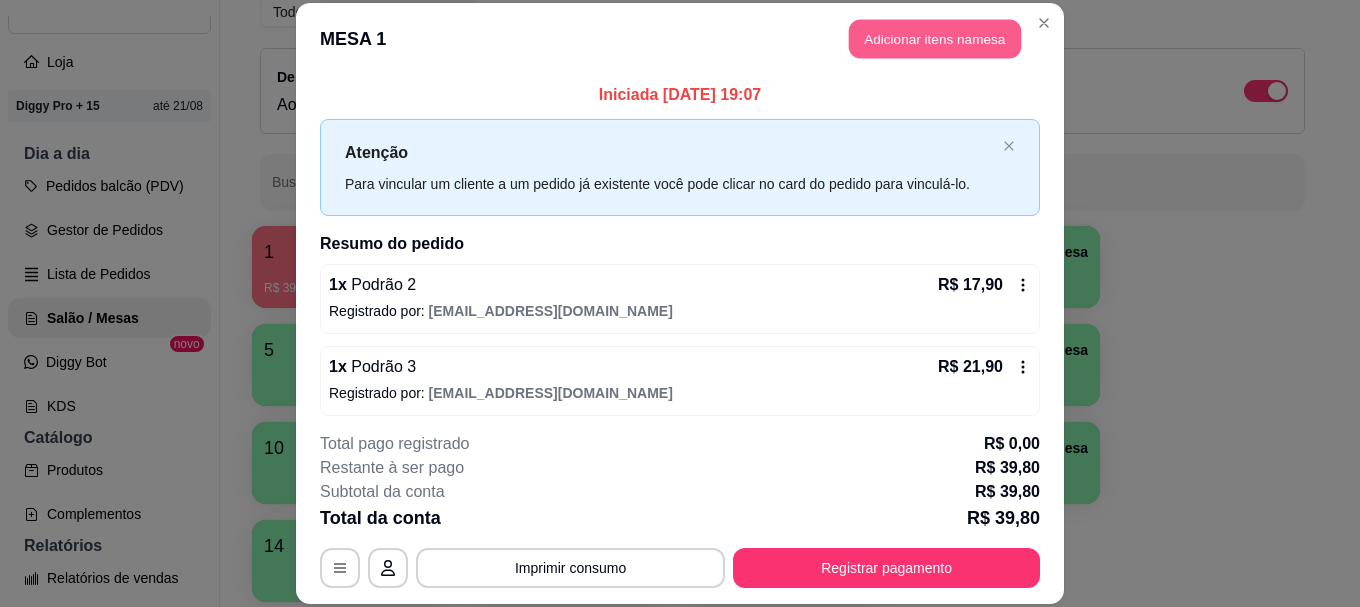 click on "Adicionar itens na  mesa" at bounding box center [935, 39] 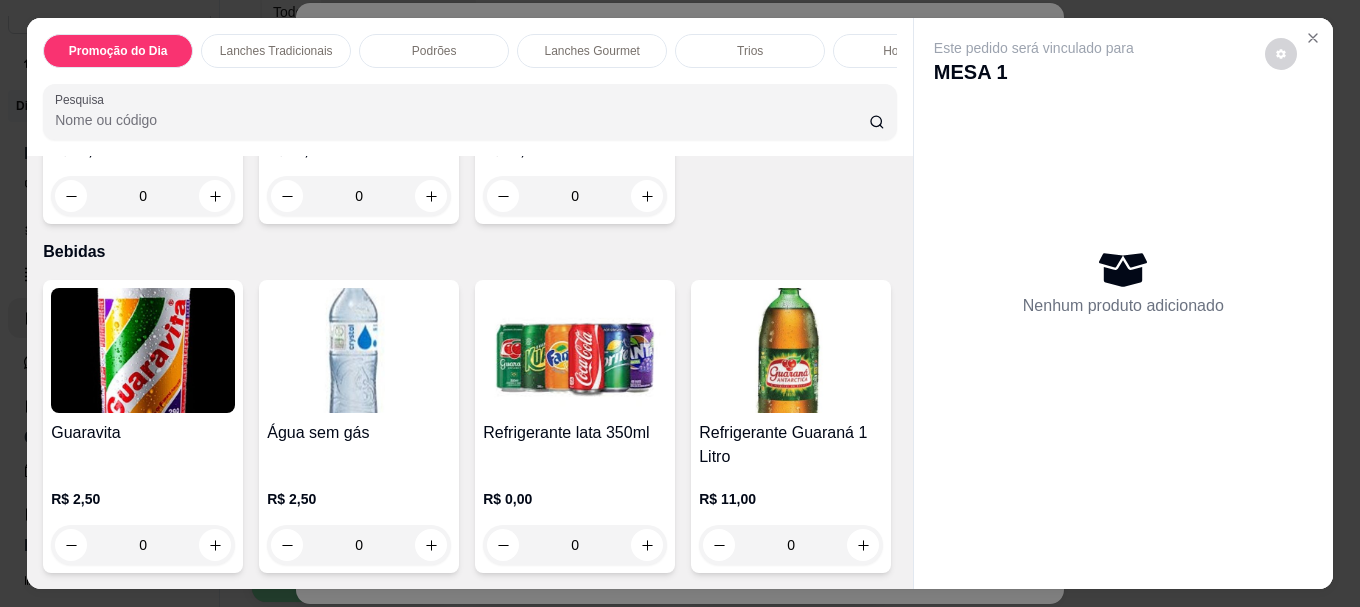 scroll, scrollTop: 6687, scrollLeft: 0, axis: vertical 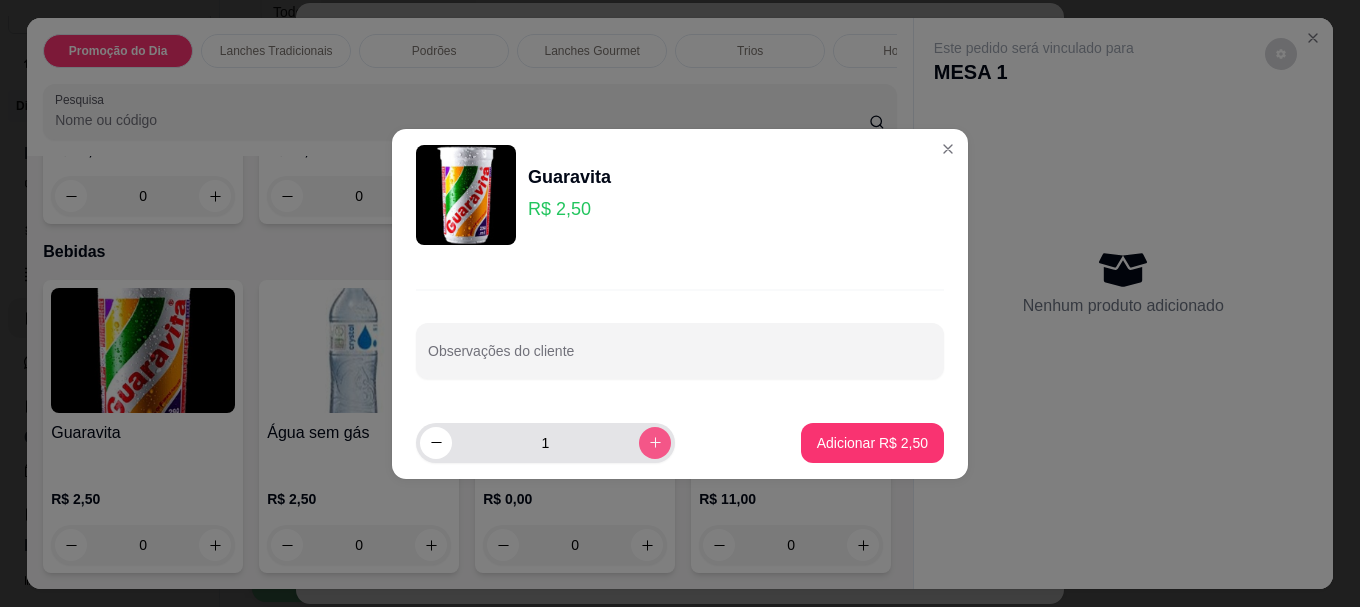 click 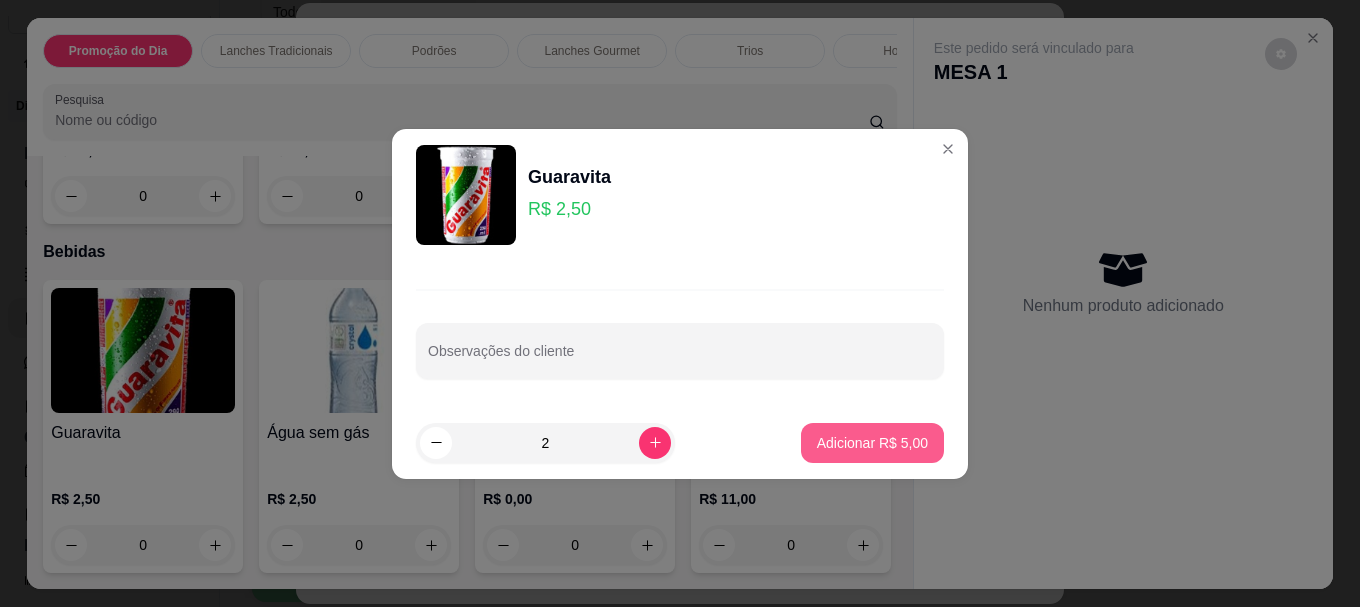 click on "Adicionar   R$ 5,00" at bounding box center (872, 443) 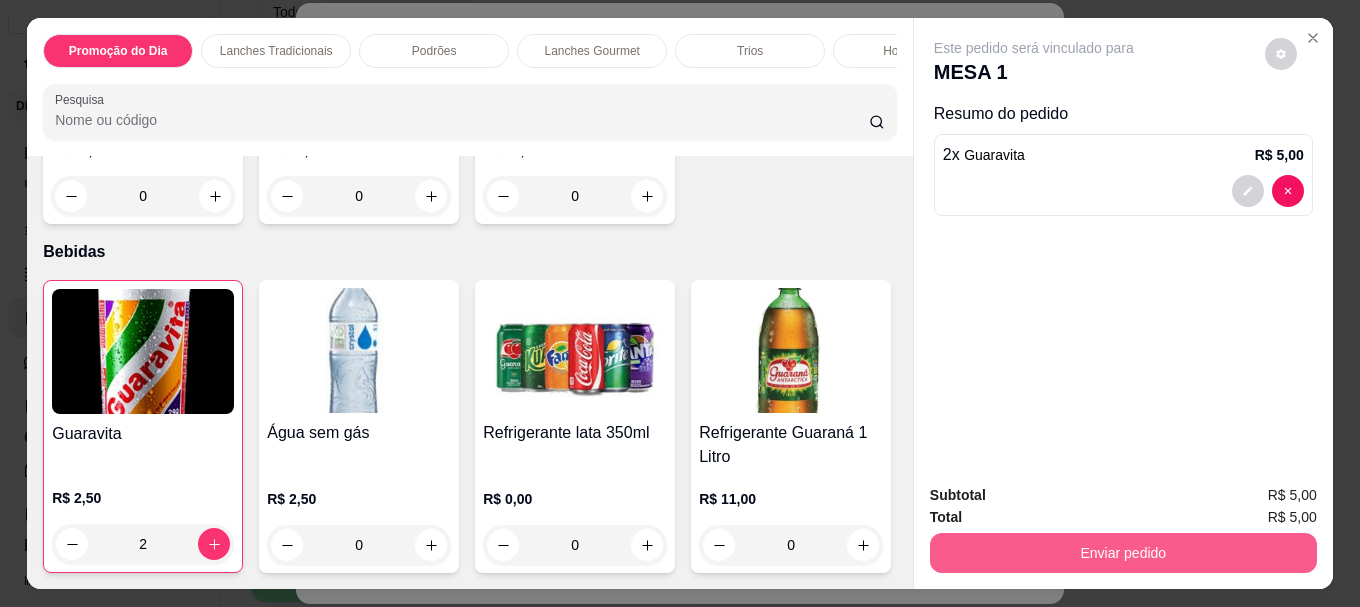 click on "Enviar pedido" at bounding box center (1123, 553) 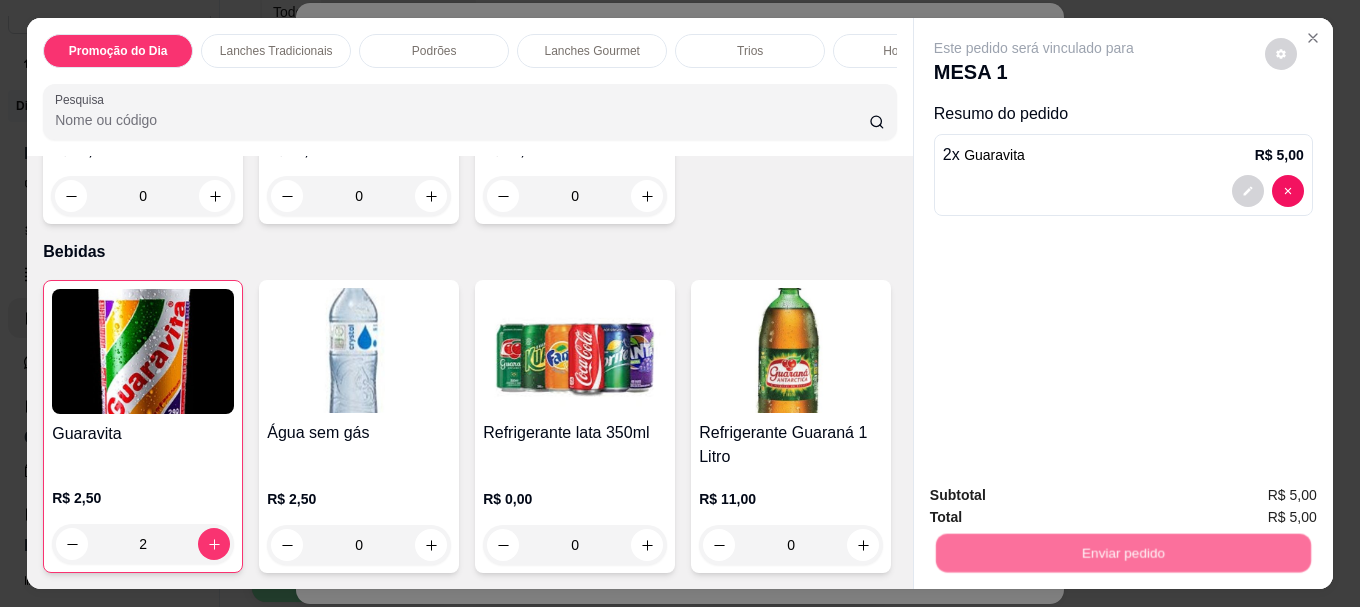 click on "Não registrar e enviar pedido" at bounding box center (1057, 496) 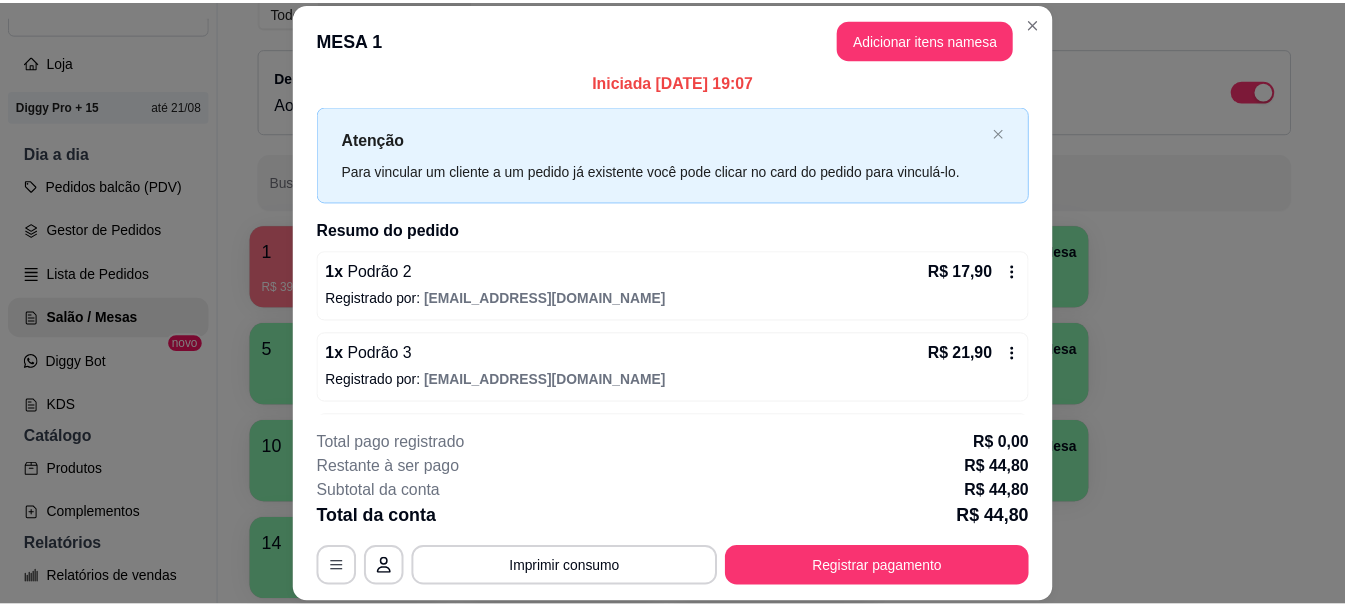 scroll, scrollTop: 0, scrollLeft: 0, axis: both 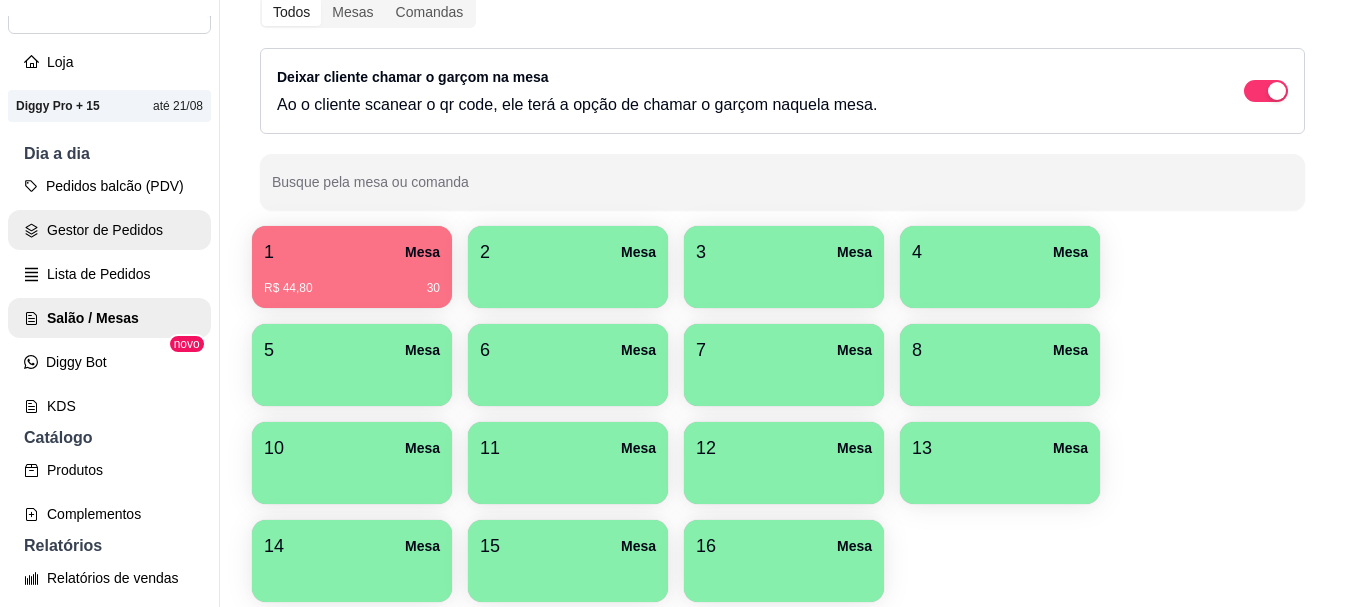 click on "Gestor de Pedidos" at bounding box center (109, 230) 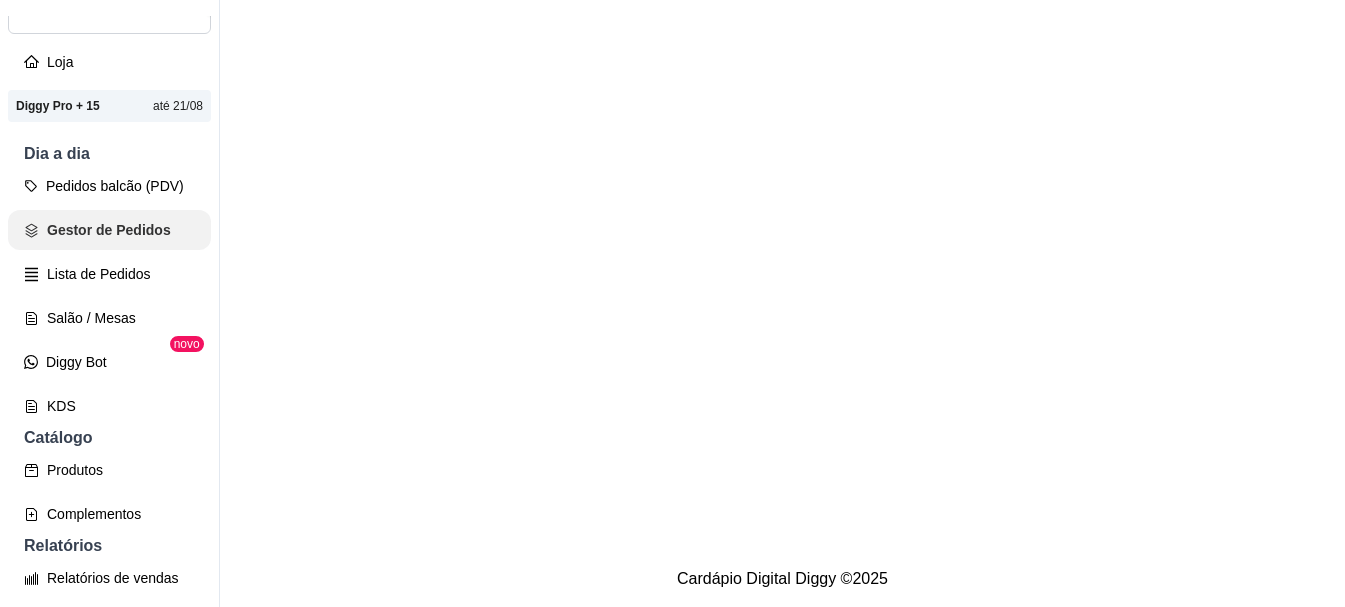 scroll, scrollTop: 0, scrollLeft: 0, axis: both 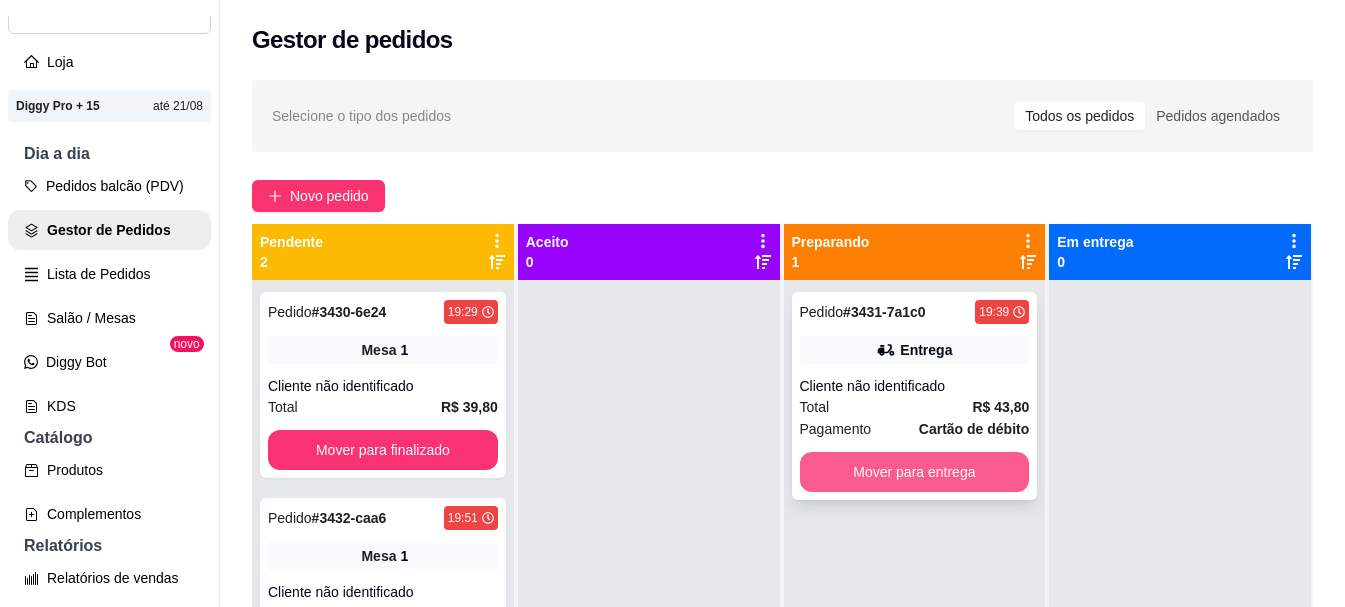 click on "Mover para entrega" at bounding box center [915, 472] 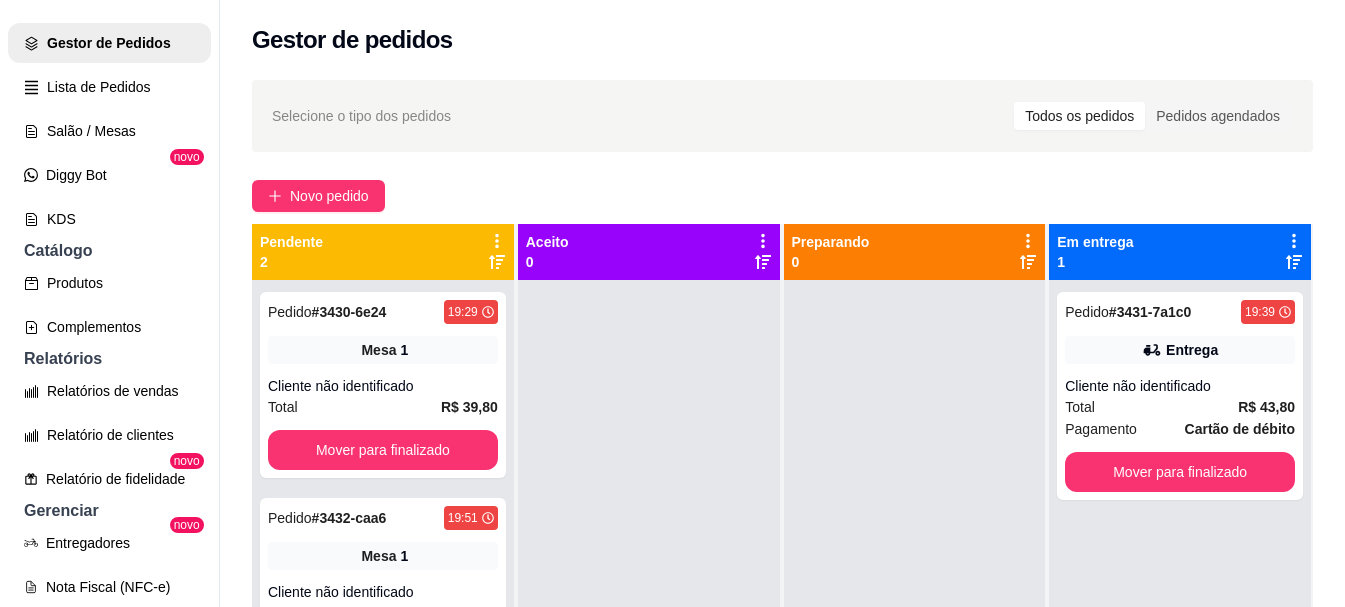 scroll, scrollTop: 300, scrollLeft: 0, axis: vertical 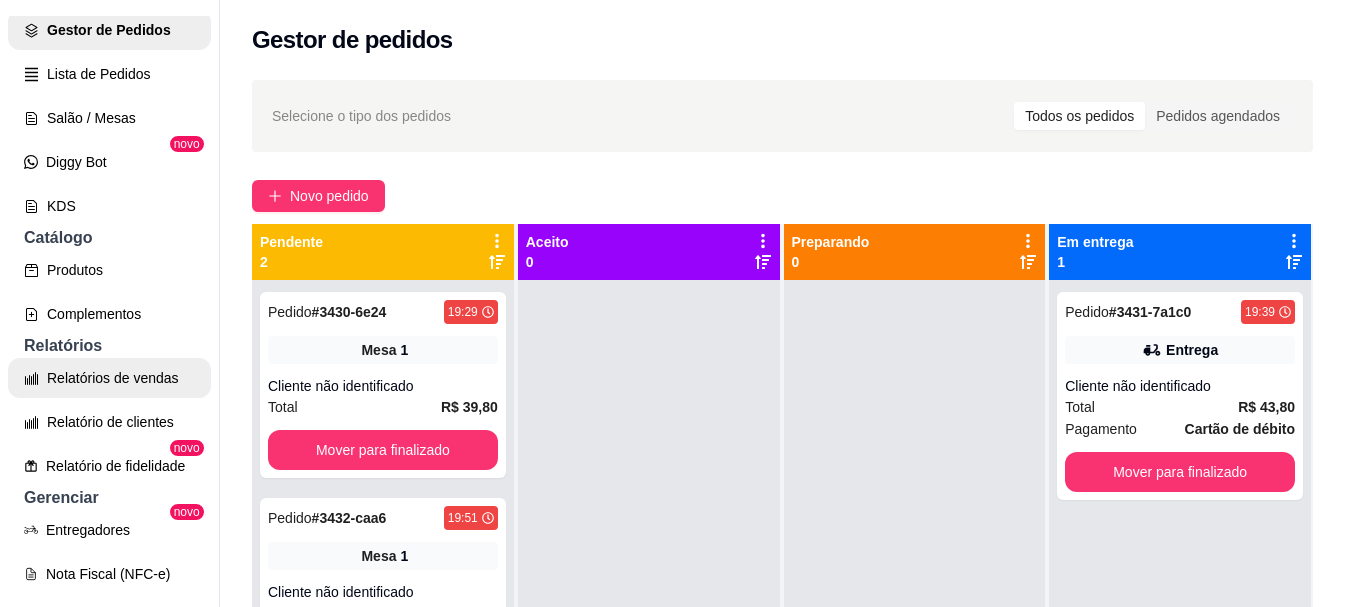 click on "Relatórios de vendas" at bounding box center [109, 378] 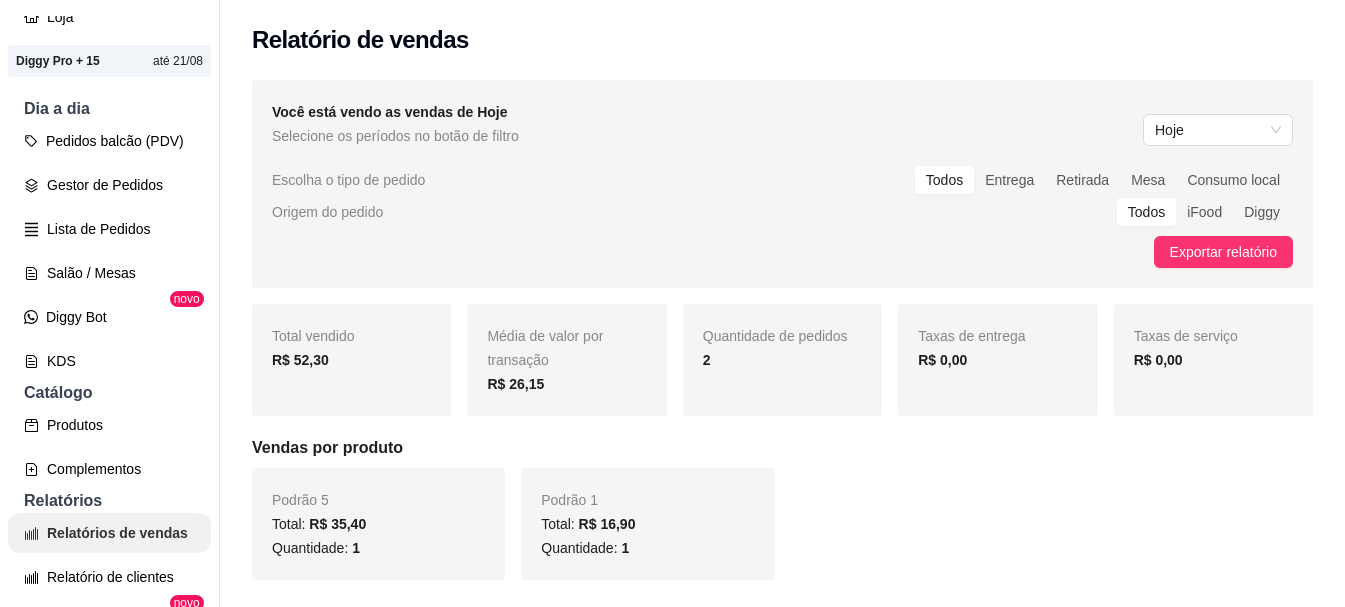 scroll, scrollTop: 0, scrollLeft: 0, axis: both 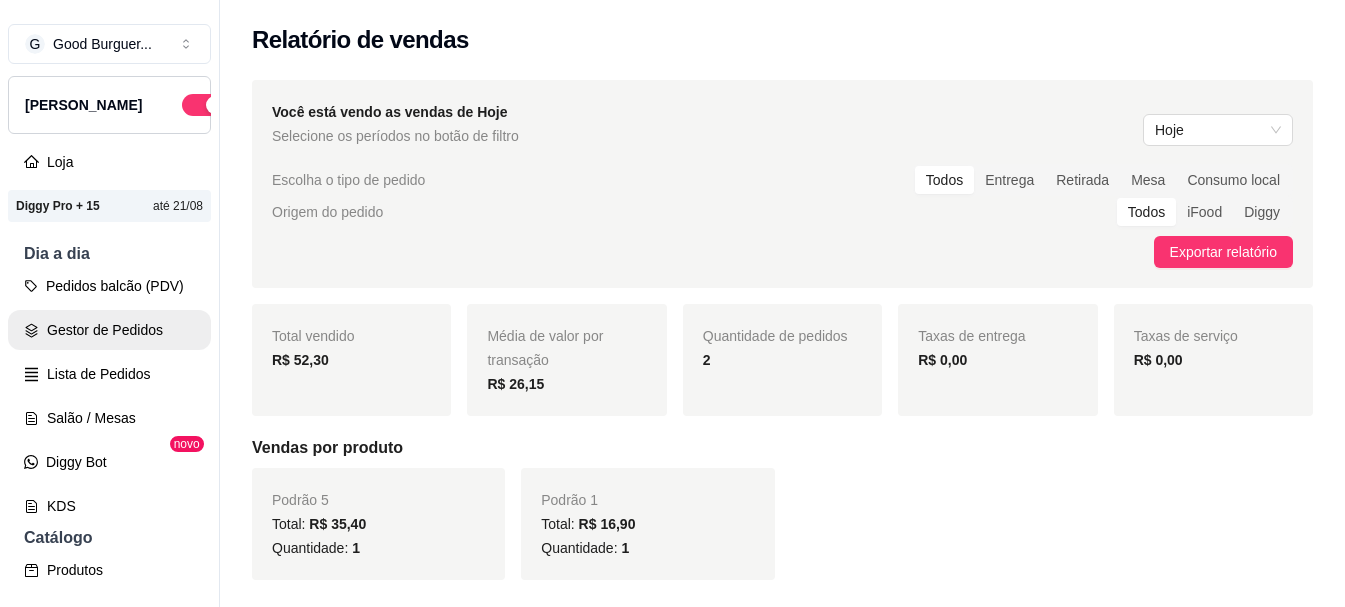 click on "Gestor de Pedidos" at bounding box center (109, 330) 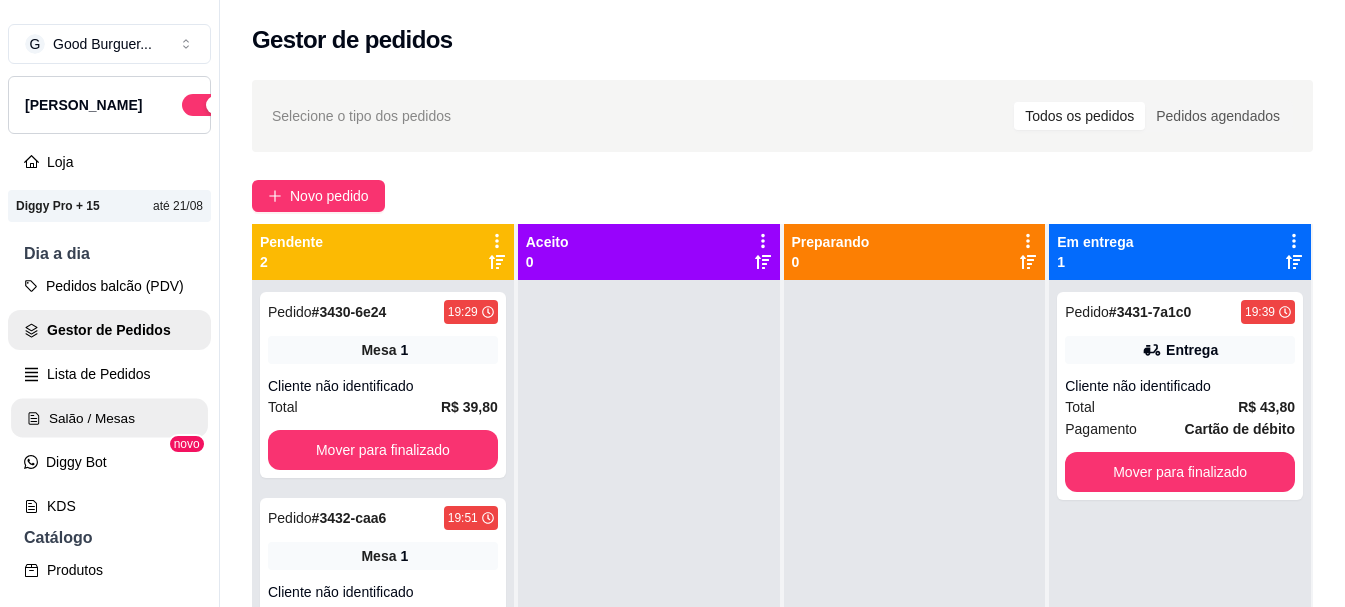 click on "Salão / Mesas" at bounding box center (109, 418) 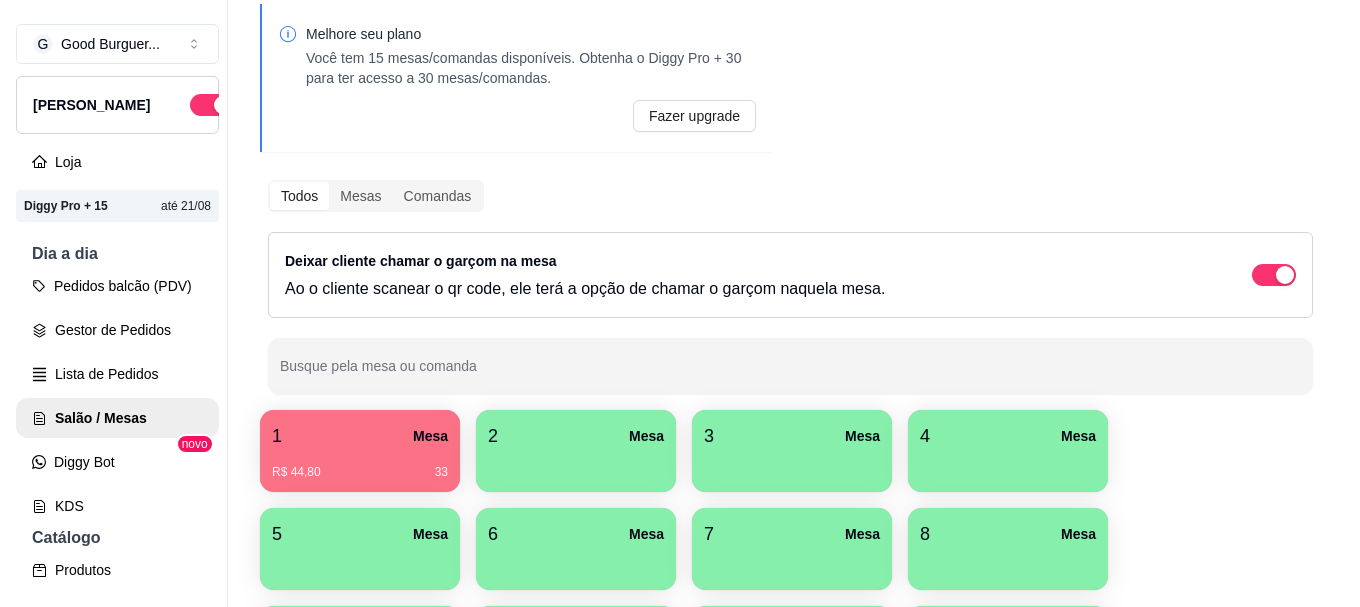 scroll, scrollTop: 300, scrollLeft: 0, axis: vertical 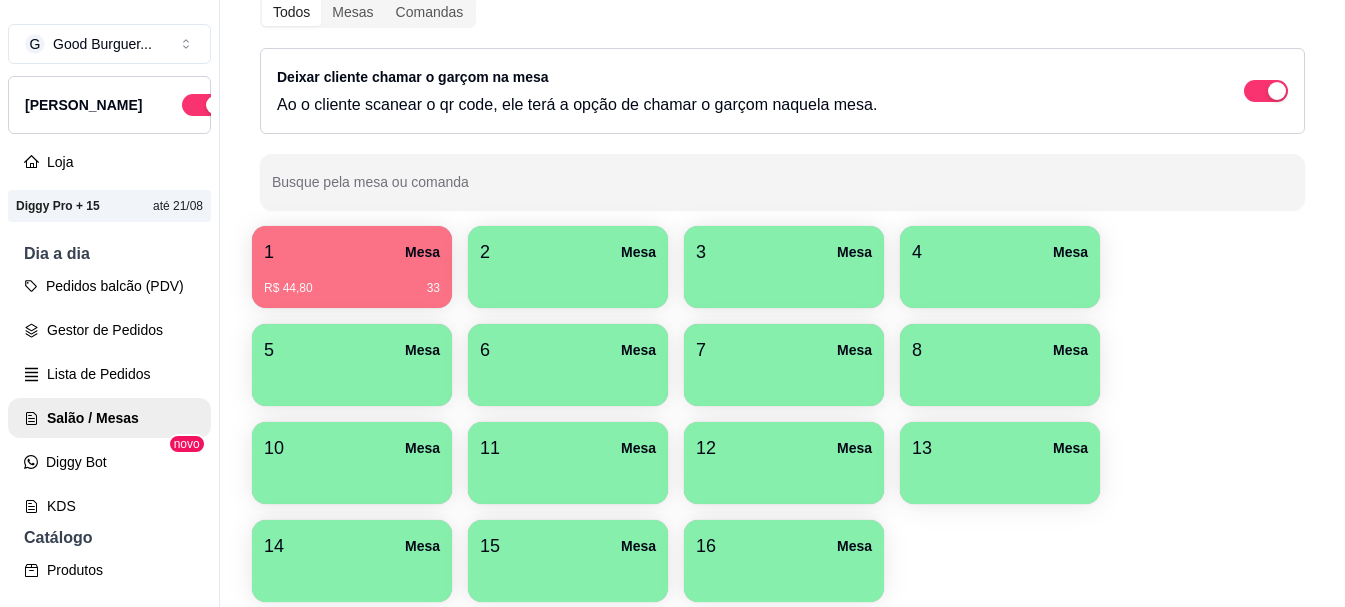 click at bounding box center (568, 281) 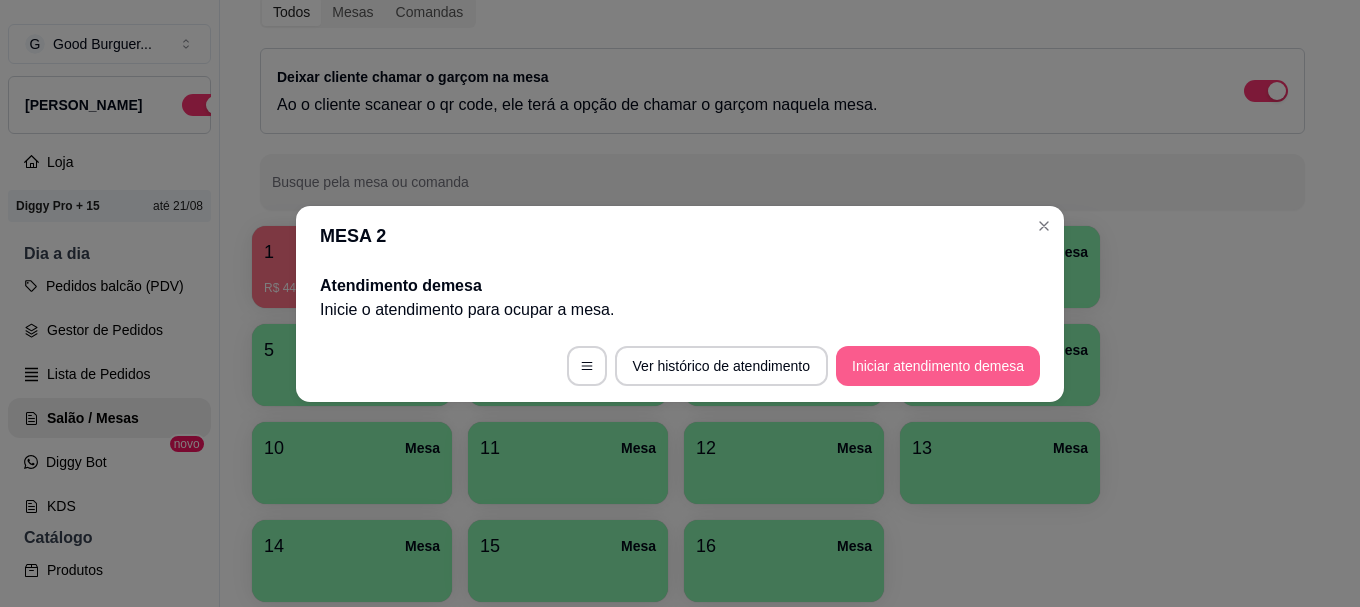 click on "Iniciar atendimento de  mesa" at bounding box center (938, 366) 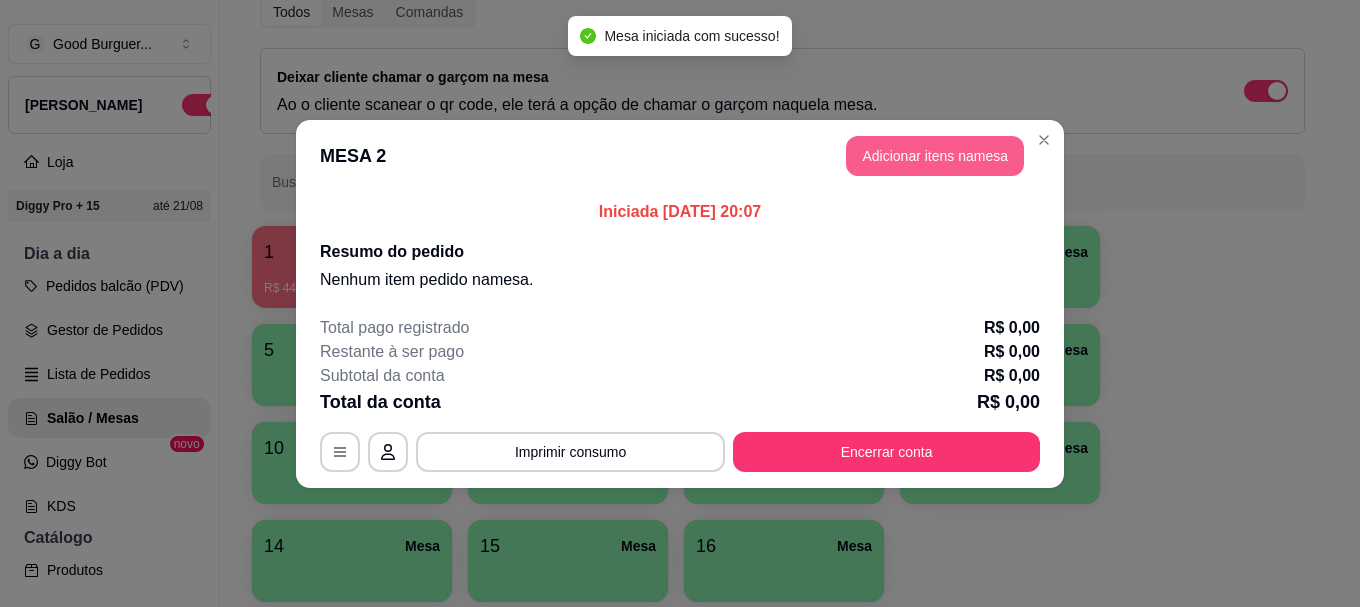 click on "Adicionar itens na  mesa" at bounding box center [935, 156] 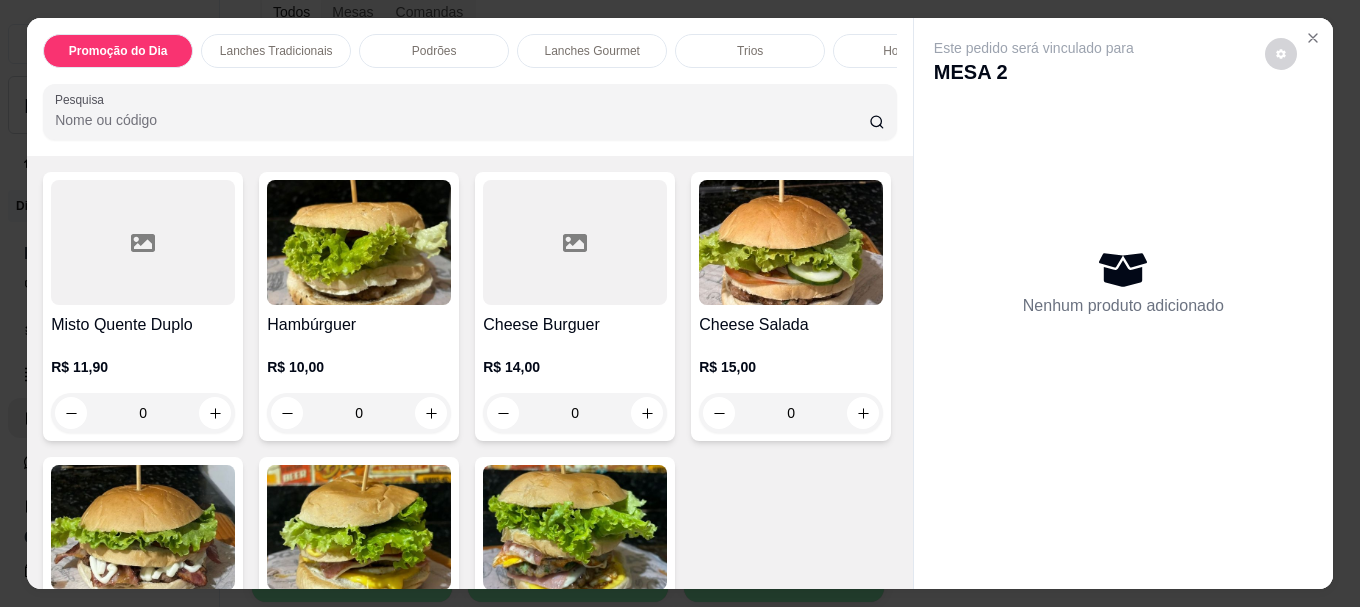 scroll, scrollTop: 900, scrollLeft: 0, axis: vertical 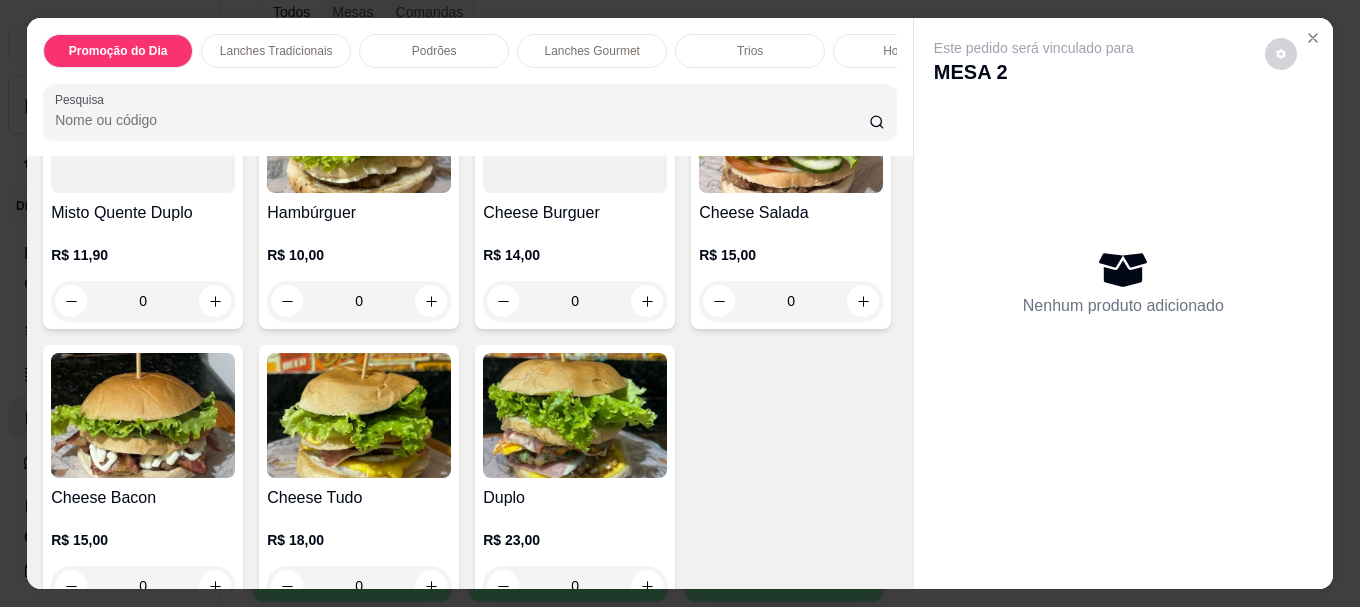 click at bounding box center [575, 130] 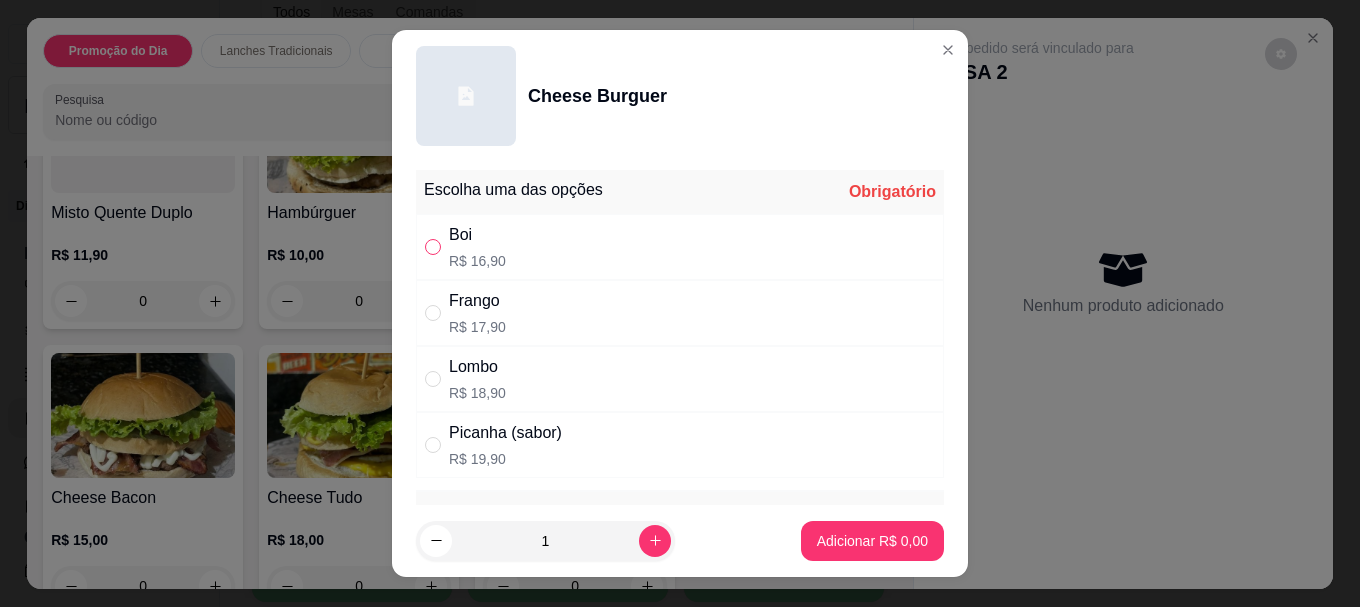 click at bounding box center (433, 247) 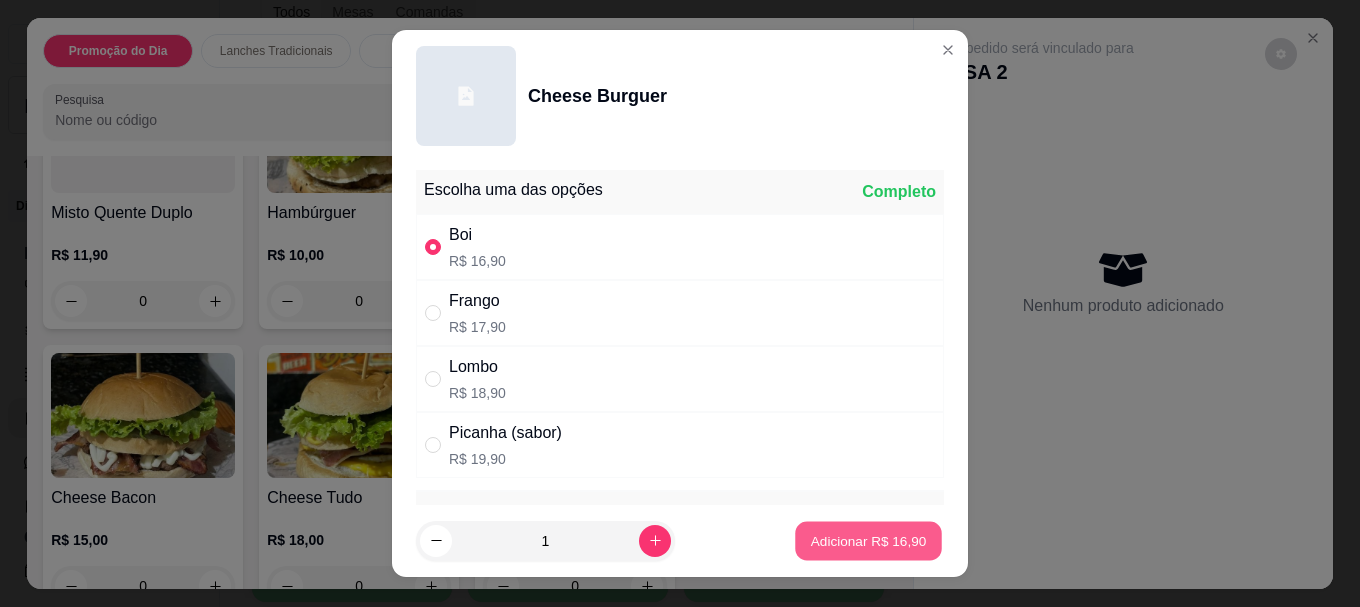click on "Adicionar   R$ 16,90" at bounding box center (869, 540) 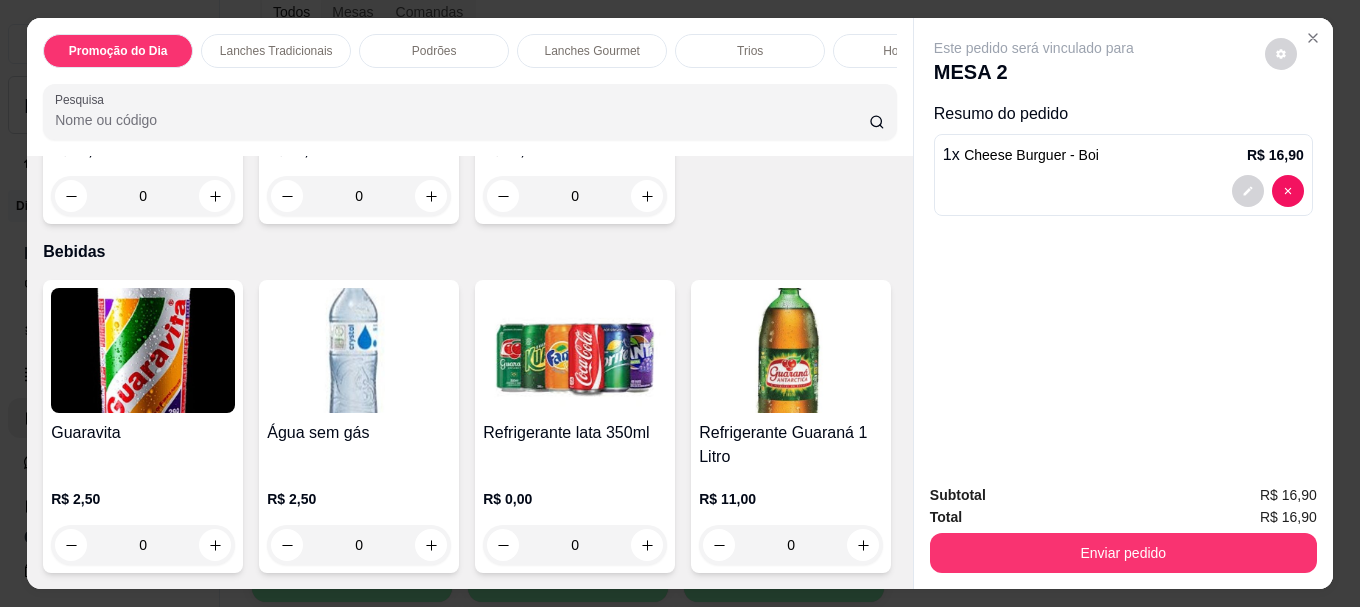 scroll, scrollTop: 6640, scrollLeft: 0, axis: vertical 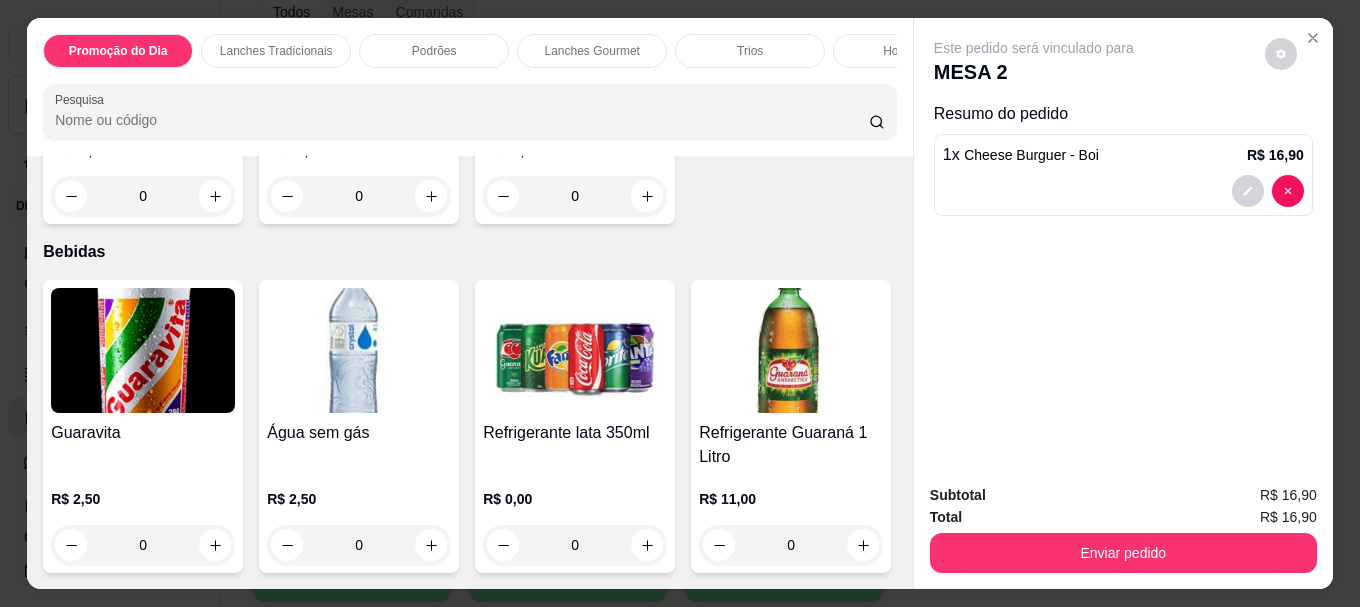 click at bounding box center (575, 350) 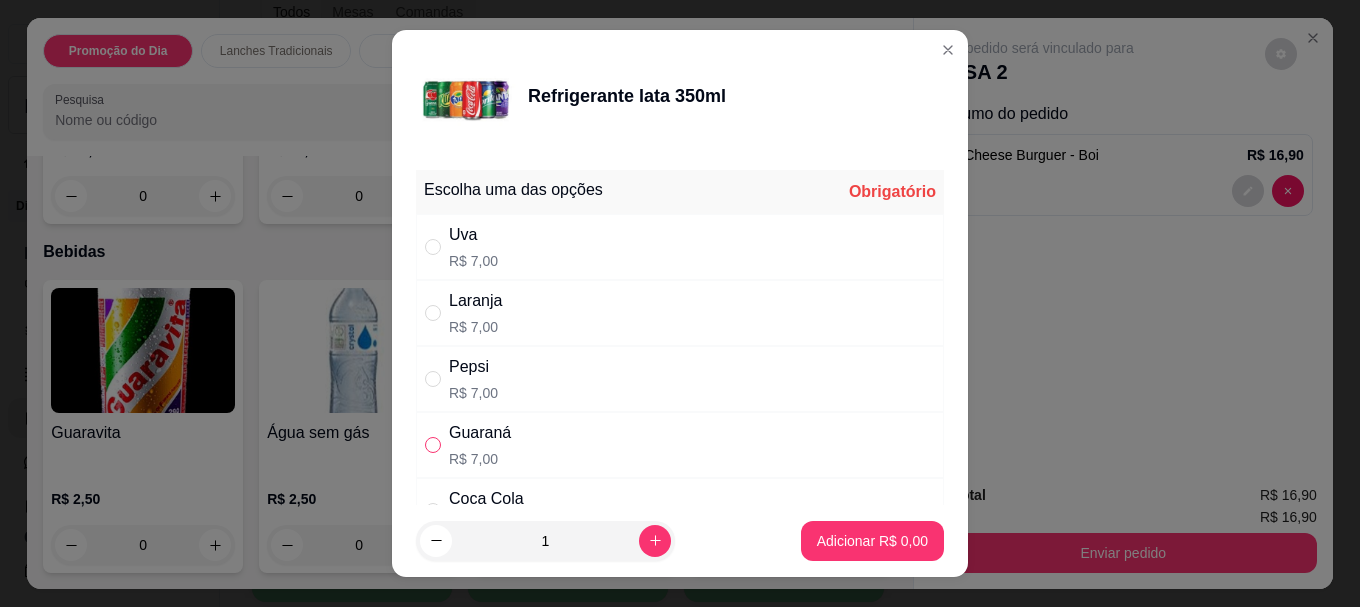 click at bounding box center [433, 445] 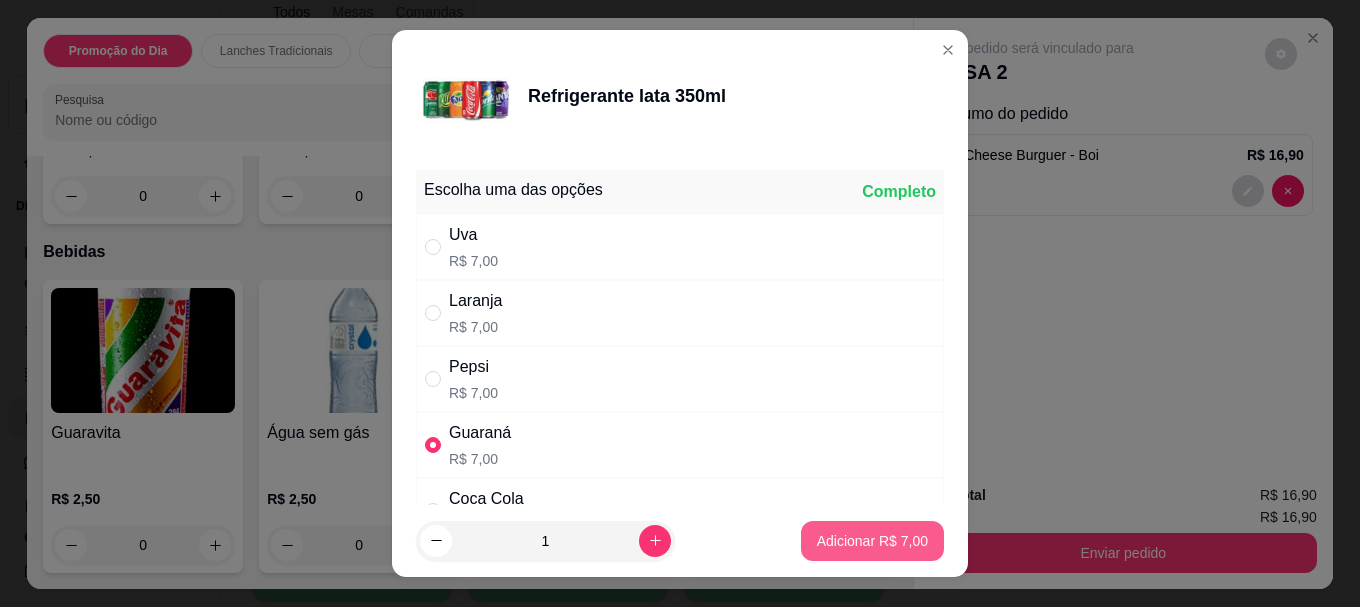 click on "Adicionar   R$ 7,00" at bounding box center [872, 541] 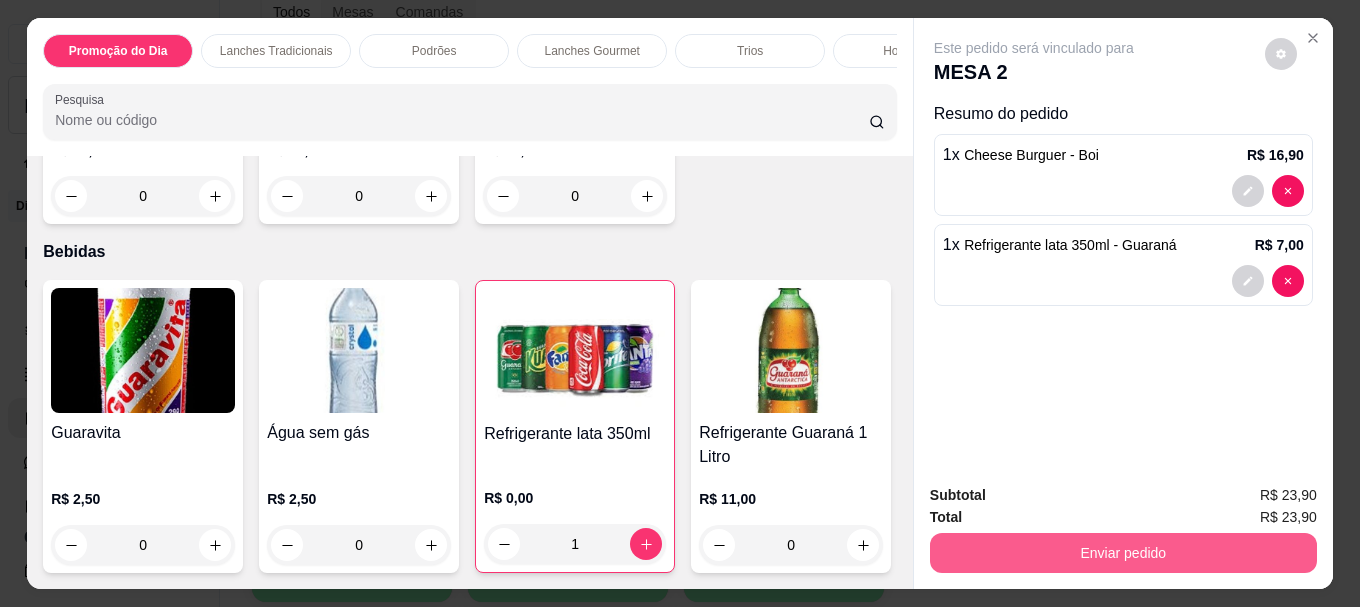 click on "Enviar pedido" at bounding box center (1123, 553) 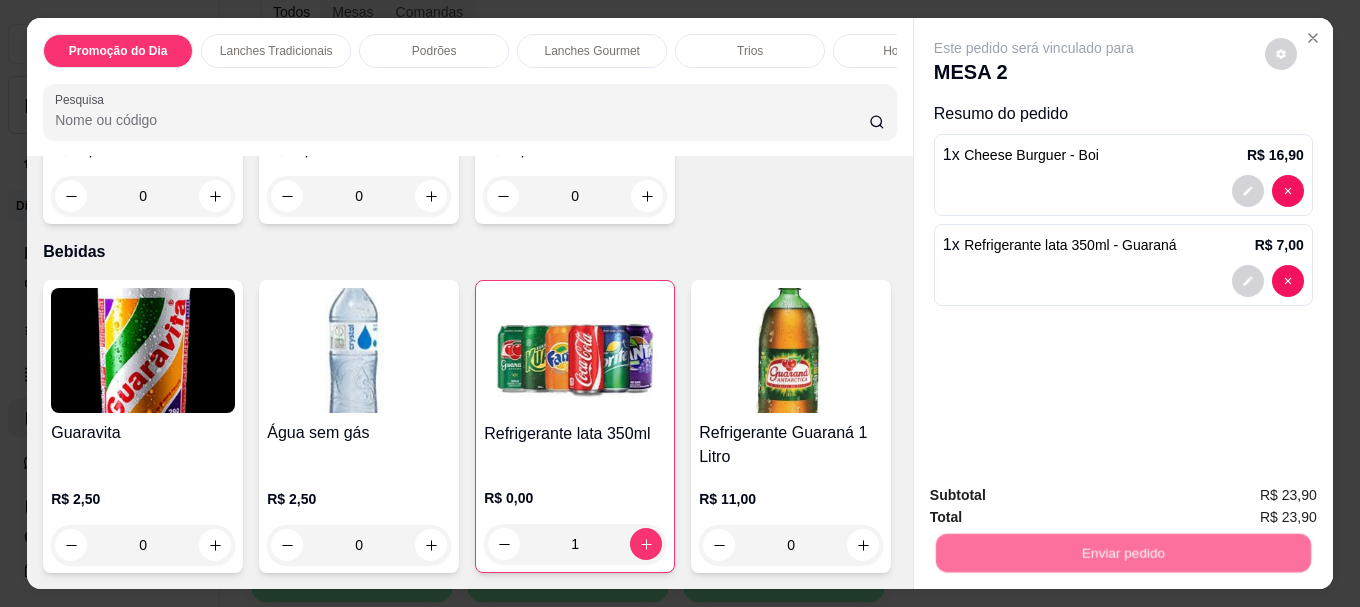 click on "Não registrar e enviar pedido" at bounding box center (1057, 496) 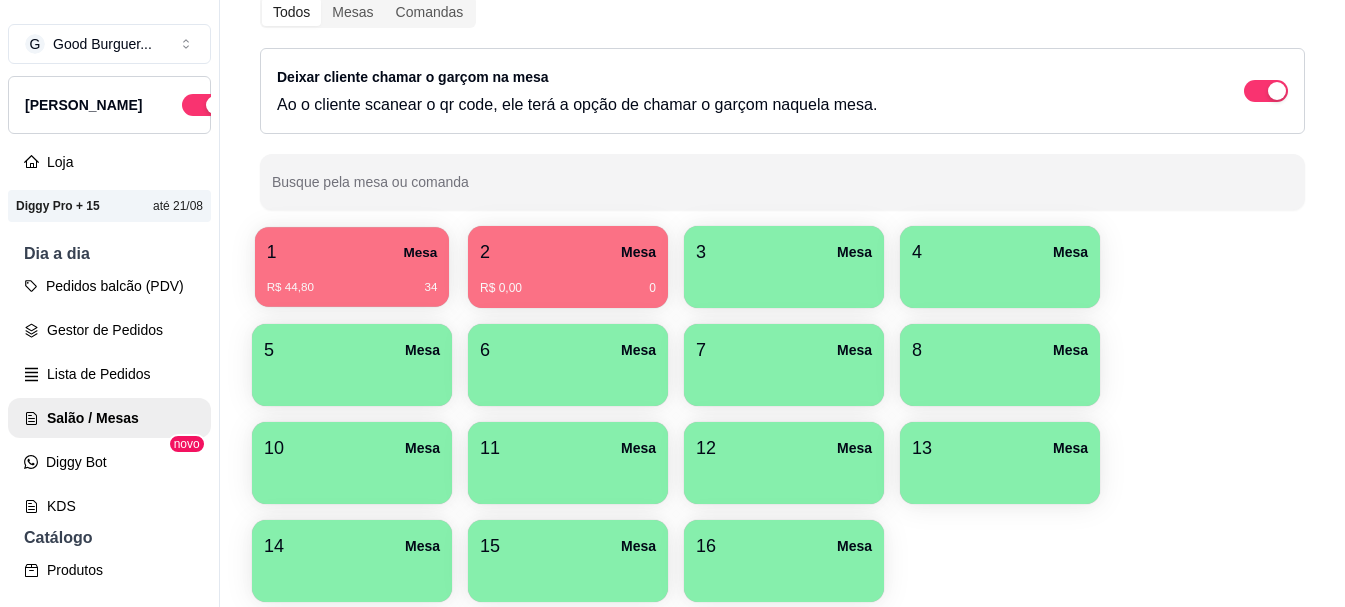 click on "1 Mesa" at bounding box center [352, 252] 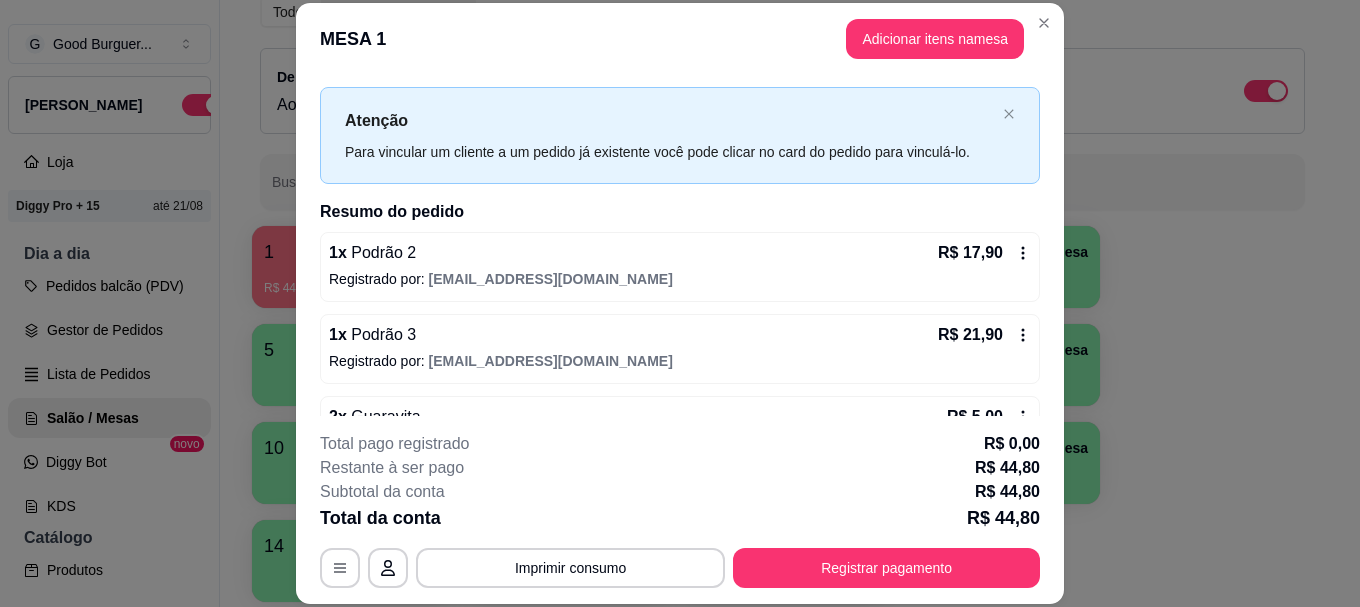 scroll, scrollTop: 0, scrollLeft: 0, axis: both 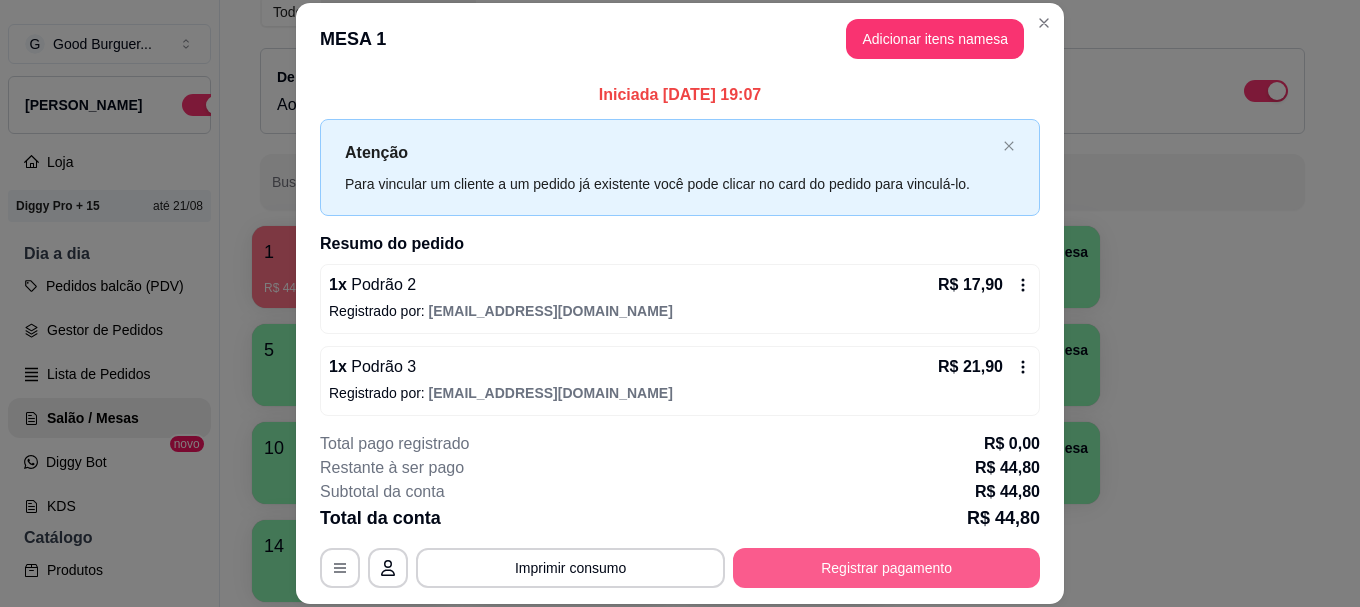 click on "Registrar pagamento" at bounding box center [886, 568] 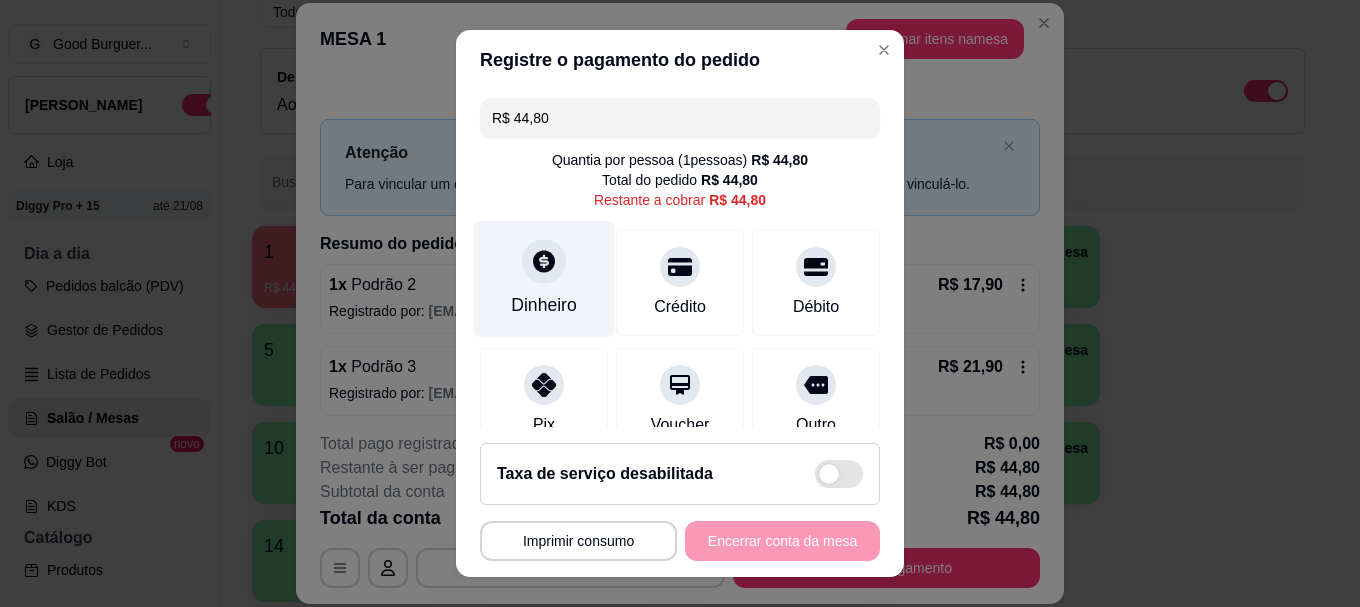 click on "Dinheiro" at bounding box center (544, 279) 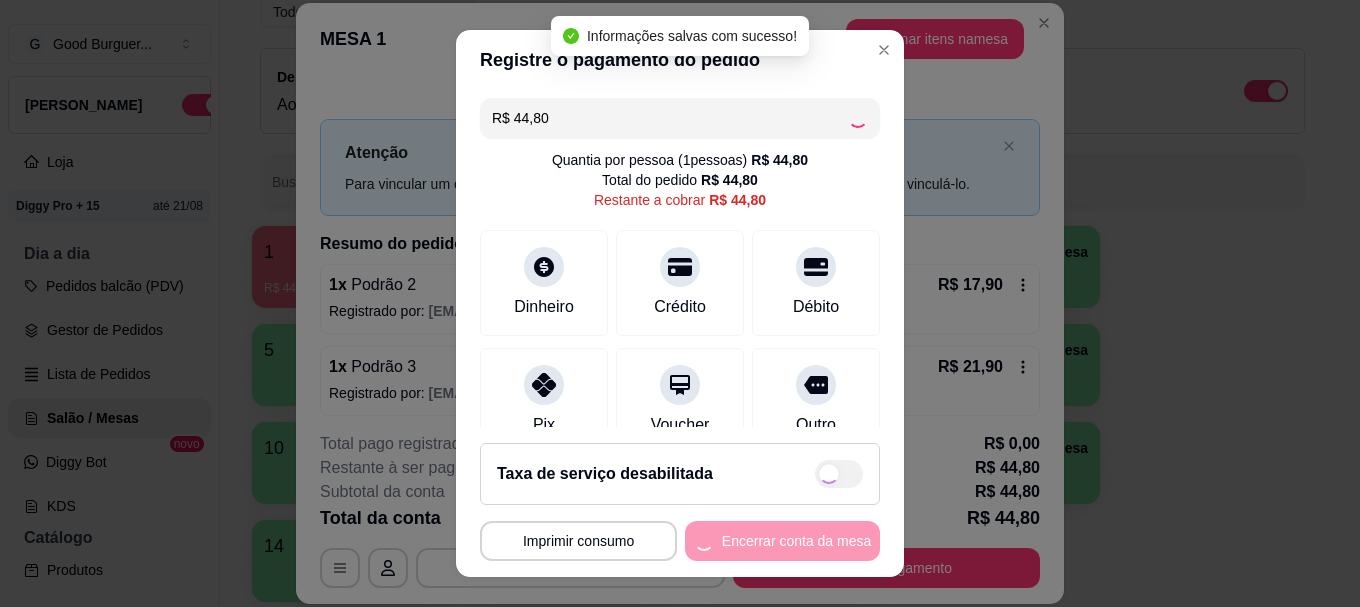 type on "R$ 0,00" 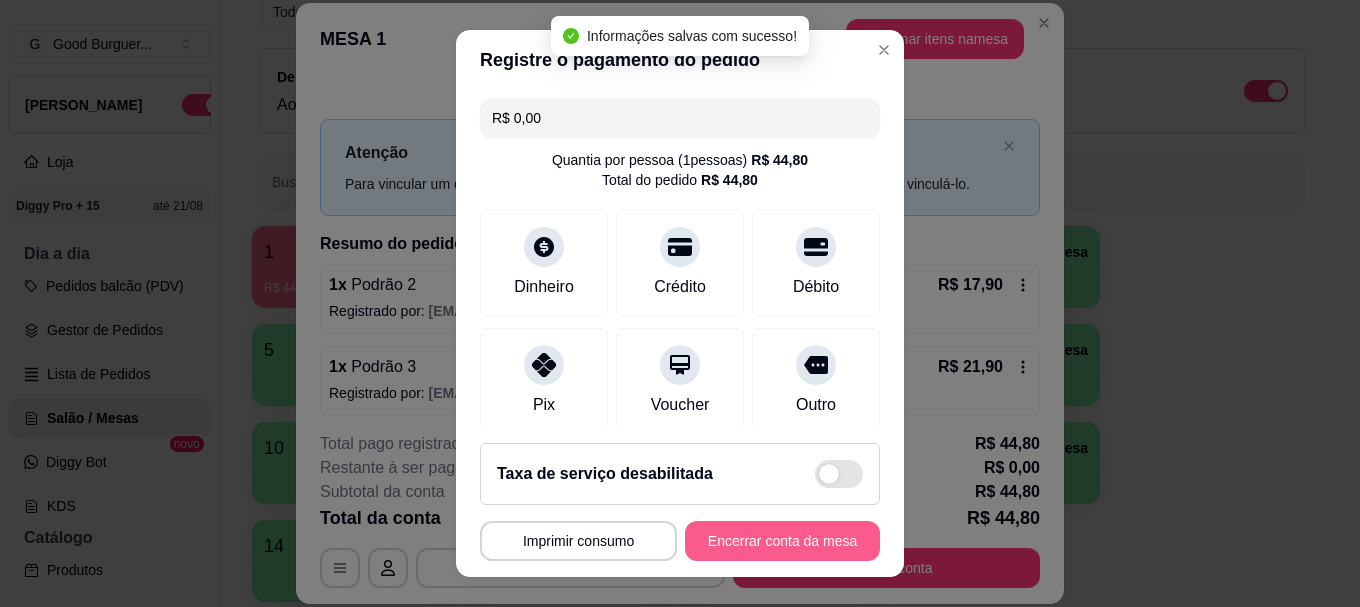 click on "Encerrar conta da mesa" at bounding box center (782, 541) 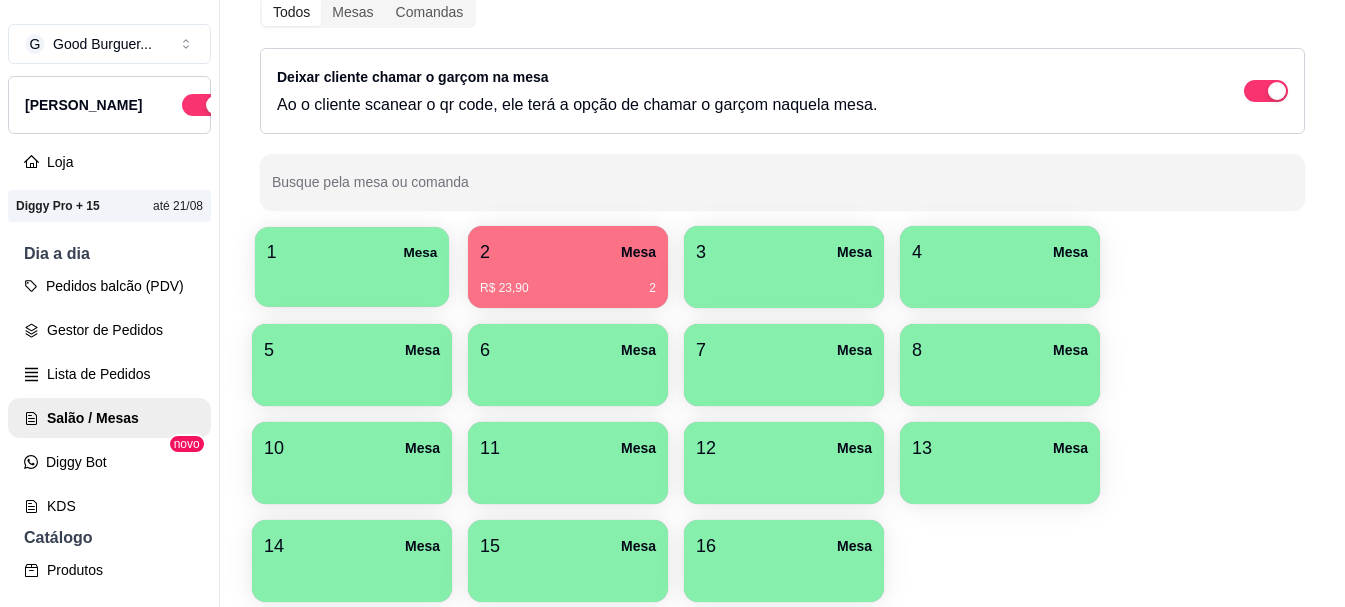 click at bounding box center [352, 280] 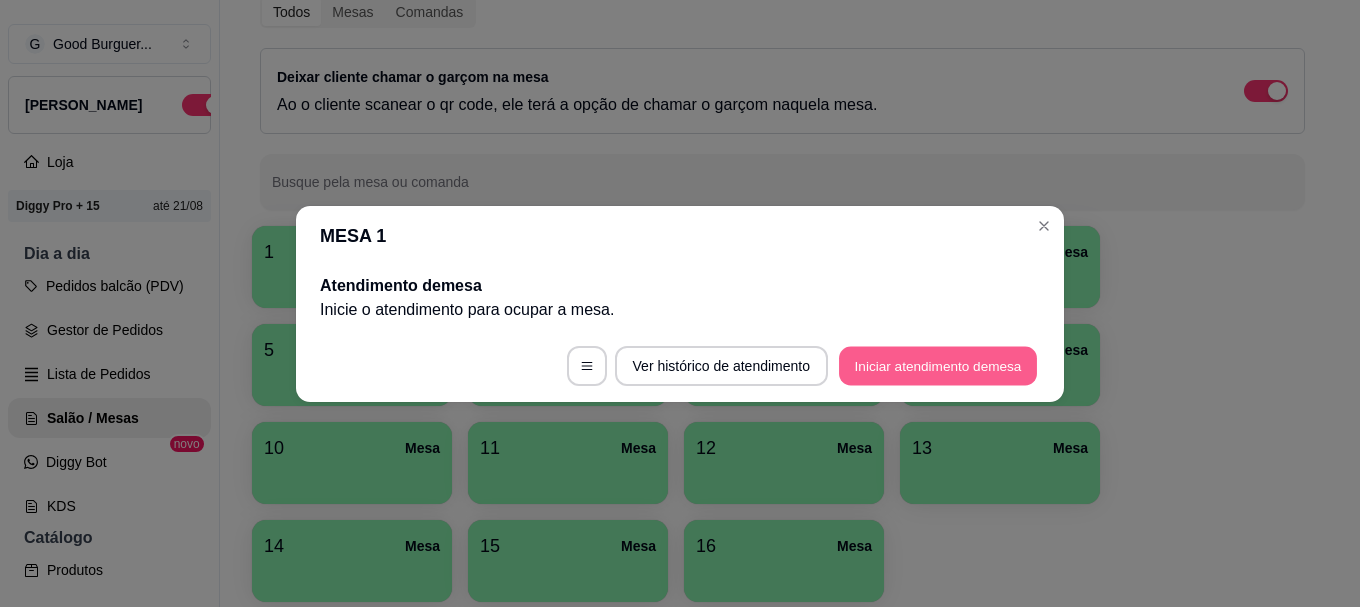 click on "Iniciar atendimento de  mesa" at bounding box center [938, 365] 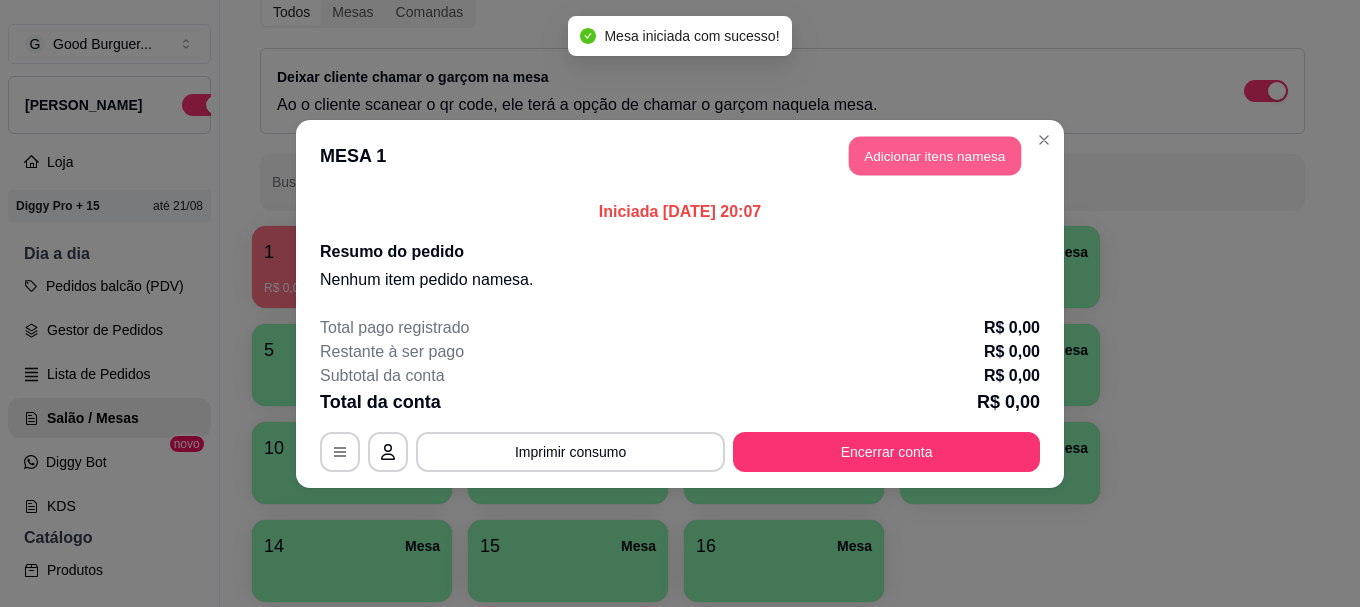 click on "Adicionar itens na  mesa" at bounding box center [935, 155] 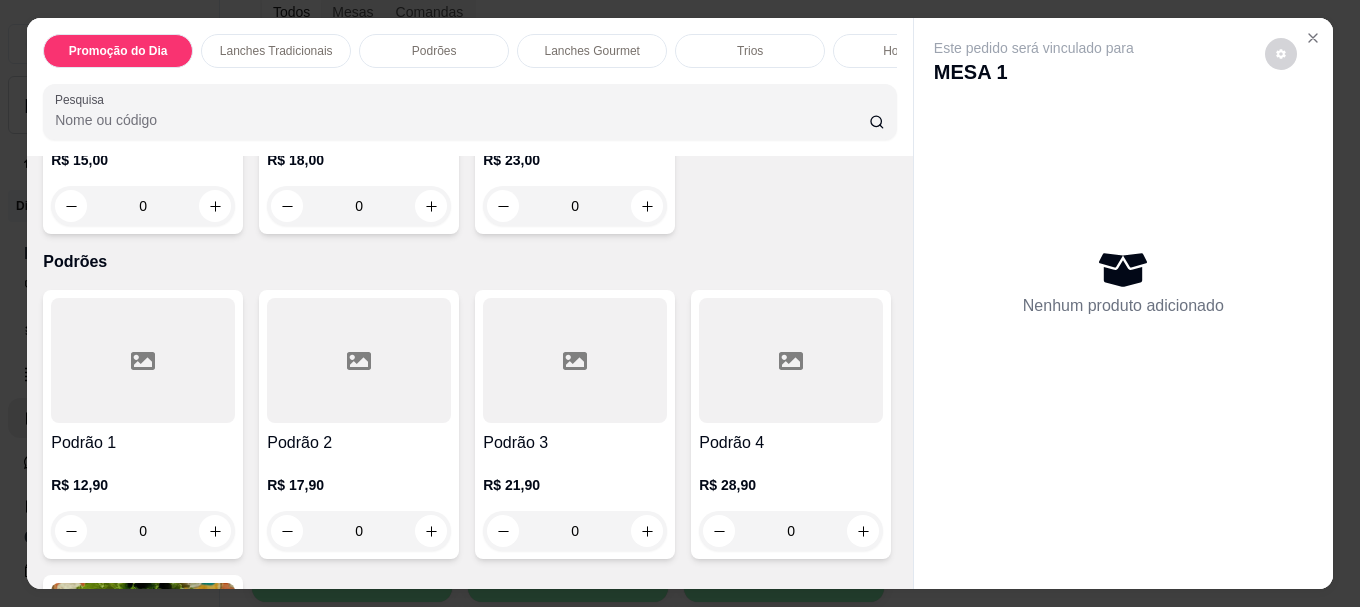 scroll, scrollTop: 1300, scrollLeft: 0, axis: vertical 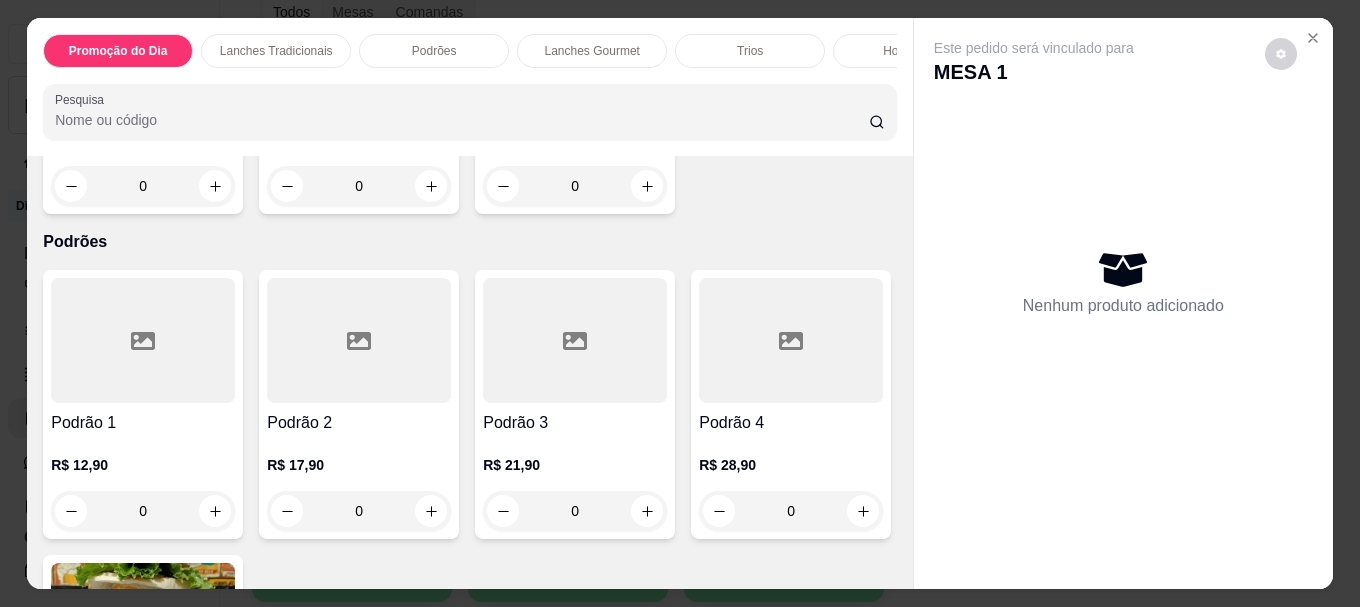 click at bounding box center [575, 15] 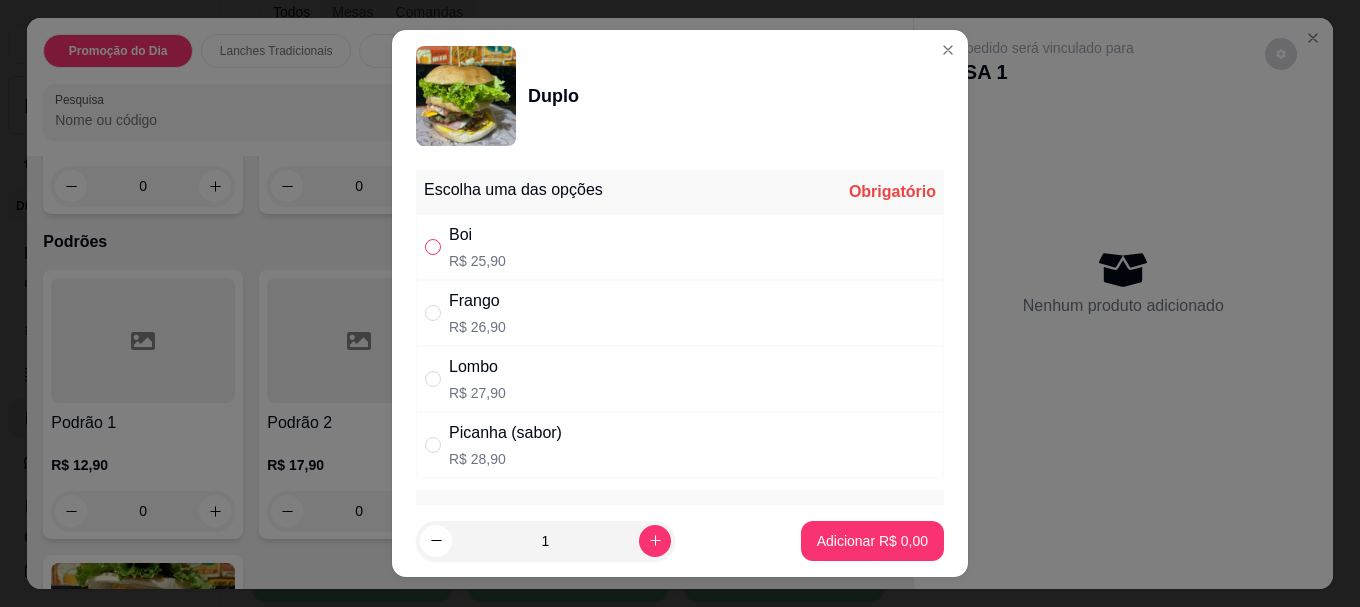 click at bounding box center [433, 247] 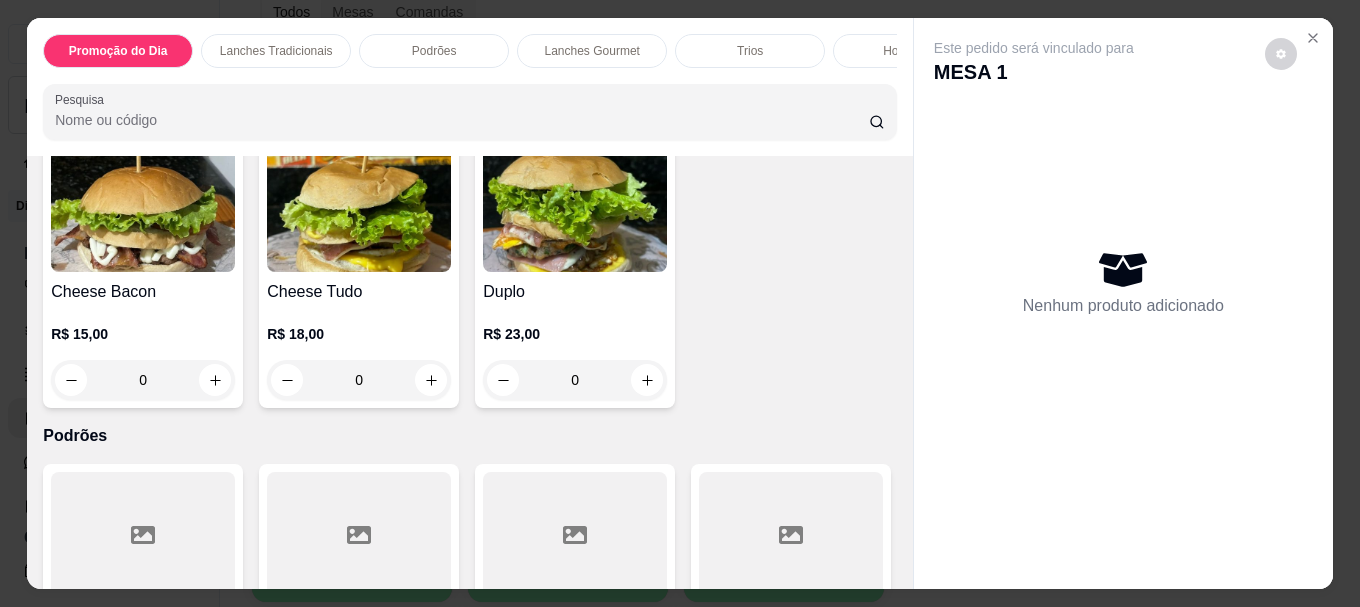 scroll, scrollTop: 1100, scrollLeft: 0, axis: vertical 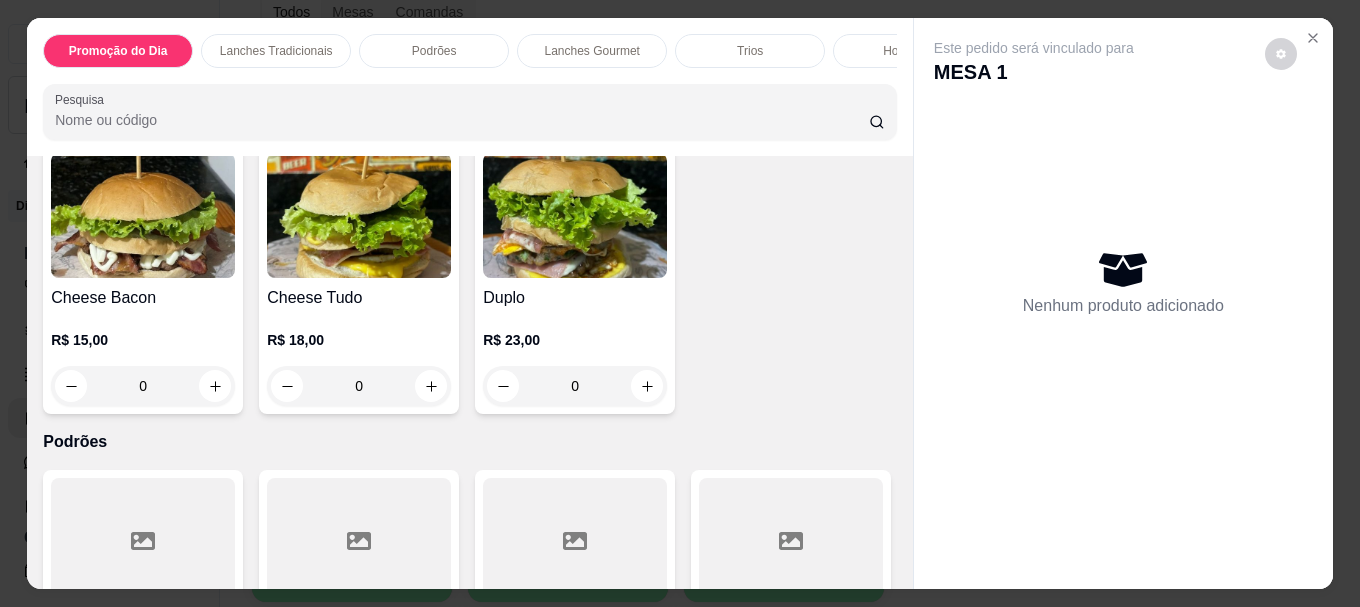 click at bounding box center [359, 215] 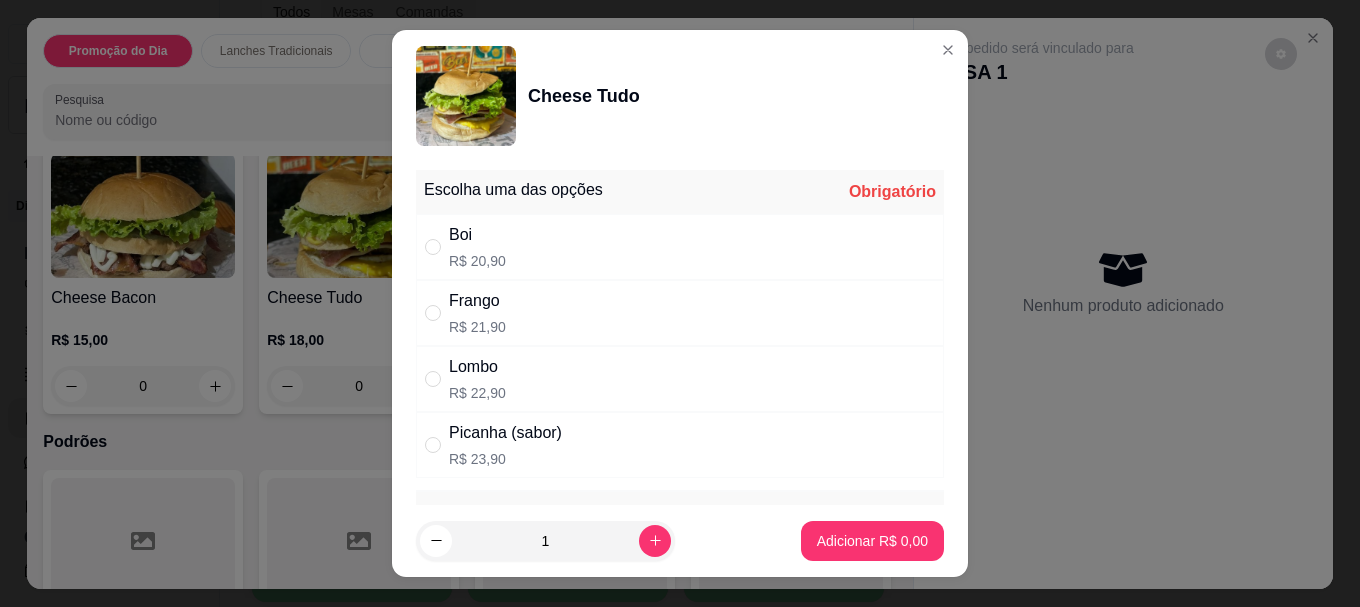 click on "Boi R$ 20,90" at bounding box center (680, 247) 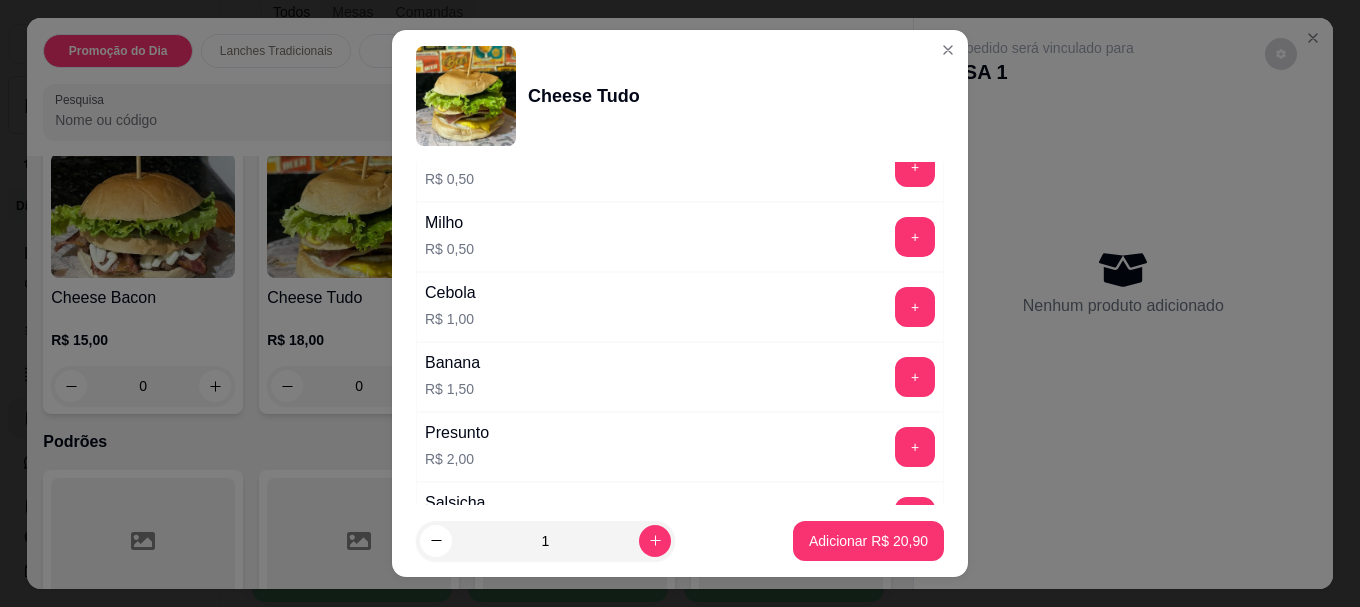 scroll, scrollTop: 800, scrollLeft: 0, axis: vertical 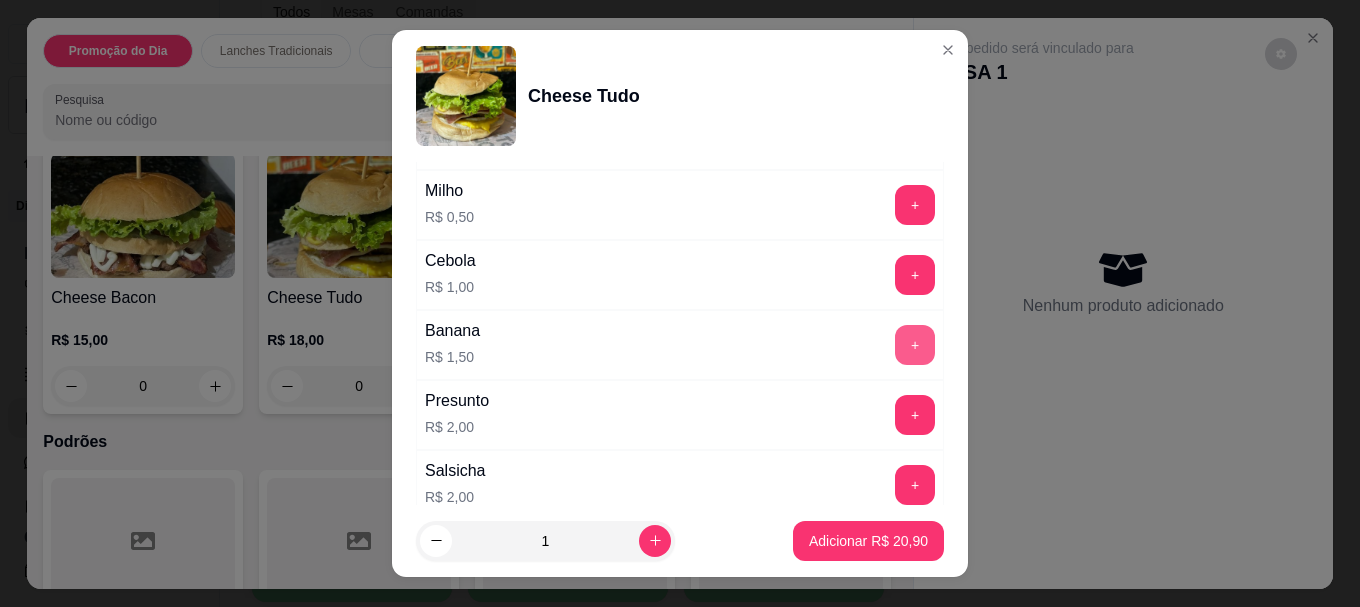 click on "+" at bounding box center (915, 345) 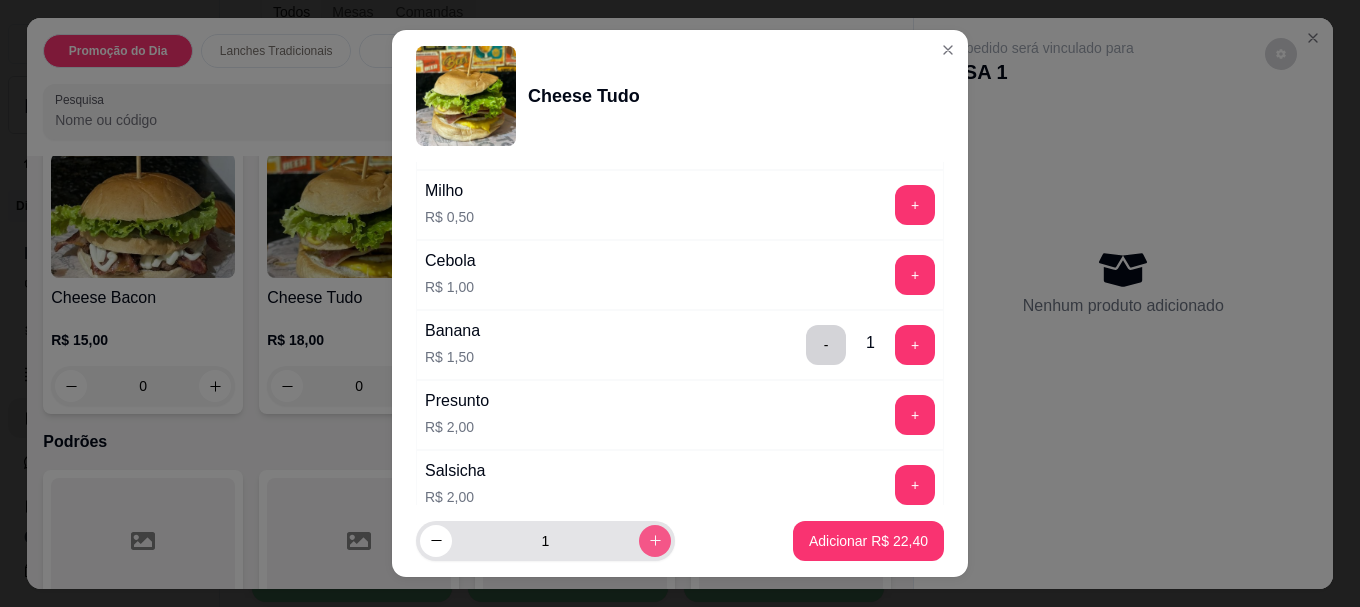 click at bounding box center (655, 541) 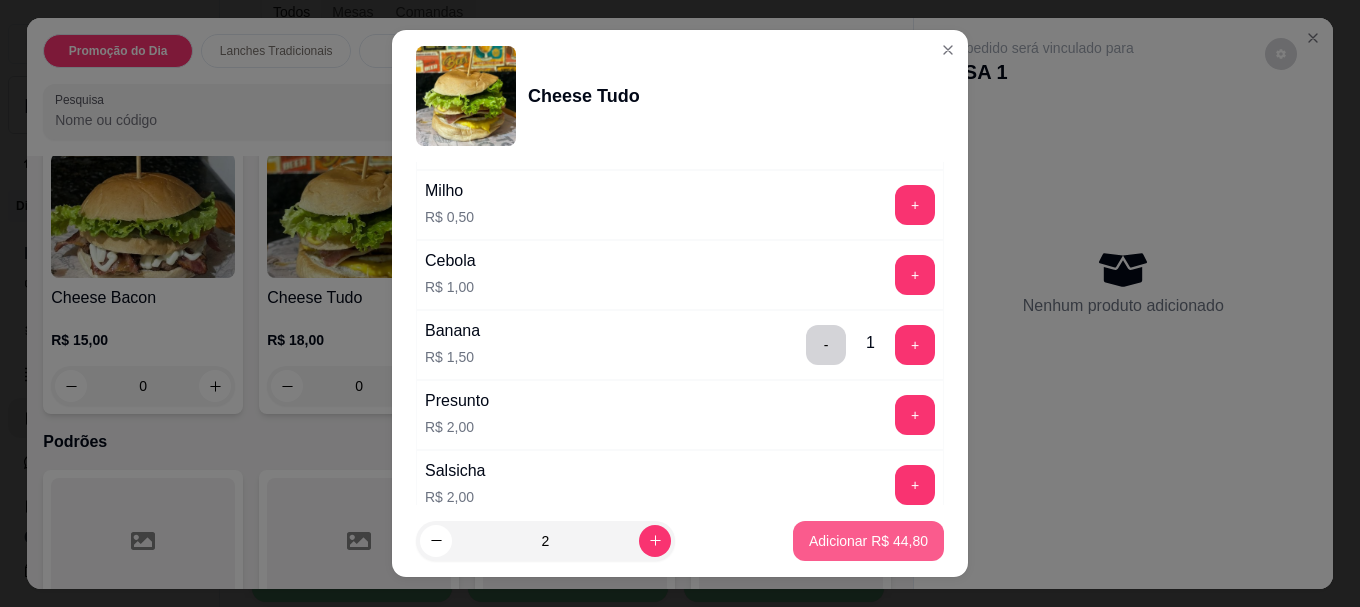 click on "Adicionar   R$ 44,80" at bounding box center [868, 541] 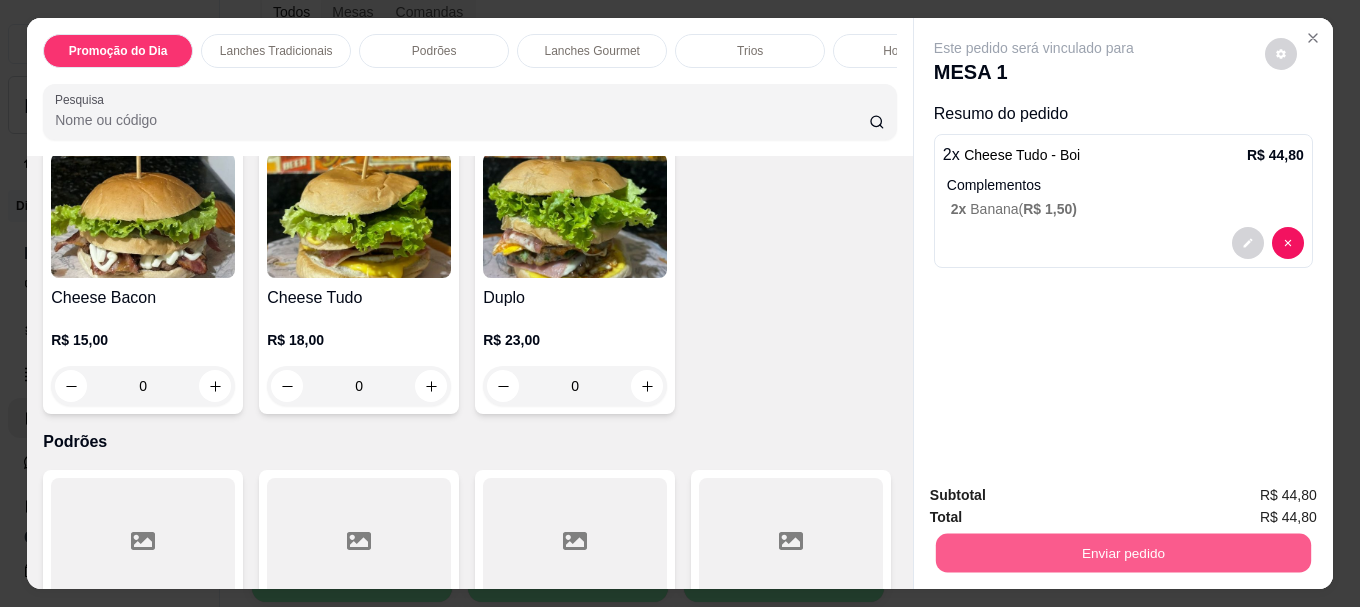 click on "Enviar pedido" at bounding box center (1123, 552) 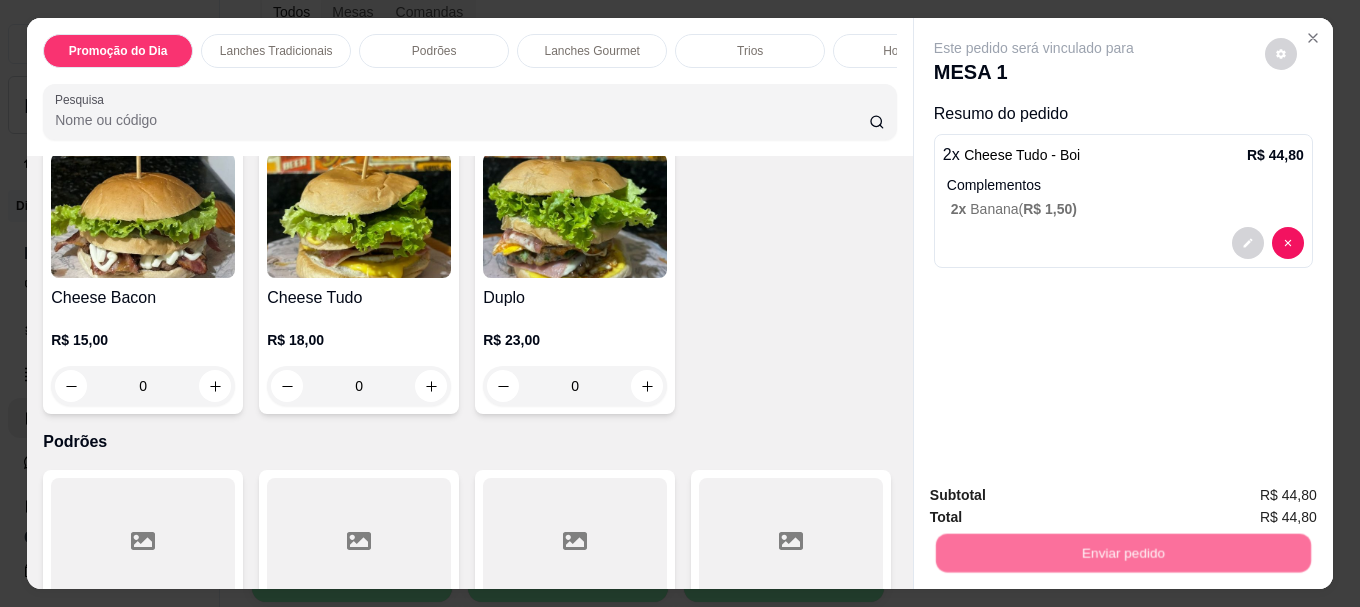 click on "Não registrar e enviar pedido" at bounding box center [1057, 495] 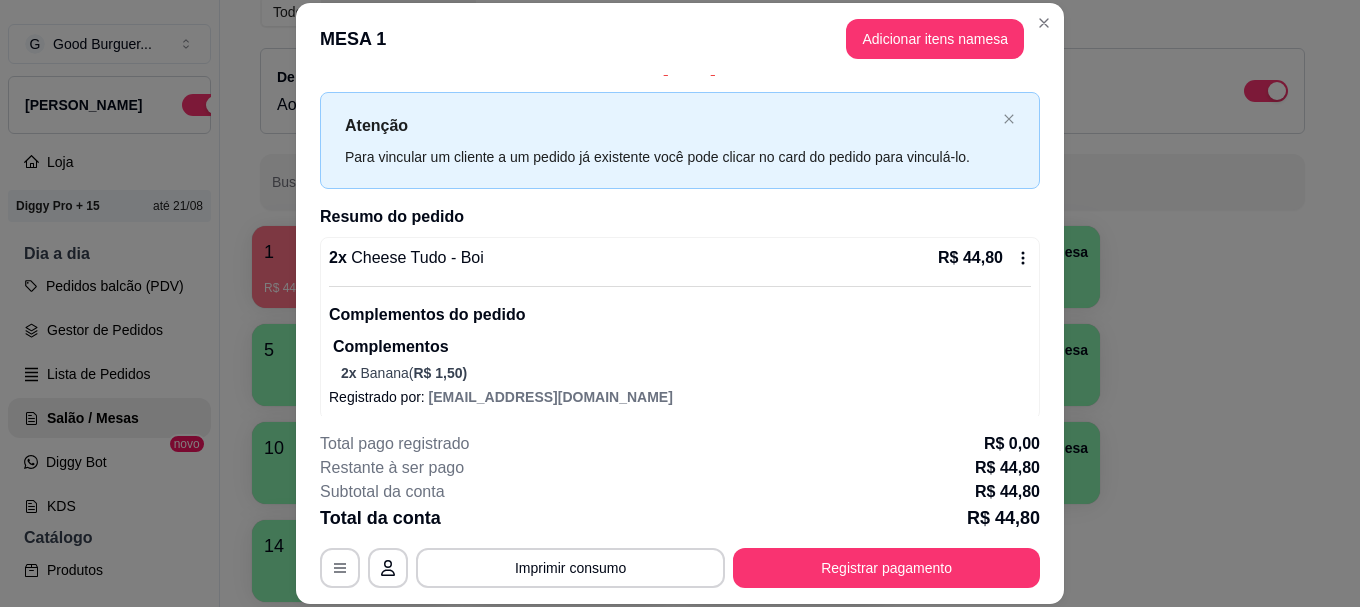 scroll, scrollTop: 39, scrollLeft: 0, axis: vertical 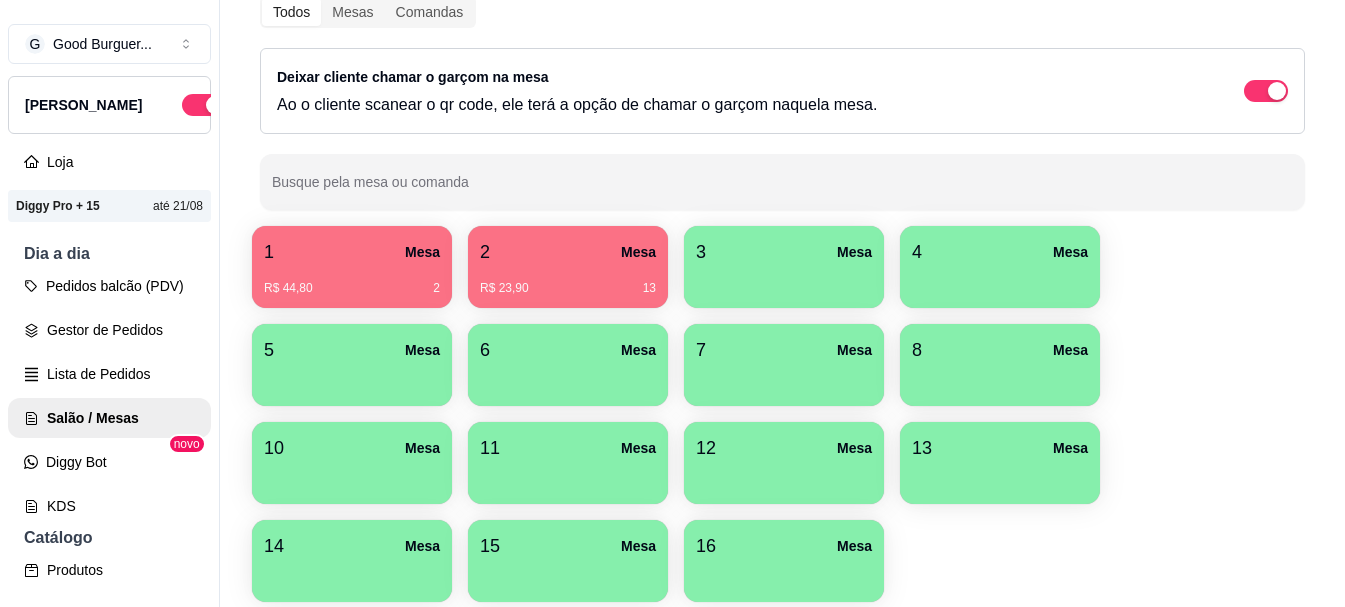 click on "R$ 23,90 13" at bounding box center [568, 288] 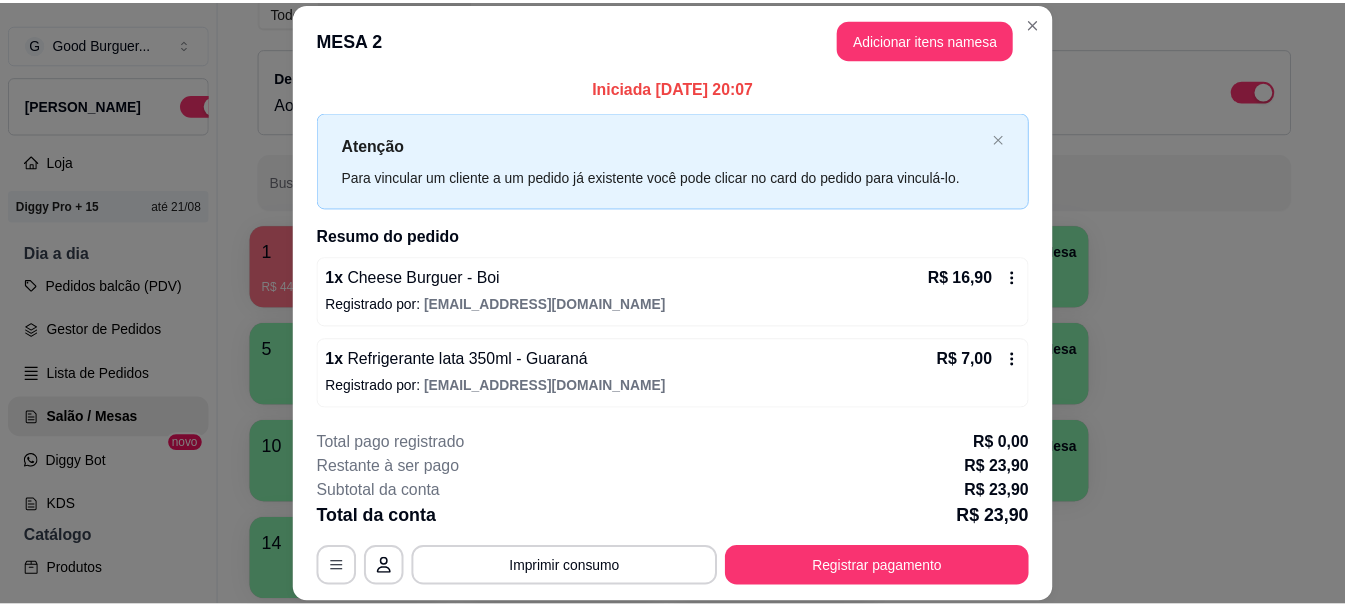 scroll, scrollTop: 8, scrollLeft: 0, axis: vertical 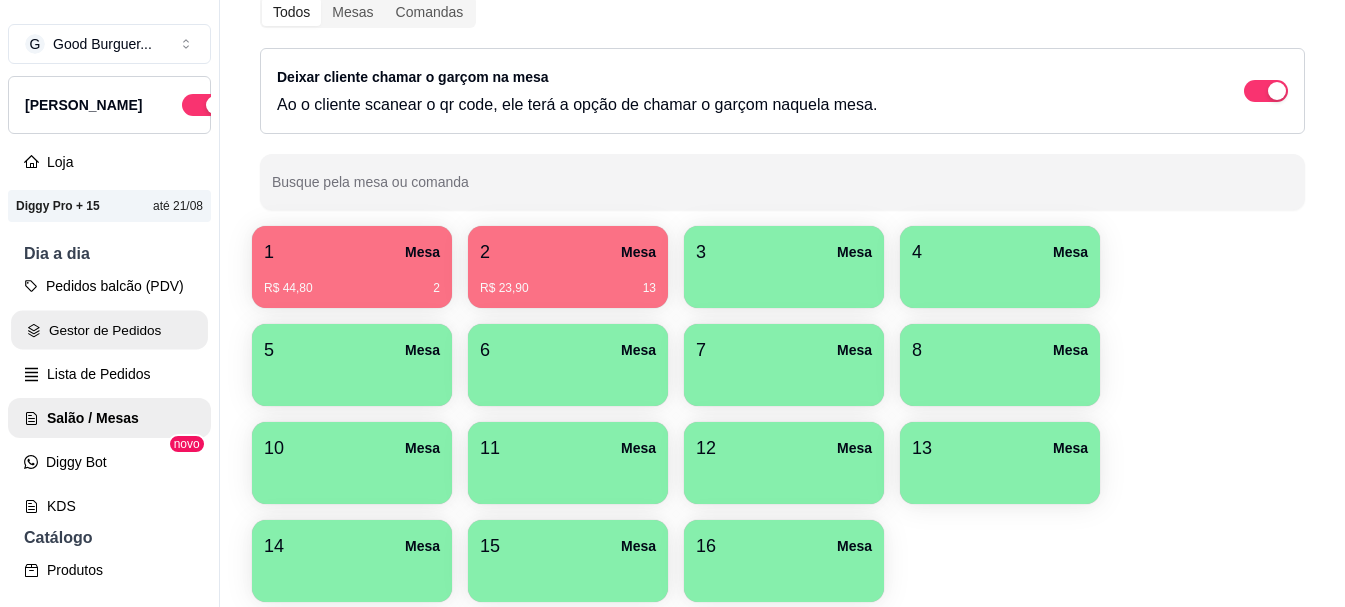 click on "Gestor de Pedidos" at bounding box center (109, 330) 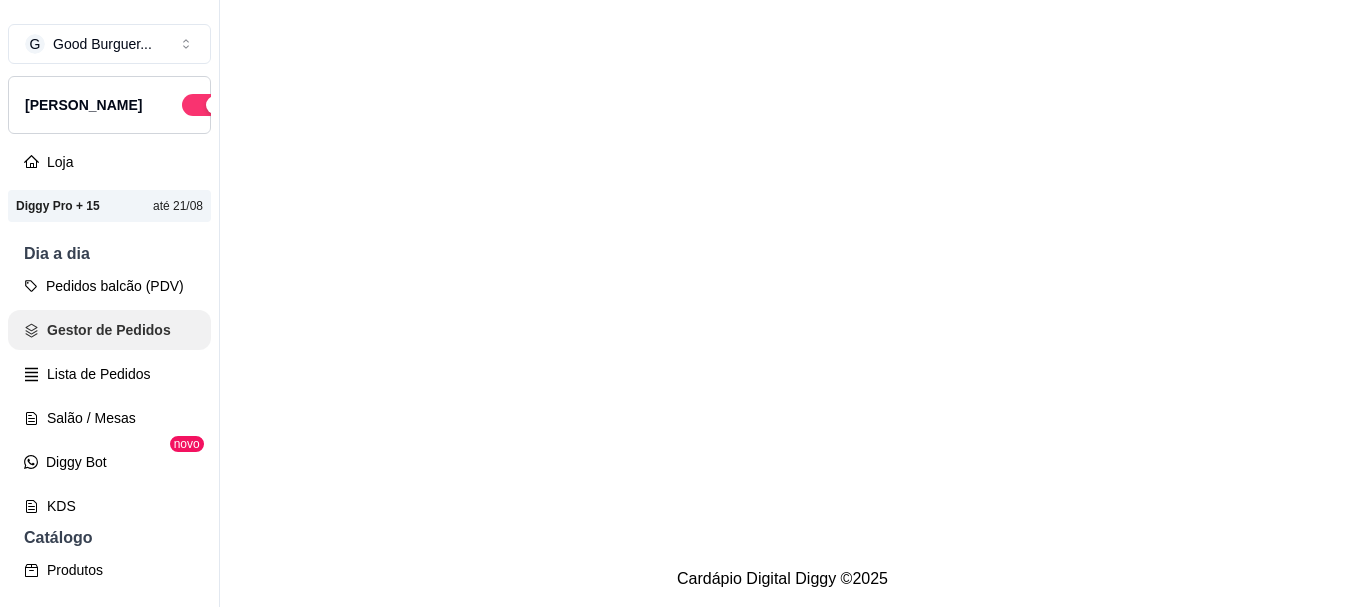 scroll, scrollTop: 0, scrollLeft: 0, axis: both 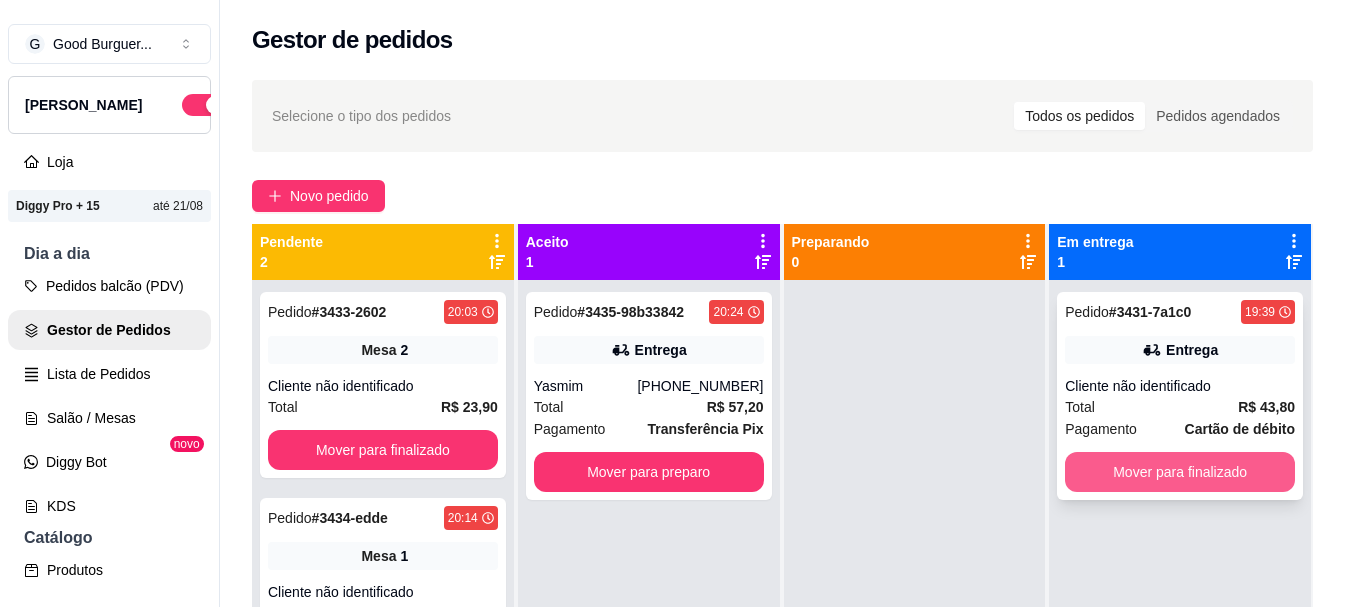 click on "Mover para finalizado" at bounding box center (1180, 472) 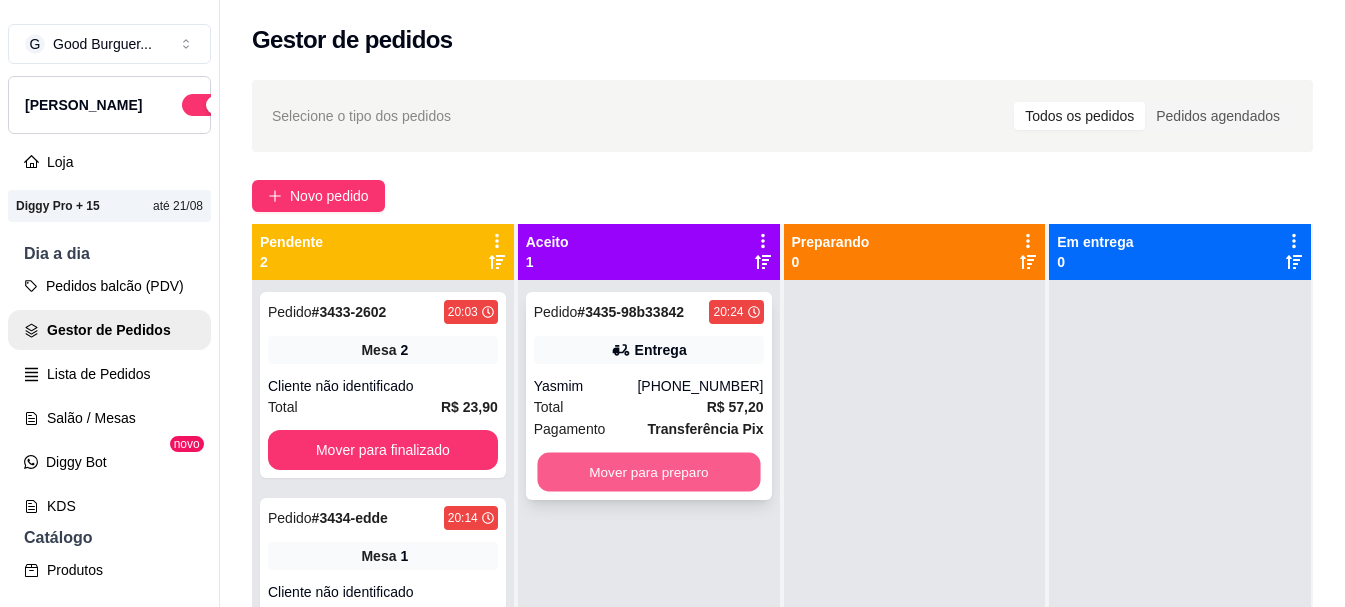 click on "Mover para preparo" at bounding box center [648, 472] 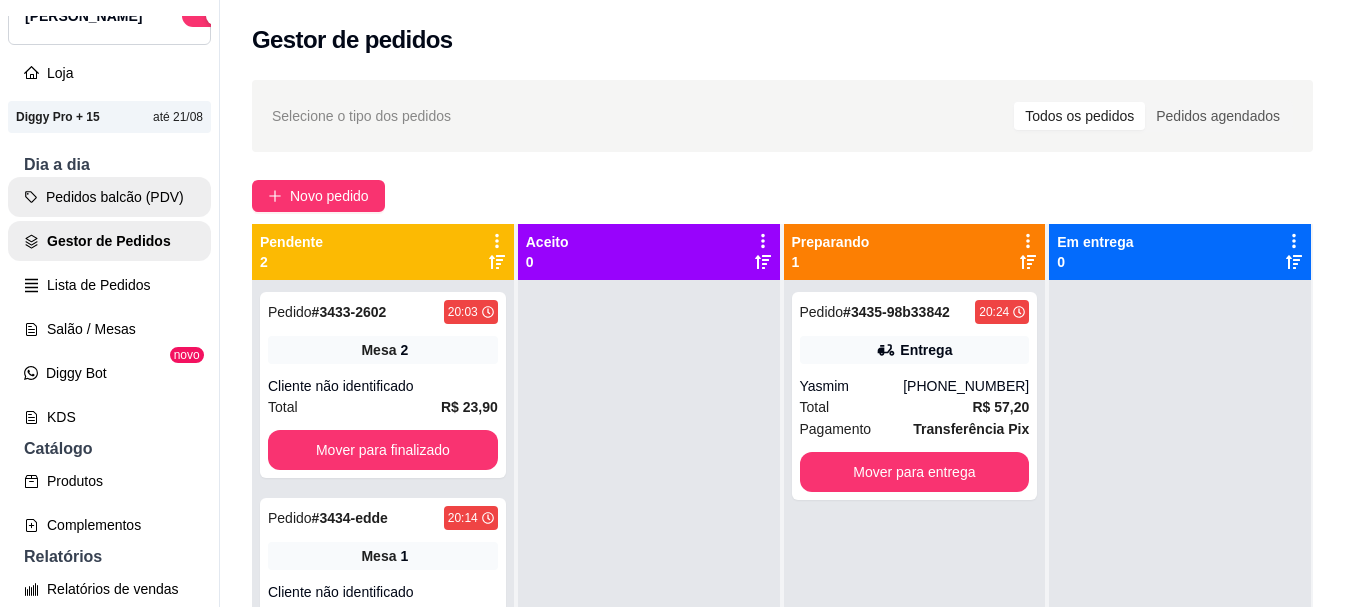 scroll, scrollTop: 200, scrollLeft: 0, axis: vertical 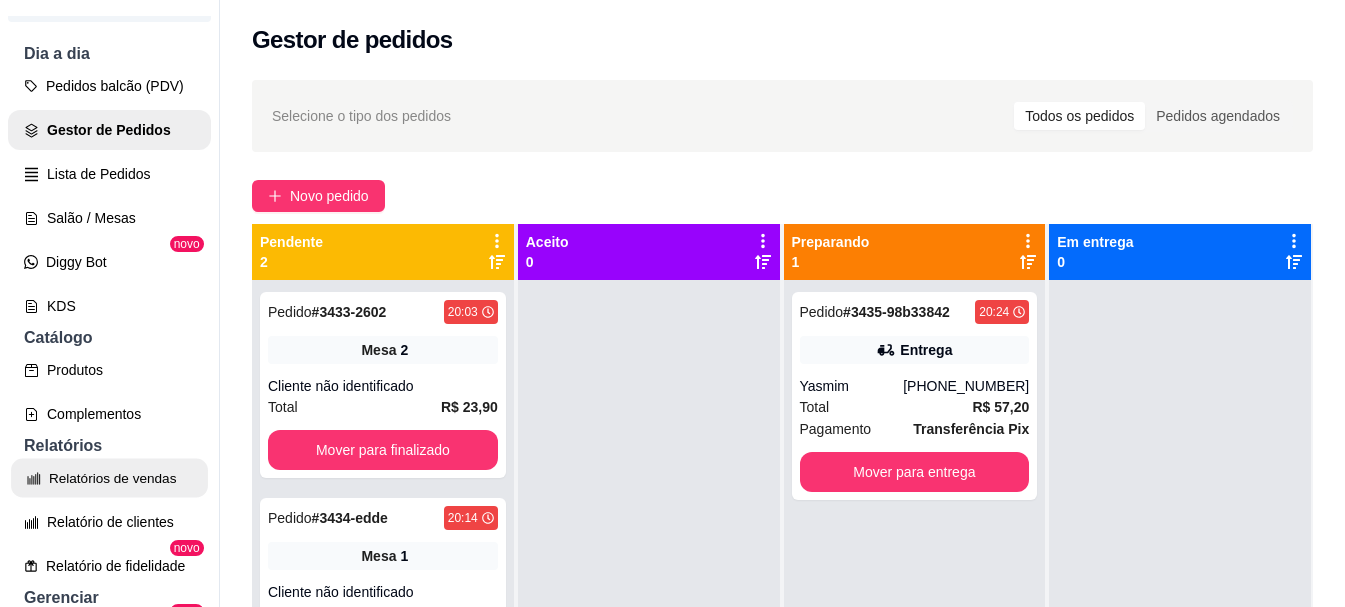 click on "Relatórios de vendas" at bounding box center (109, 478) 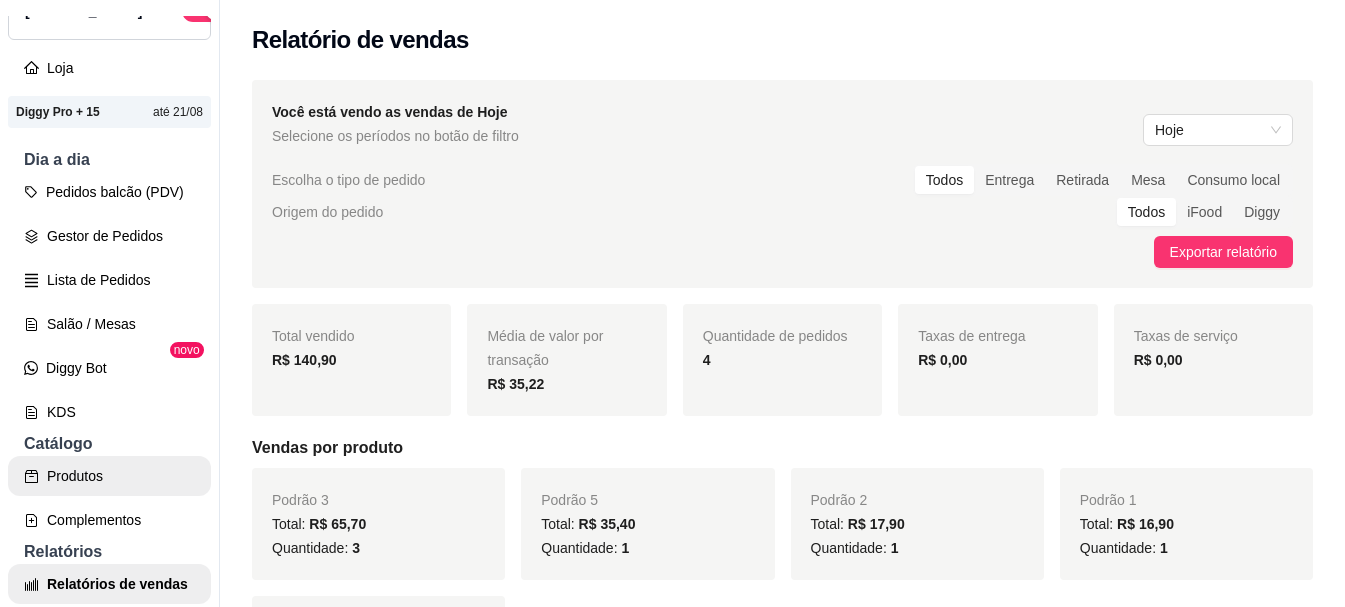scroll, scrollTop: 0, scrollLeft: 0, axis: both 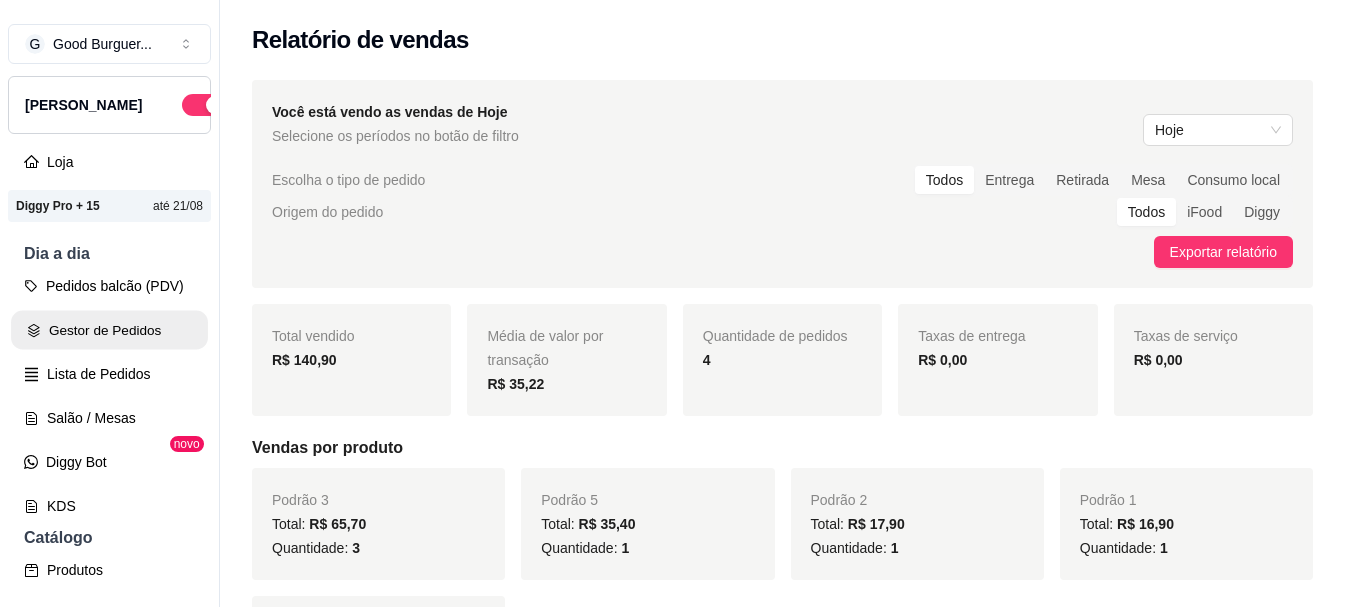 click on "Gestor de Pedidos" at bounding box center [109, 330] 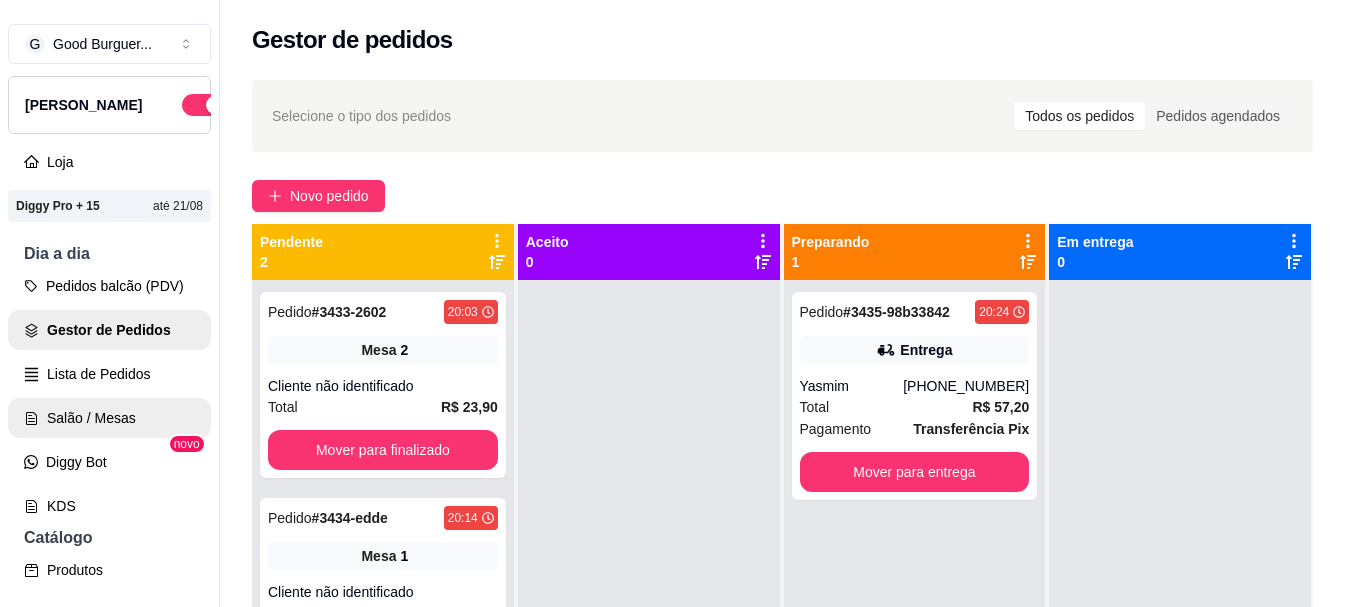 click on "Salão / Mesas" at bounding box center [109, 418] 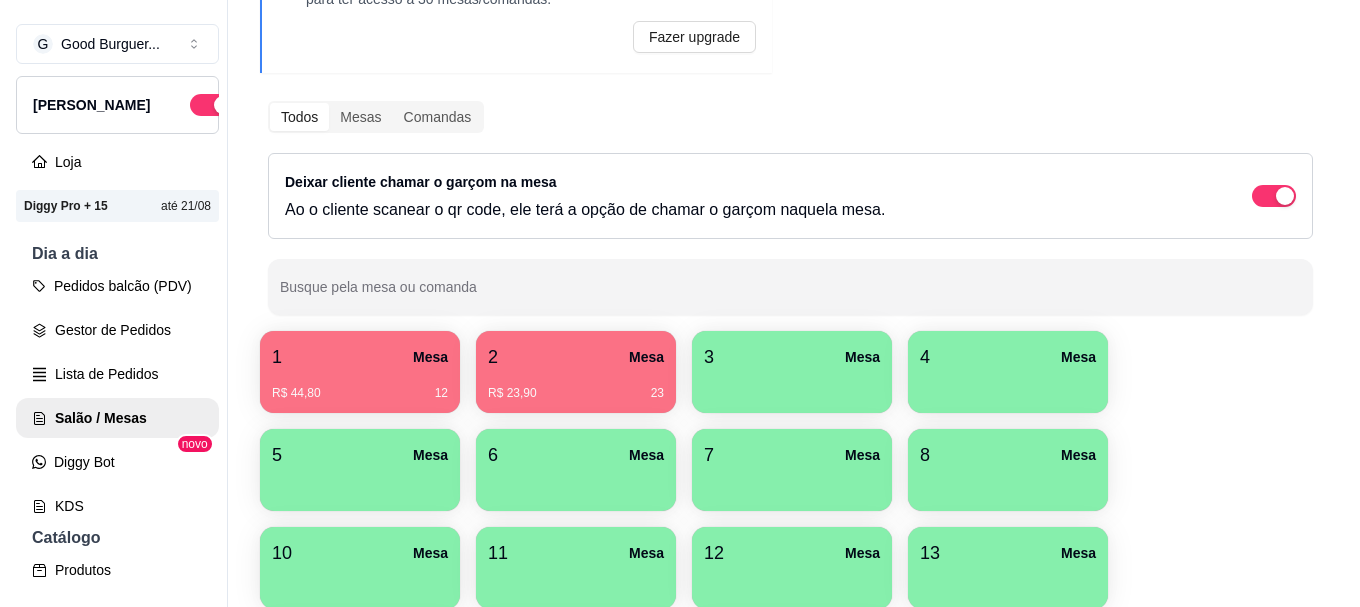 scroll, scrollTop: 200, scrollLeft: 0, axis: vertical 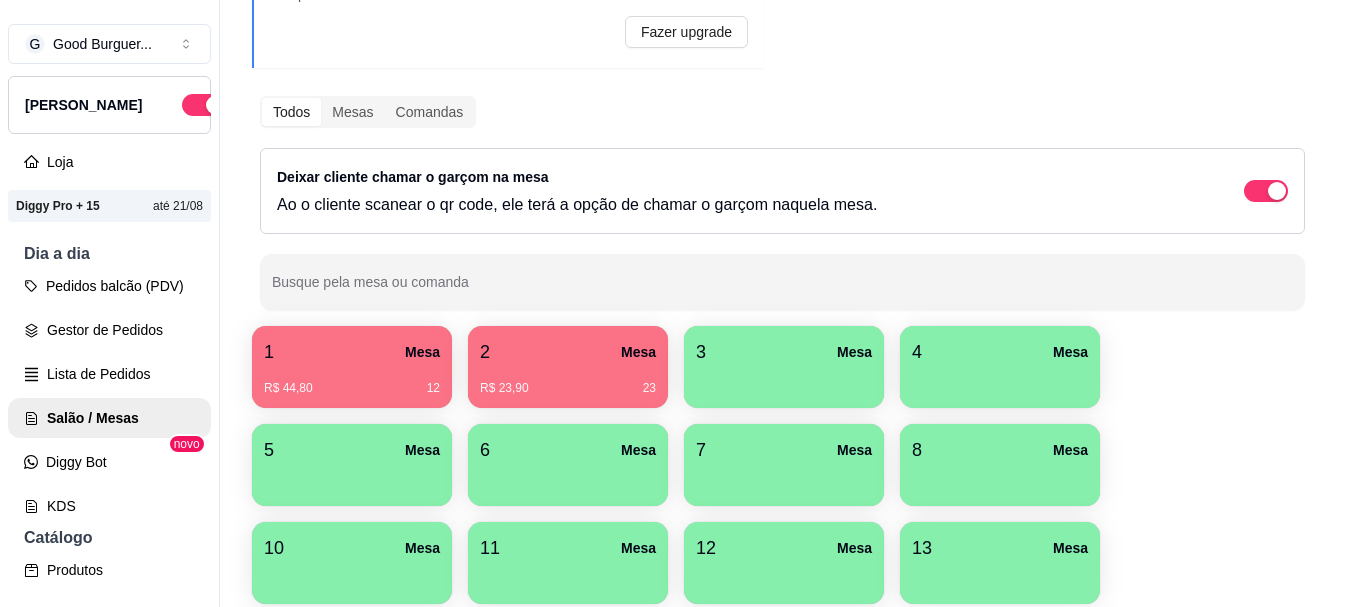 click on "R$ 23,90 23" at bounding box center [568, 381] 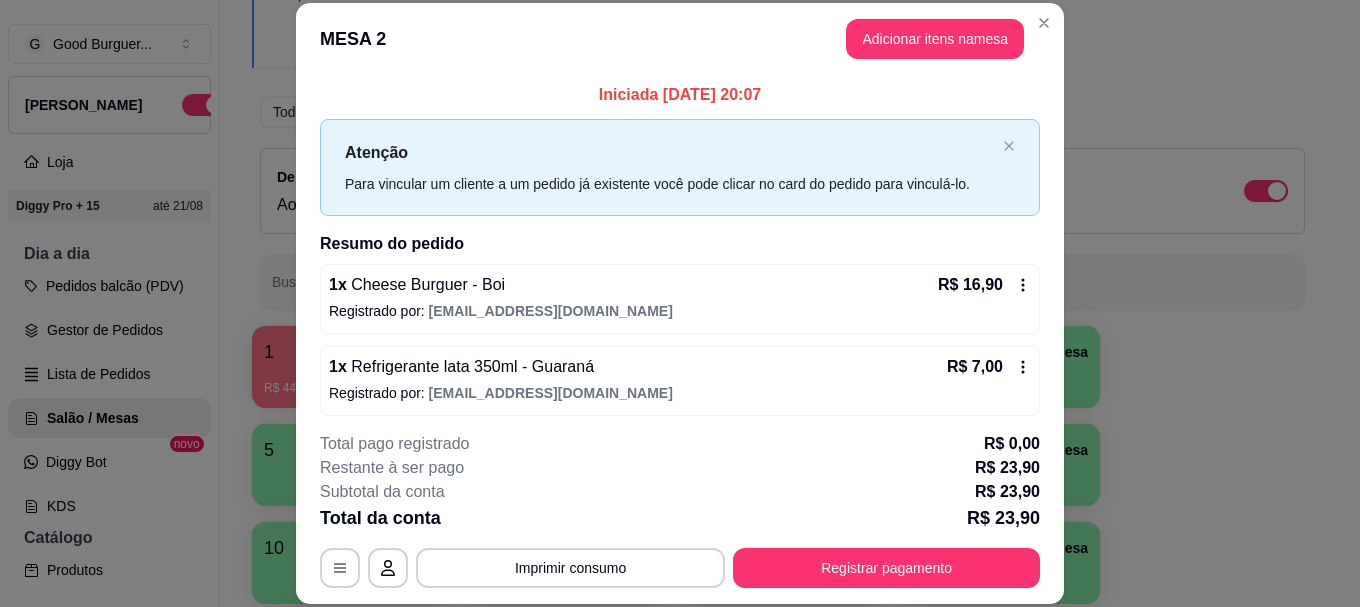 scroll, scrollTop: 8, scrollLeft: 0, axis: vertical 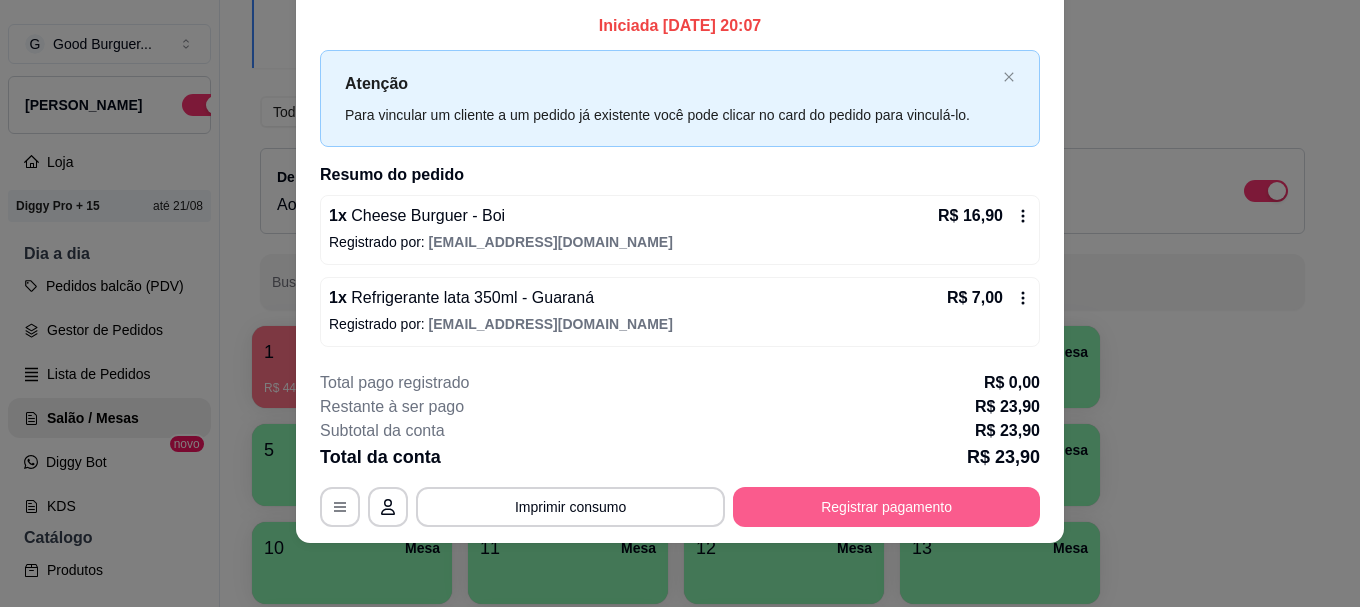 click on "Registrar pagamento" at bounding box center (886, 507) 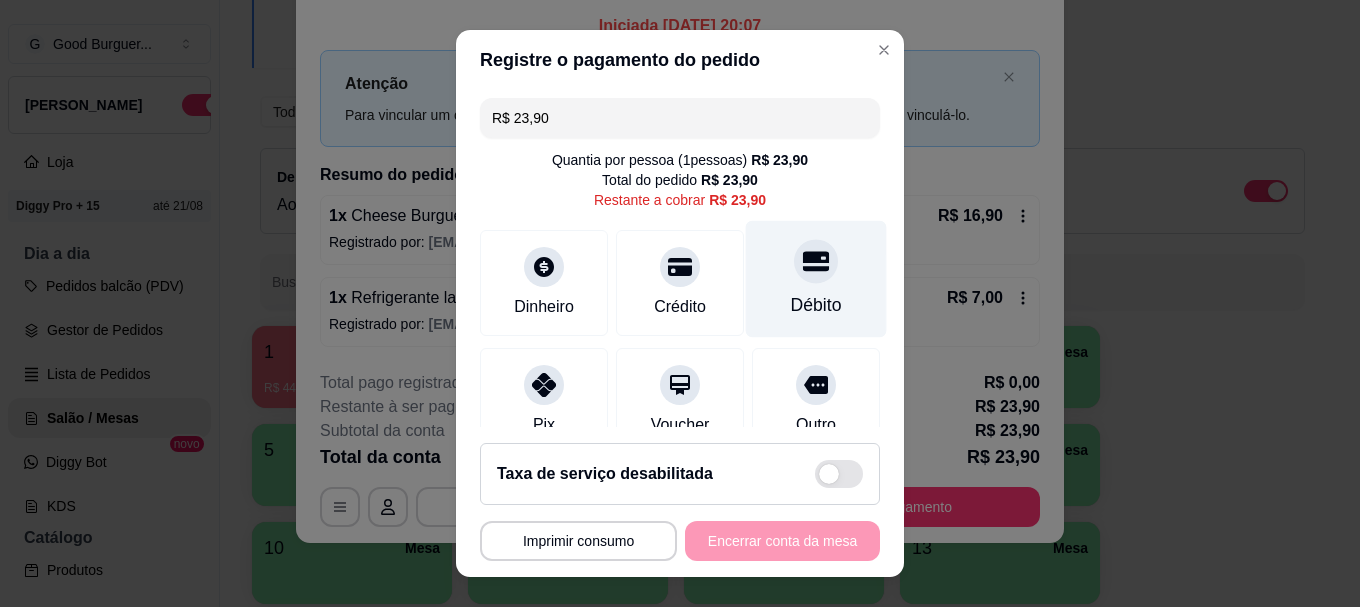 click on "Débito" at bounding box center [816, 306] 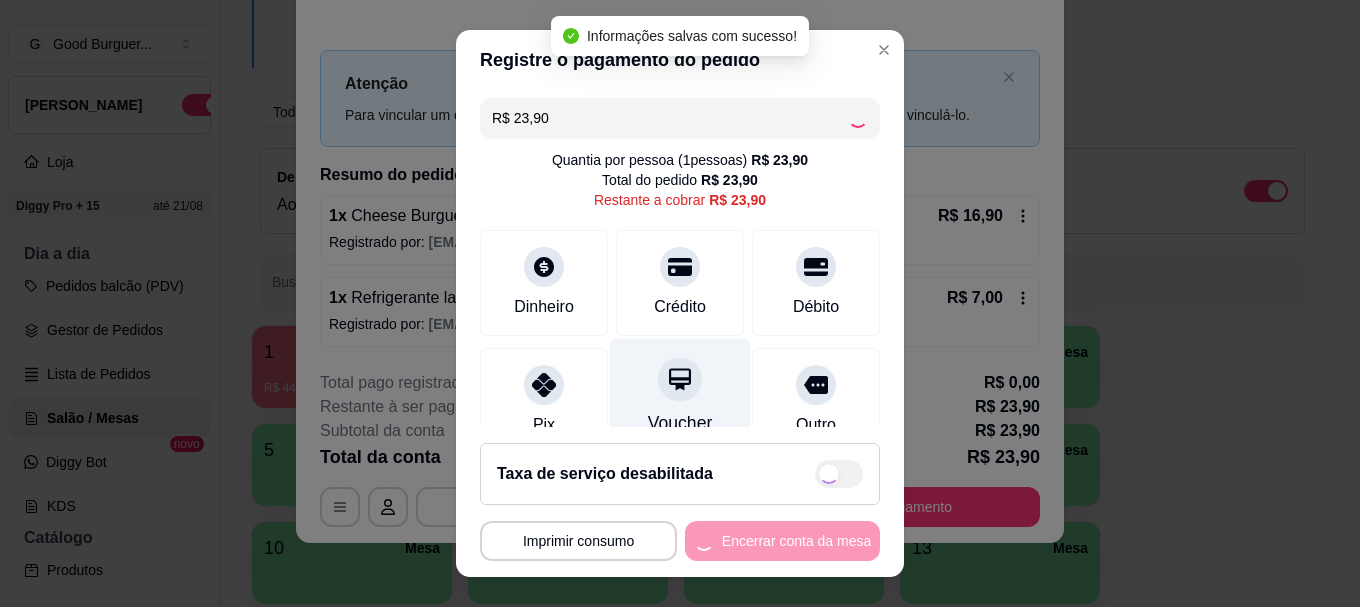 type on "R$ 0,00" 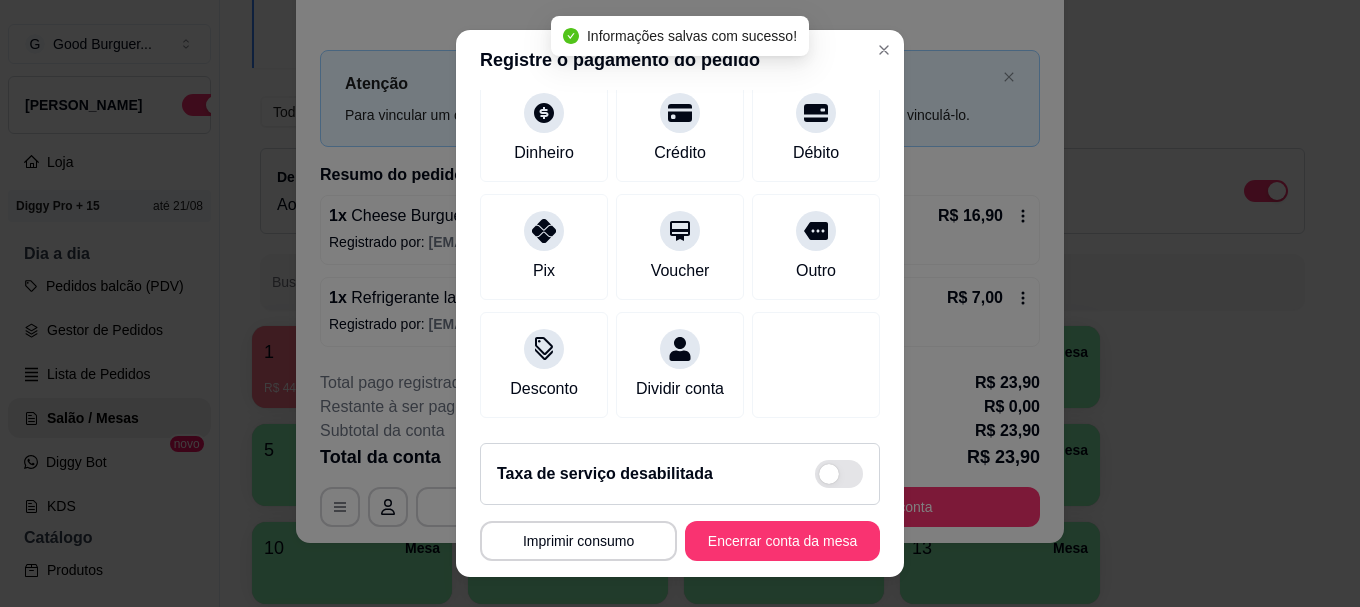 scroll, scrollTop: 261, scrollLeft: 0, axis: vertical 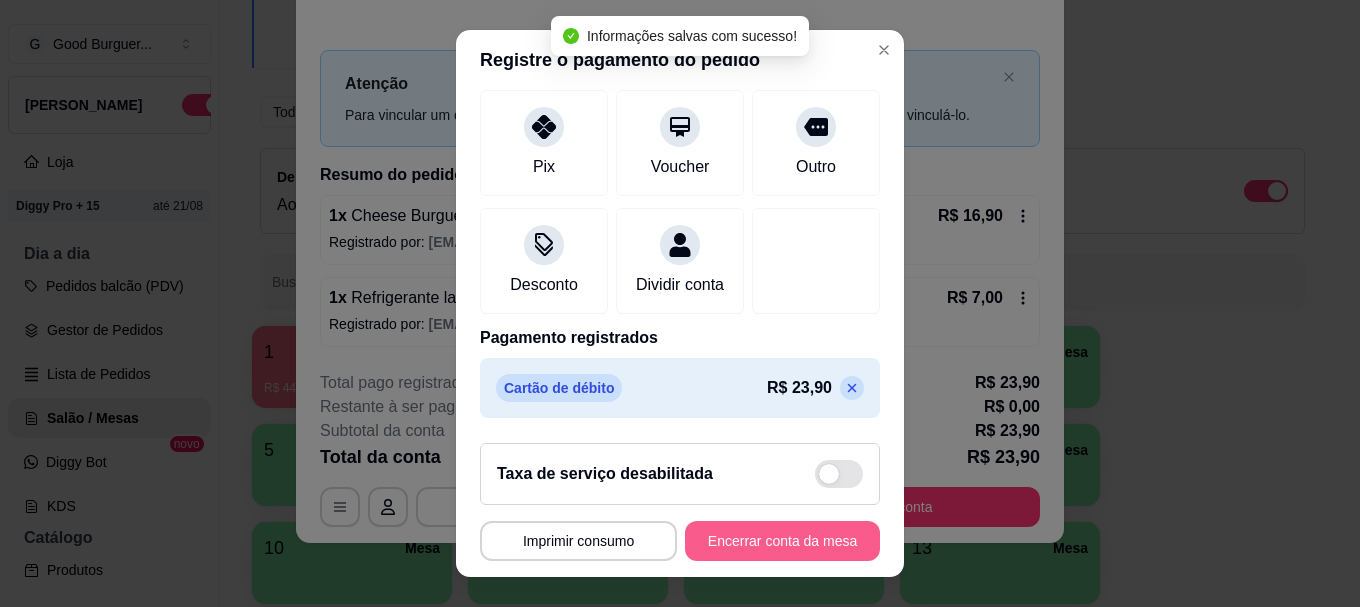 click on "Encerrar conta da mesa" at bounding box center [782, 541] 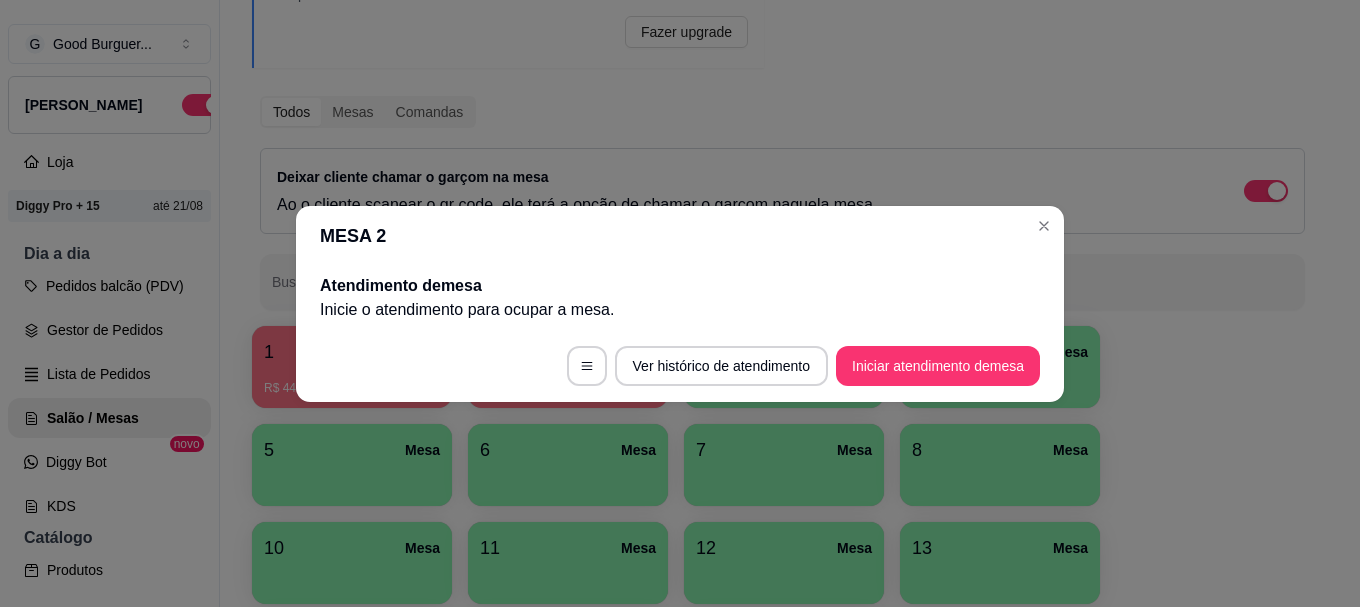 scroll, scrollTop: 0, scrollLeft: 0, axis: both 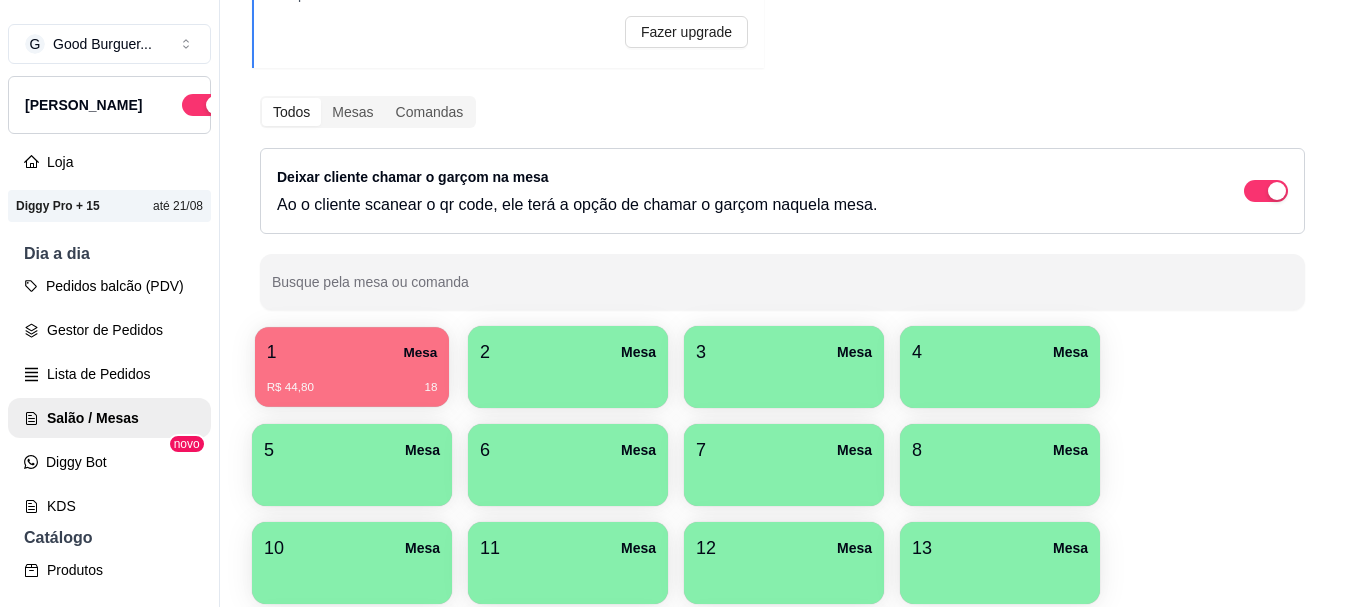 click on "1 Mesa" at bounding box center (352, 352) 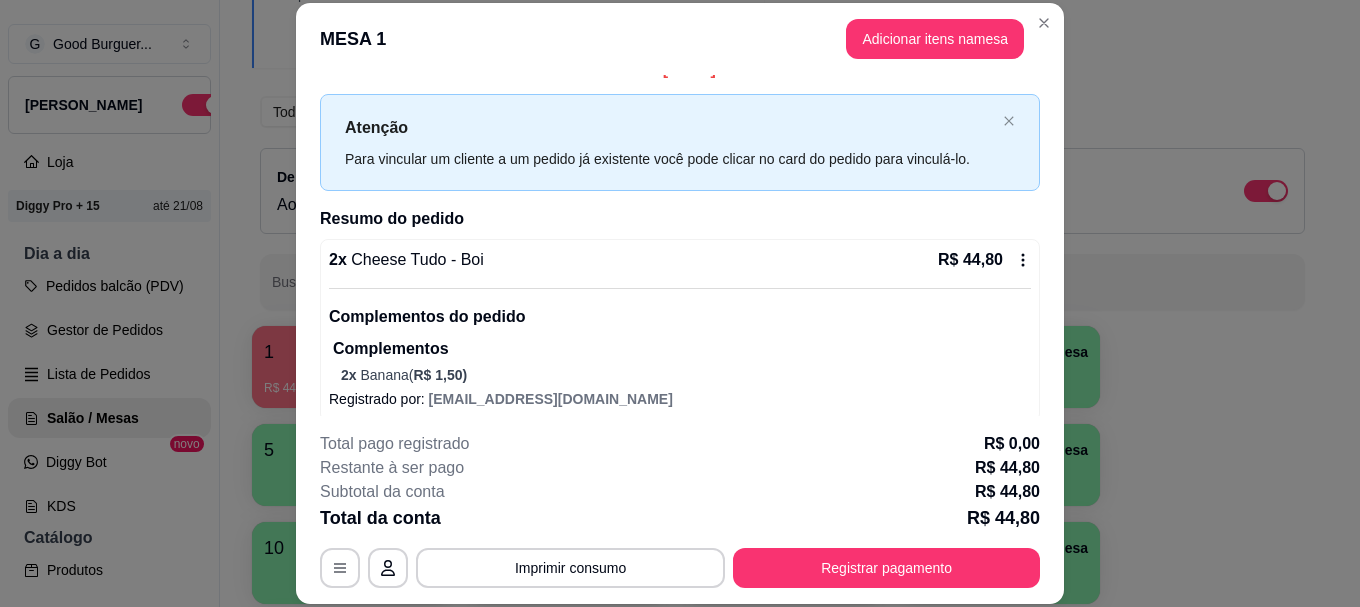 scroll, scrollTop: 39, scrollLeft: 0, axis: vertical 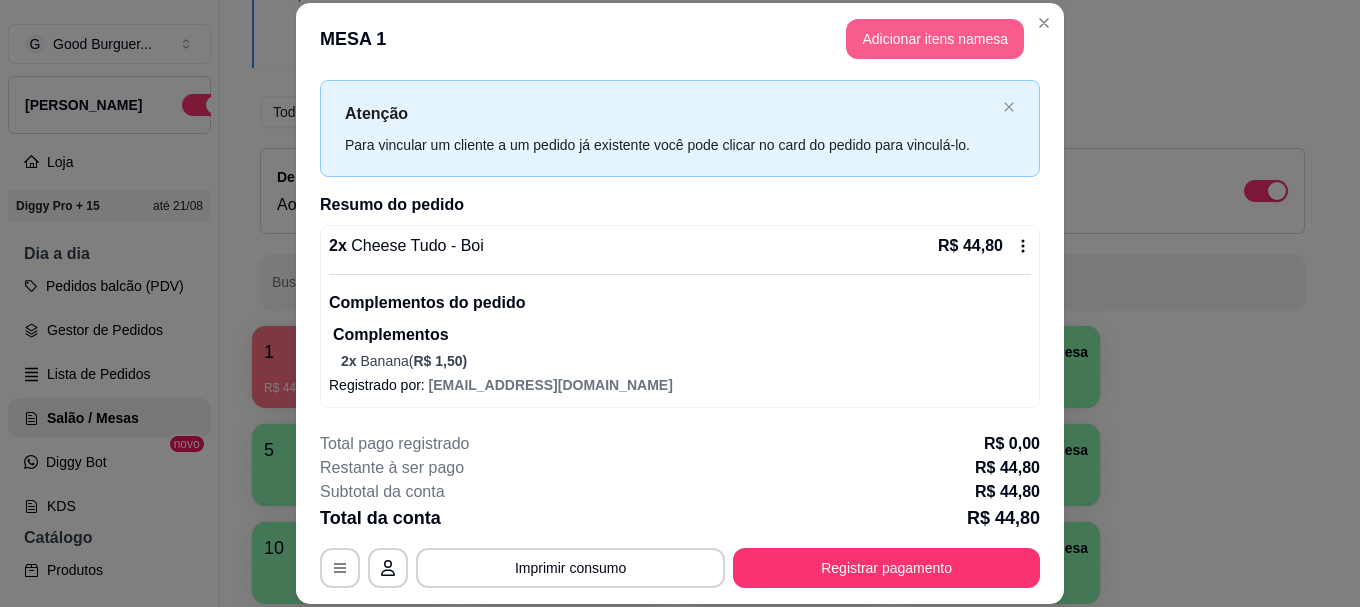 click on "Adicionar itens na  mesa" at bounding box center (935, 39) 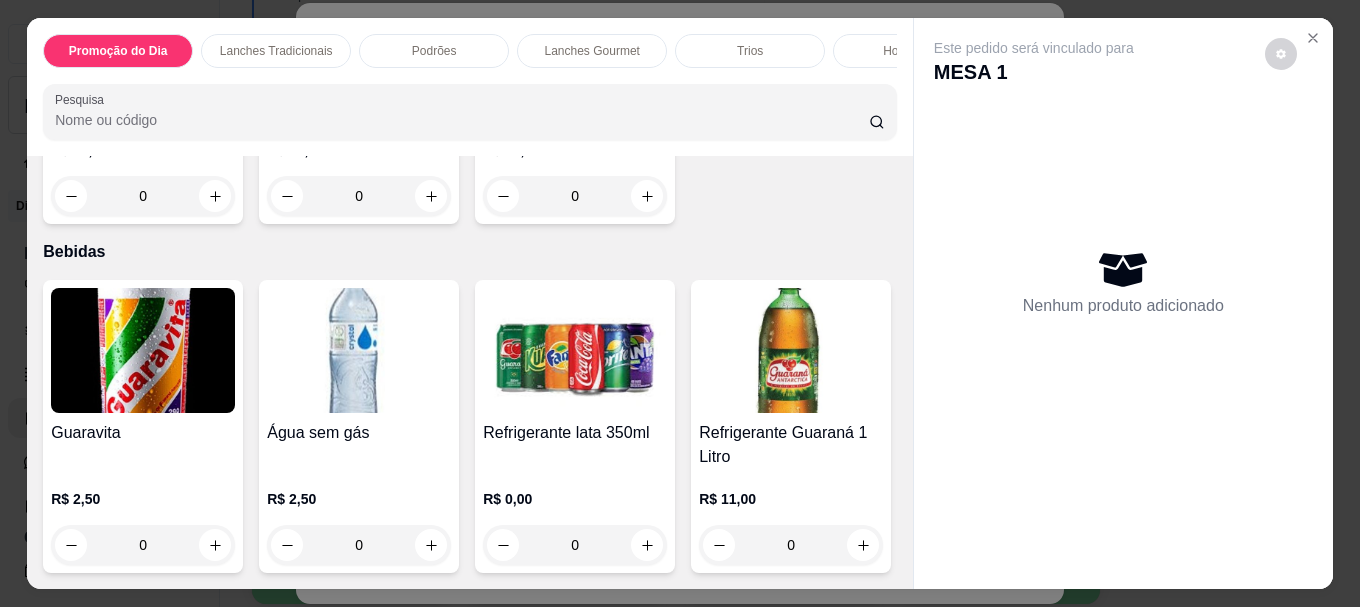 scroll, scrollTop: 6887, scrollLeft: 0, axis: vertical 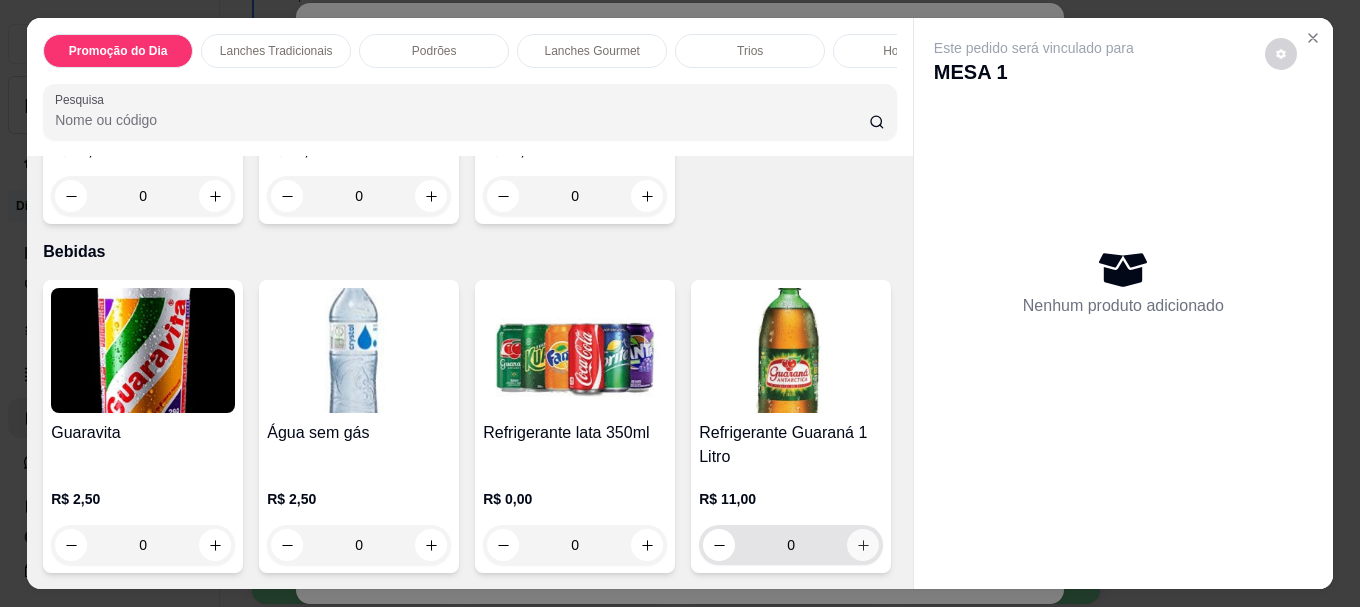click 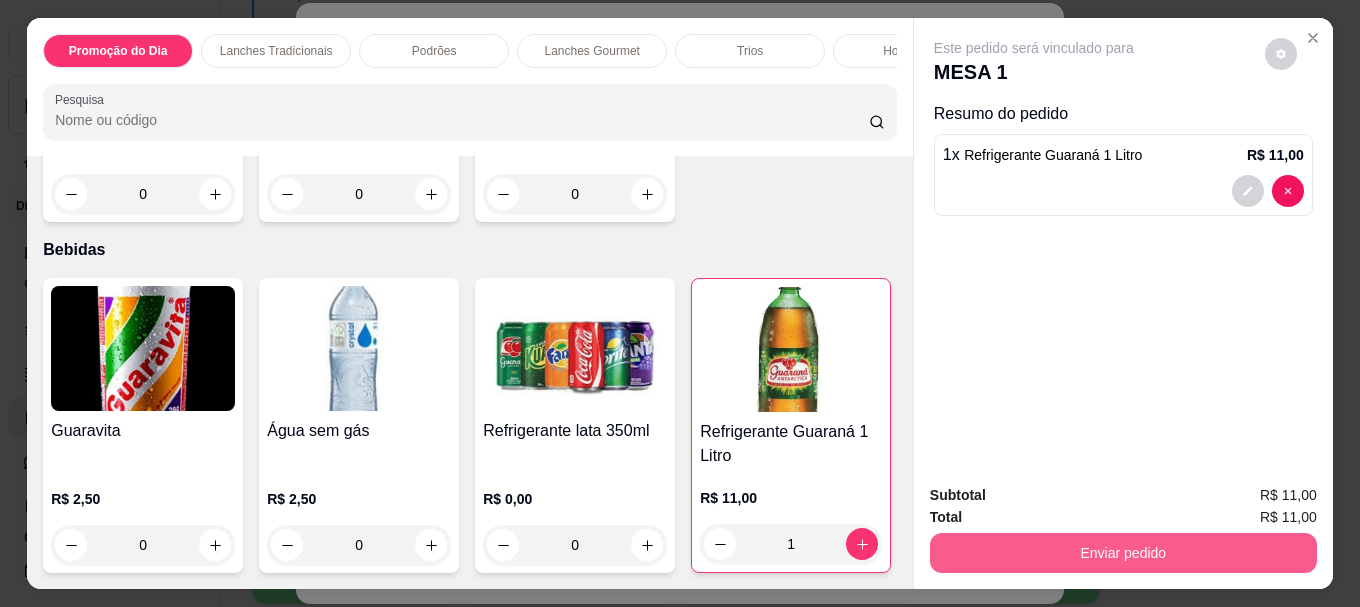 click on "Enviar pedido" at bounding box center [1123, 553] 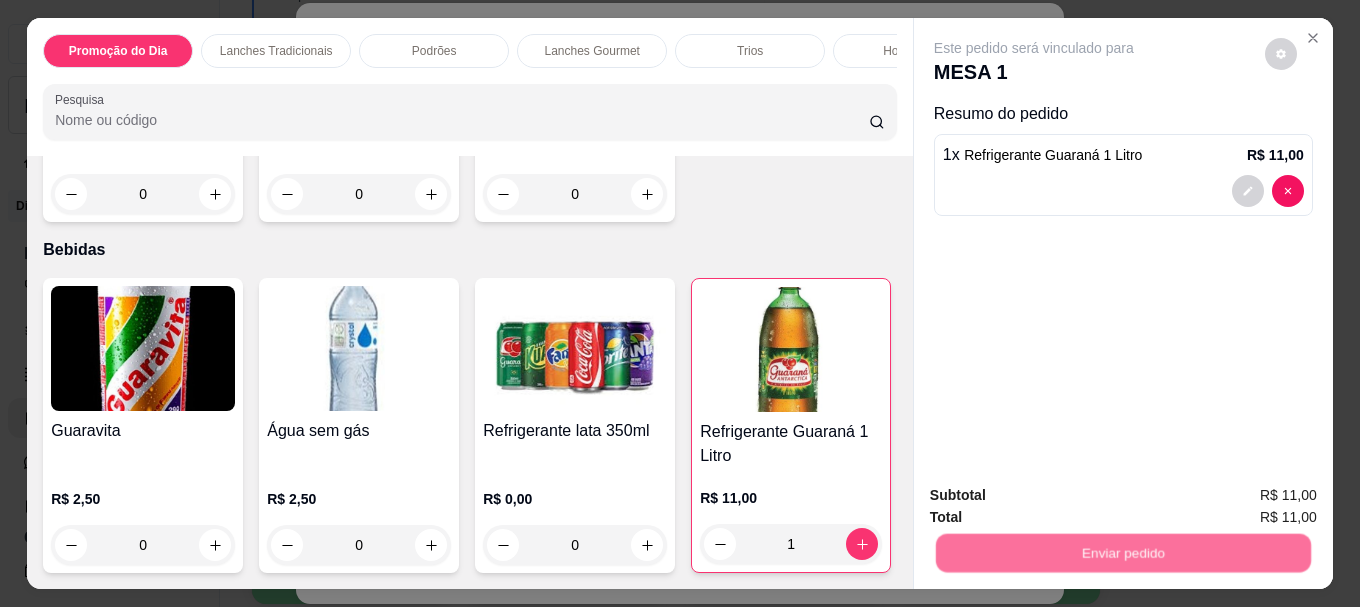 click on "Não registrar e enviar pedido" at bounding box center [1057, 496] 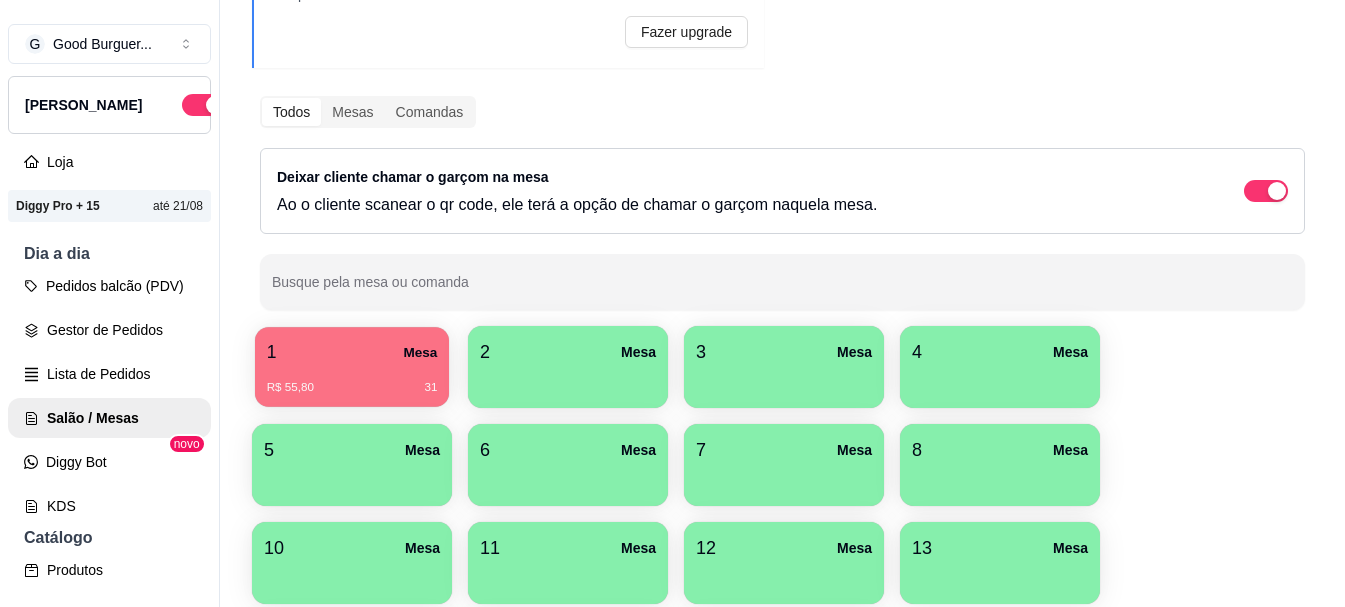 click on "R$ 55,80 31" at bounding box center (352, 388) 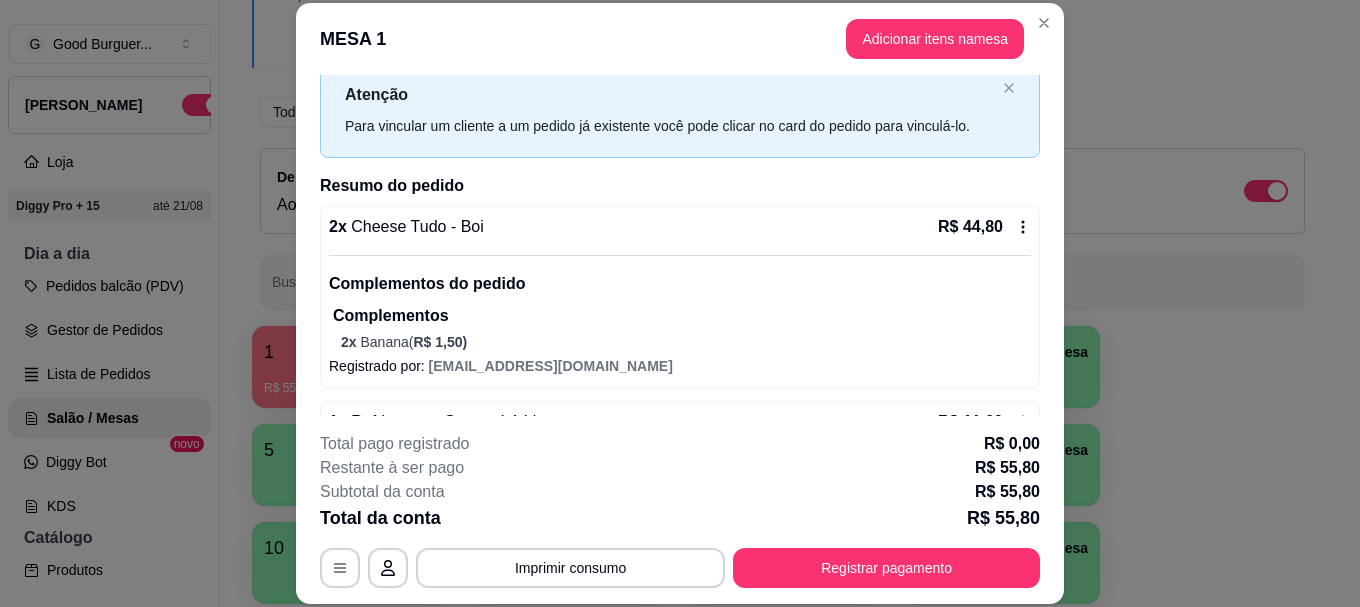 scroll, scrollTop: 121, scrollLeft: 0, axis: vertical 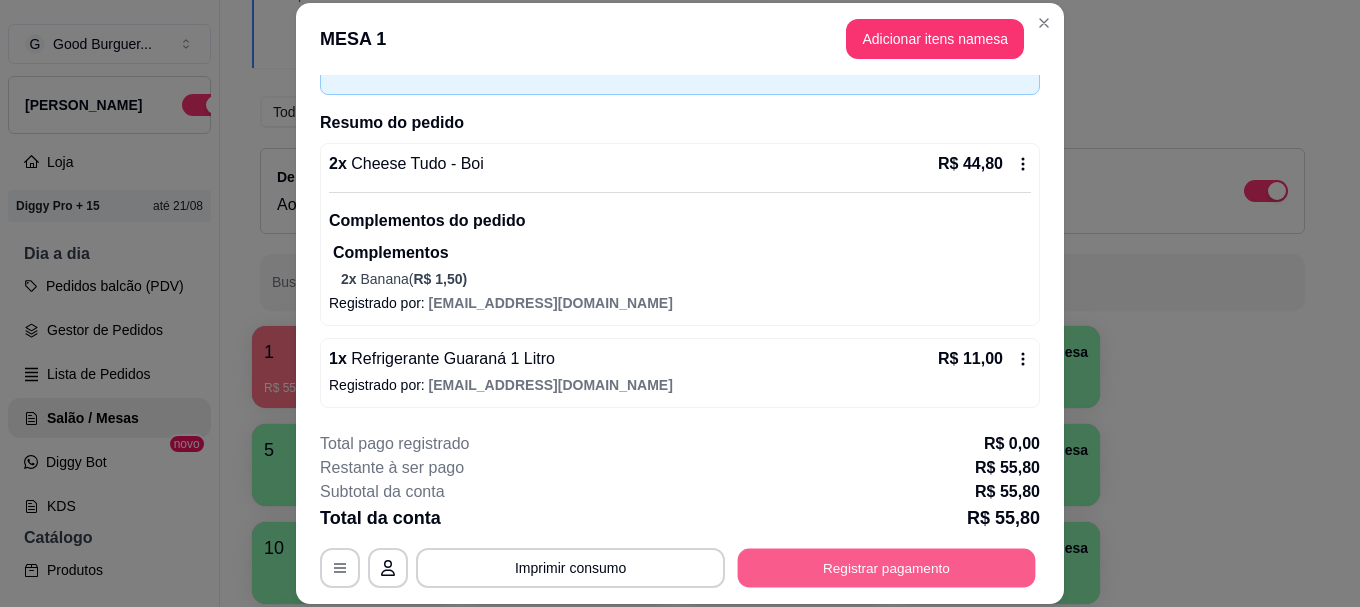 click on "Registrar pagamento" at bounding box center (887, 568) 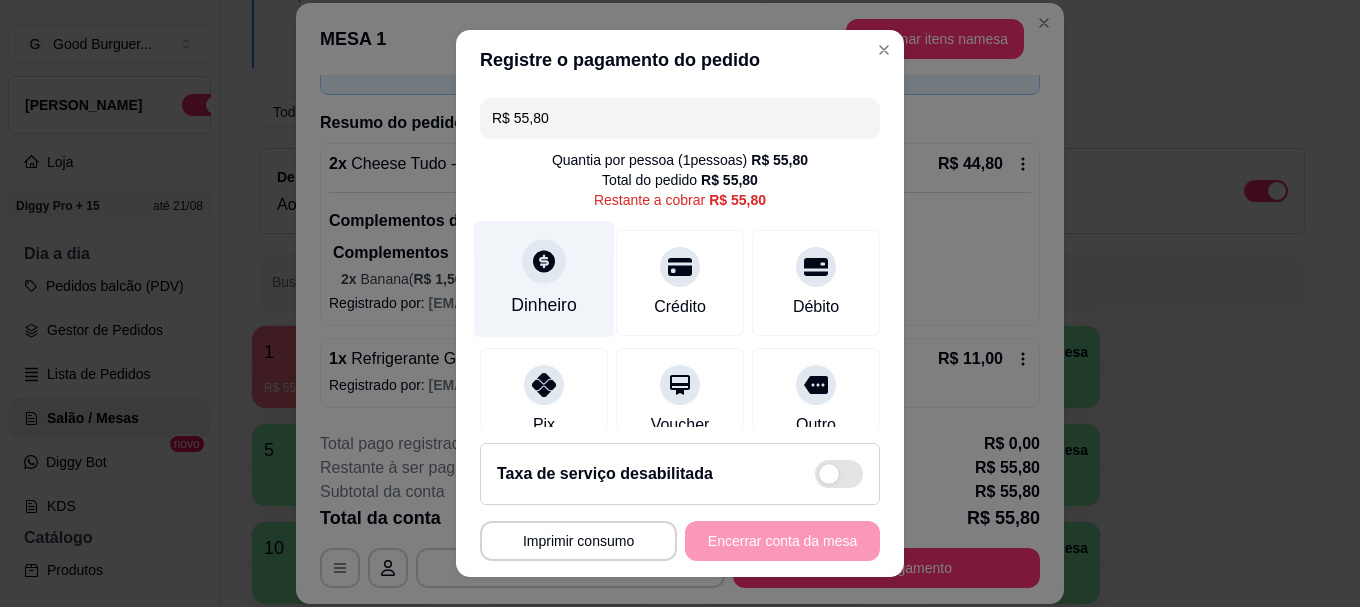 click at bounding box center [544, 262] 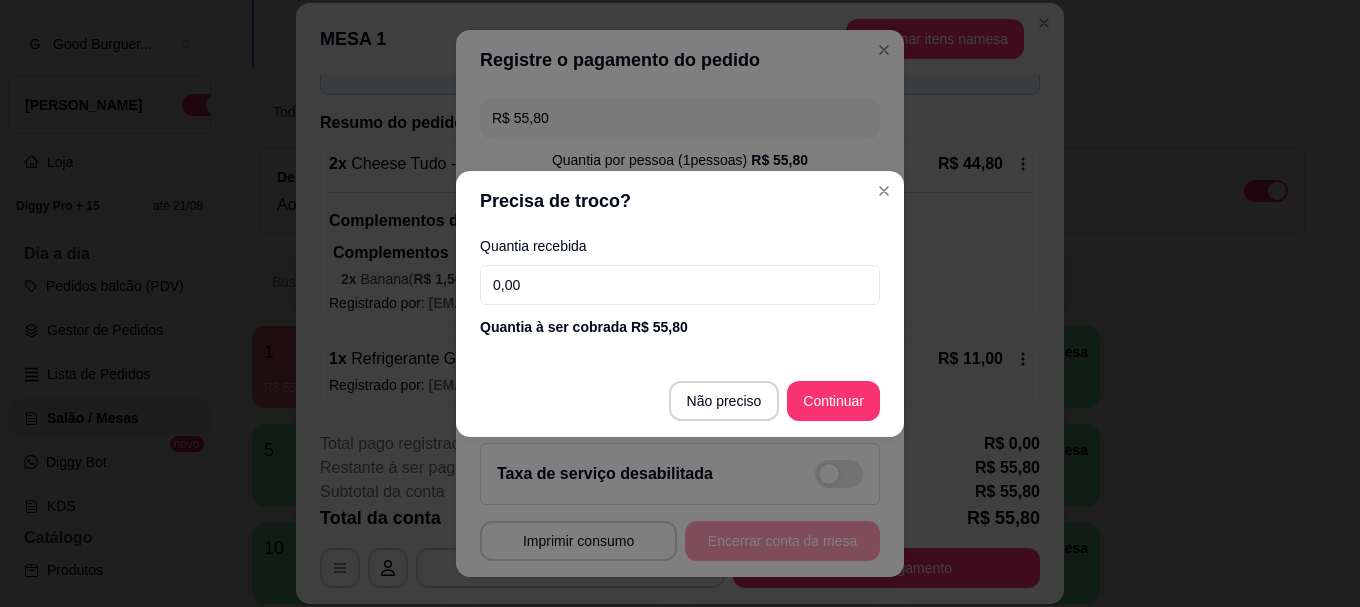 drag, startPoint x: 539, startPoint y: 282, endPoint x: 477, endPoint y: 287, distance: 62.201286 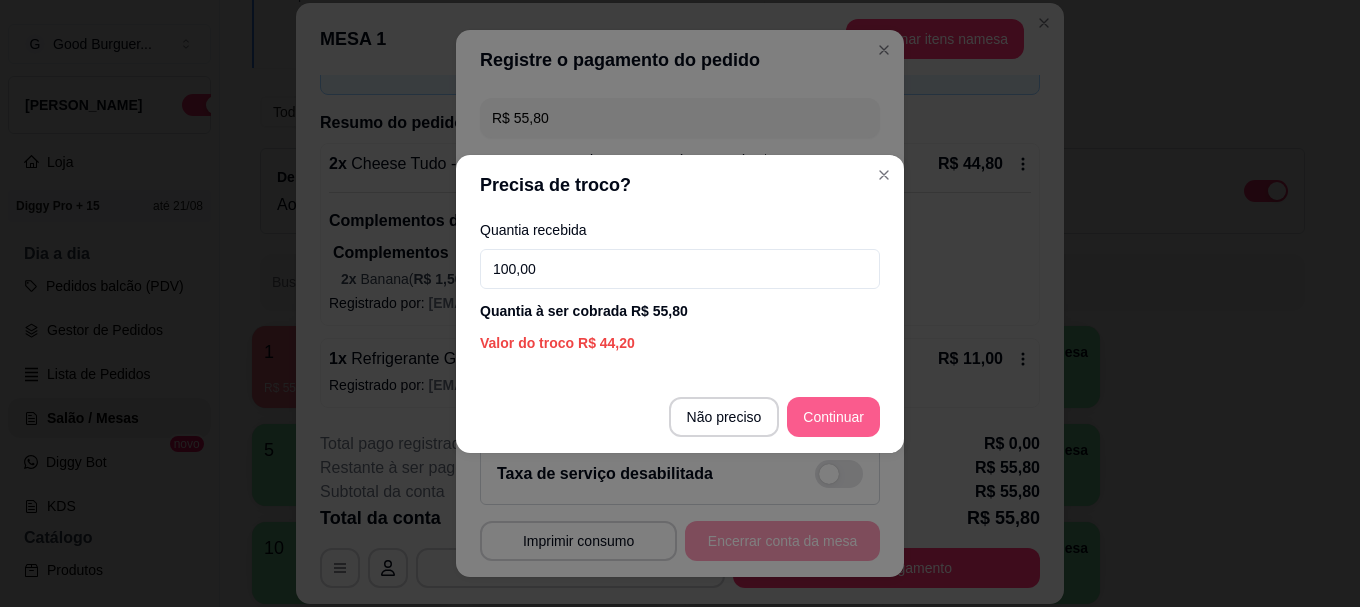 type on "100,00" 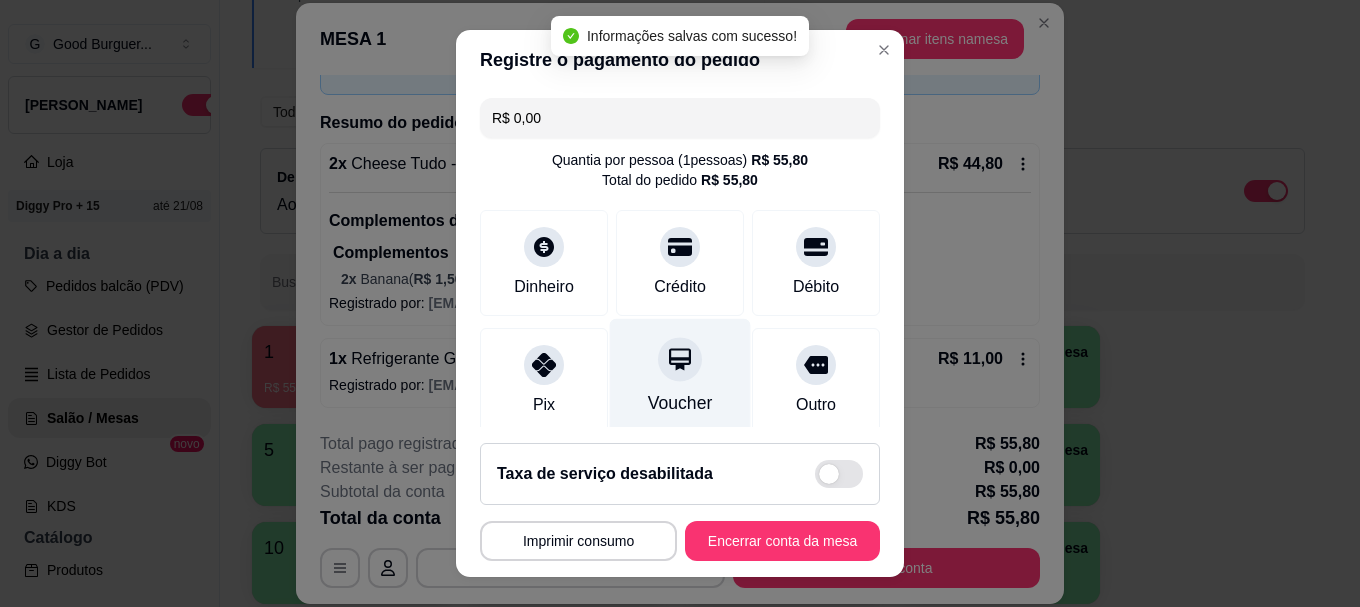 type on "R$ 0,00" 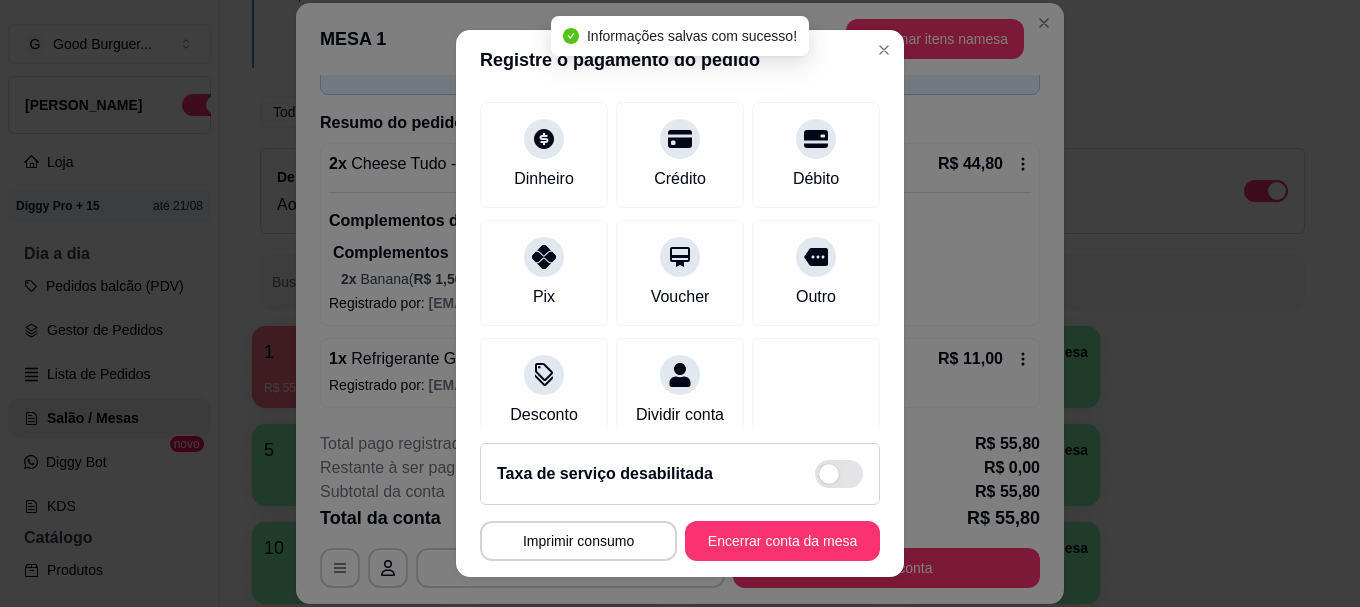 scroll, scrollTop: 261, scrollLeft: 0, axis: vertical 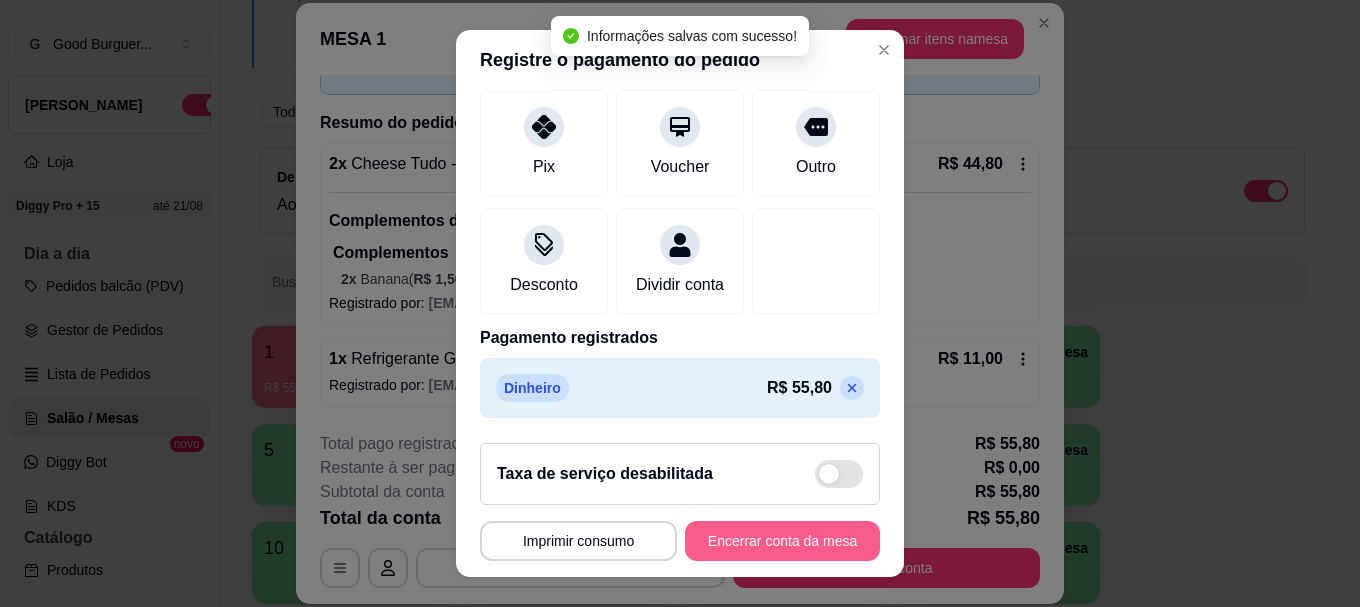 click on "Encerrar conta da mesa" at bounding box center [782, 541] 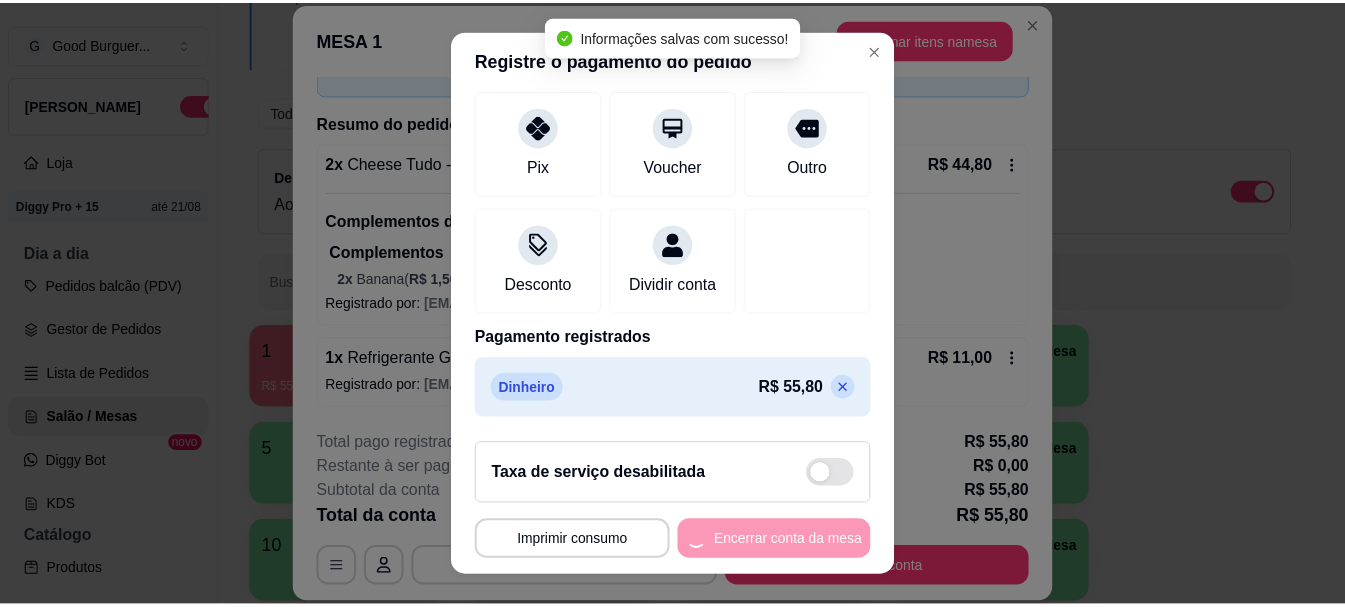 scroll, scrollTop: 0, scrollLeft: 0, axis: both 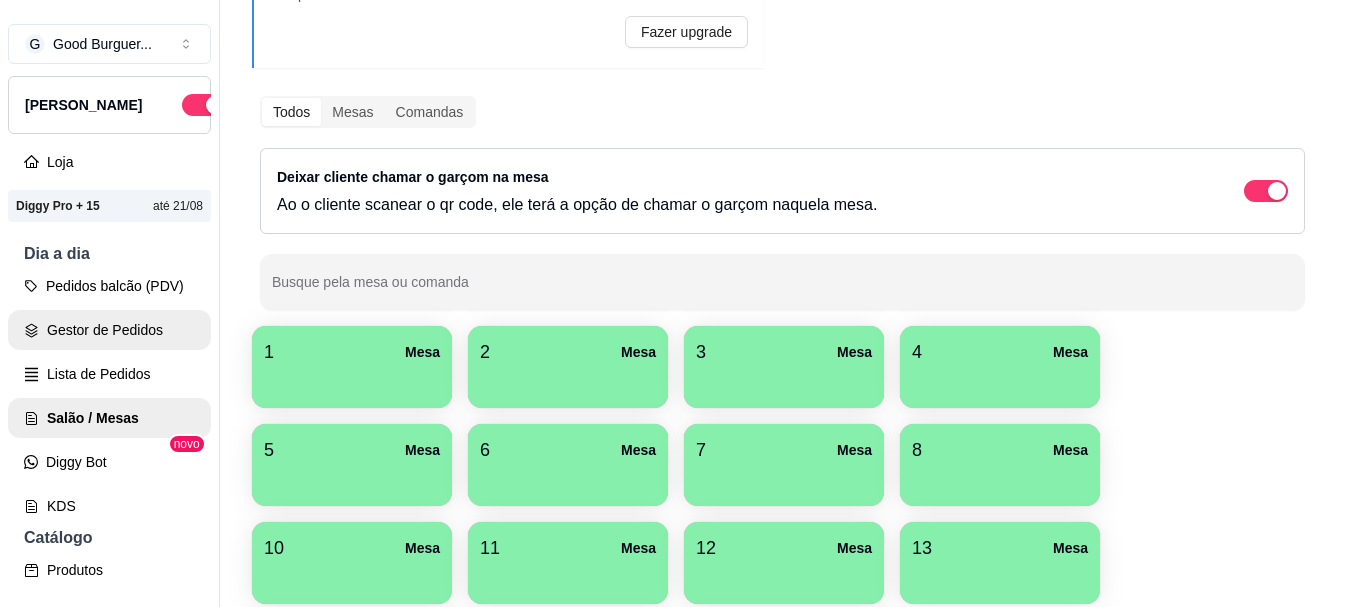 click on "Gestor de Pedidos" at bounding box center [109, 330] 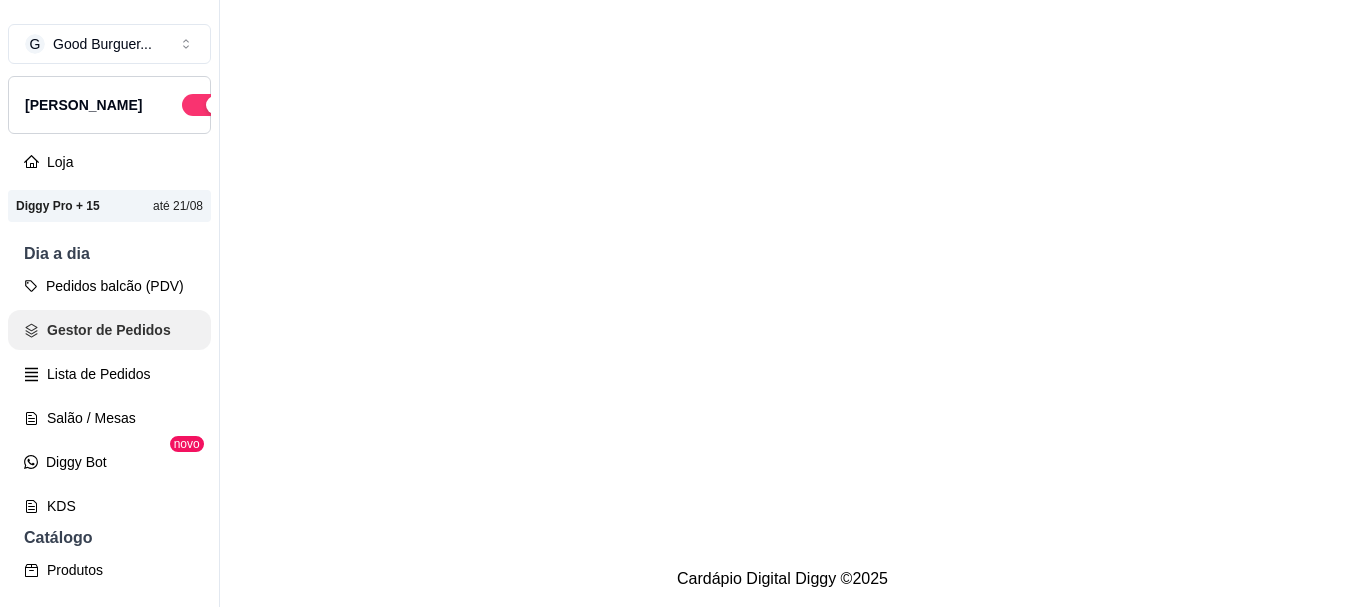 scroll, scrollTop: 0, scrollLeft: 0, axis: both 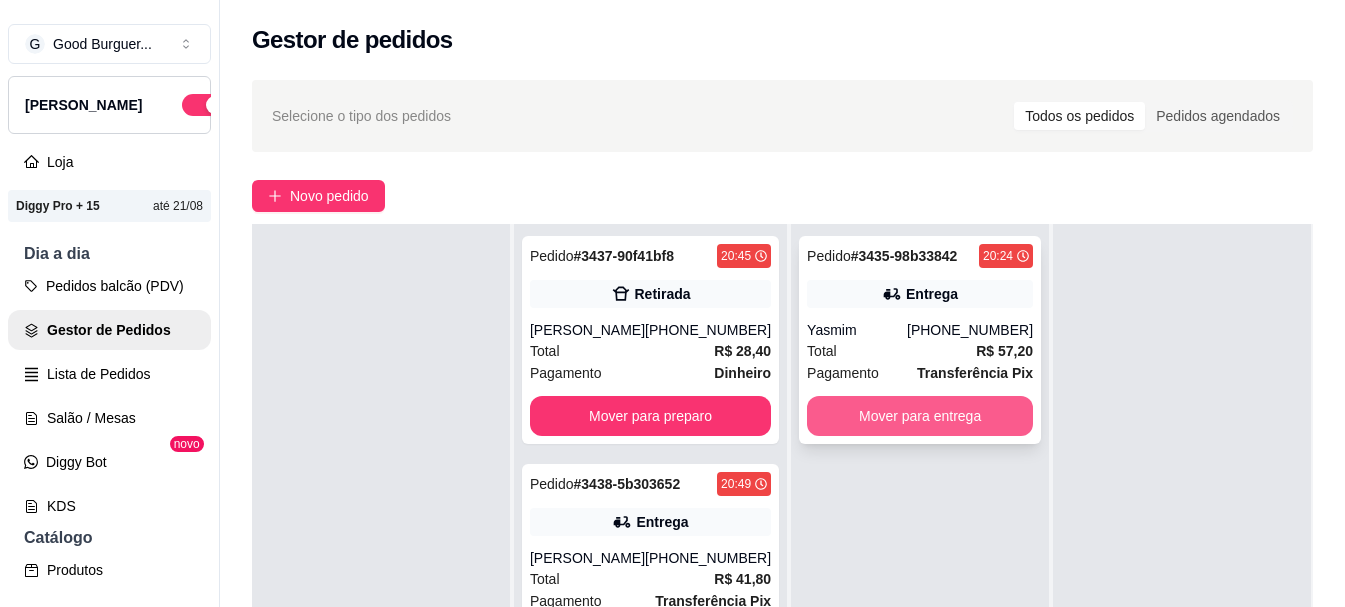 click on "Mover para entrega" at bounding box center [920, 416] 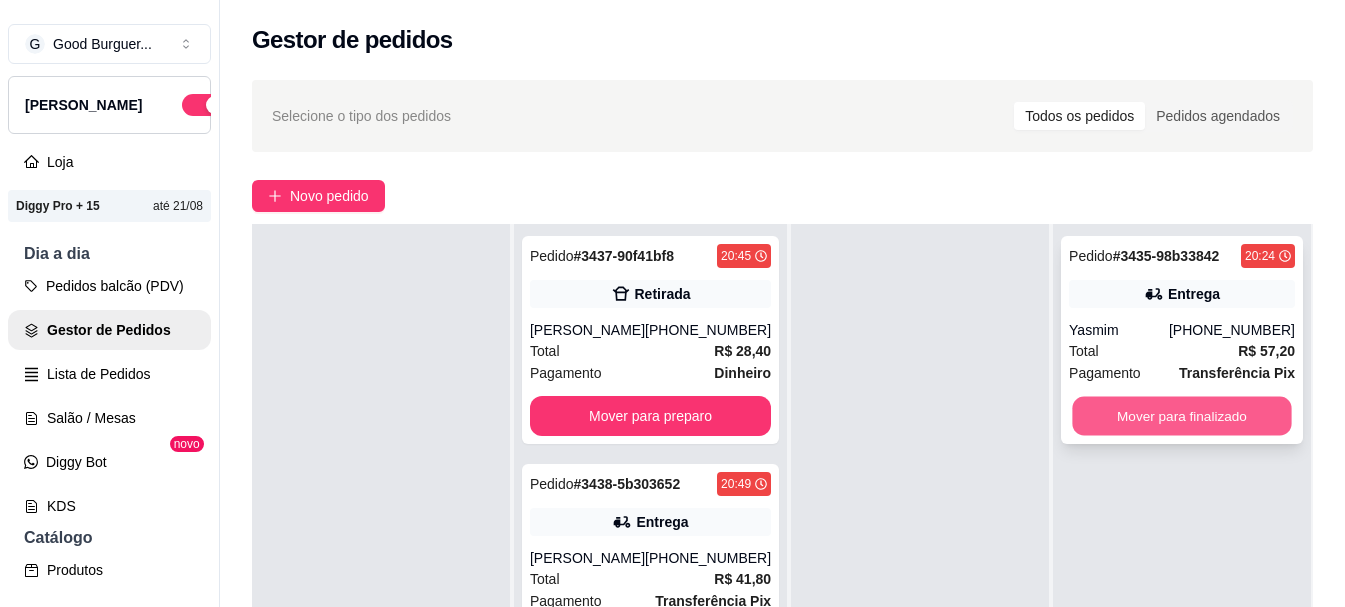 click on "Mover para finalizado" at bounding box center [1181, 416] 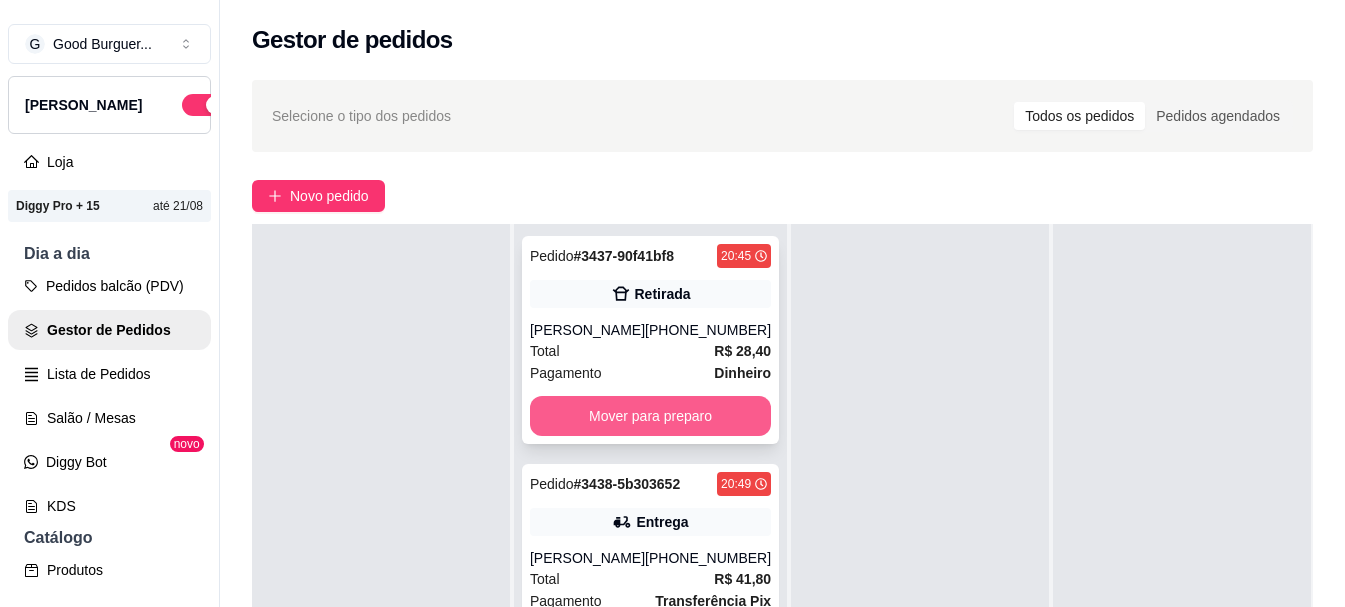 click on "Mover para preparo" at bounding box center [650, 416] 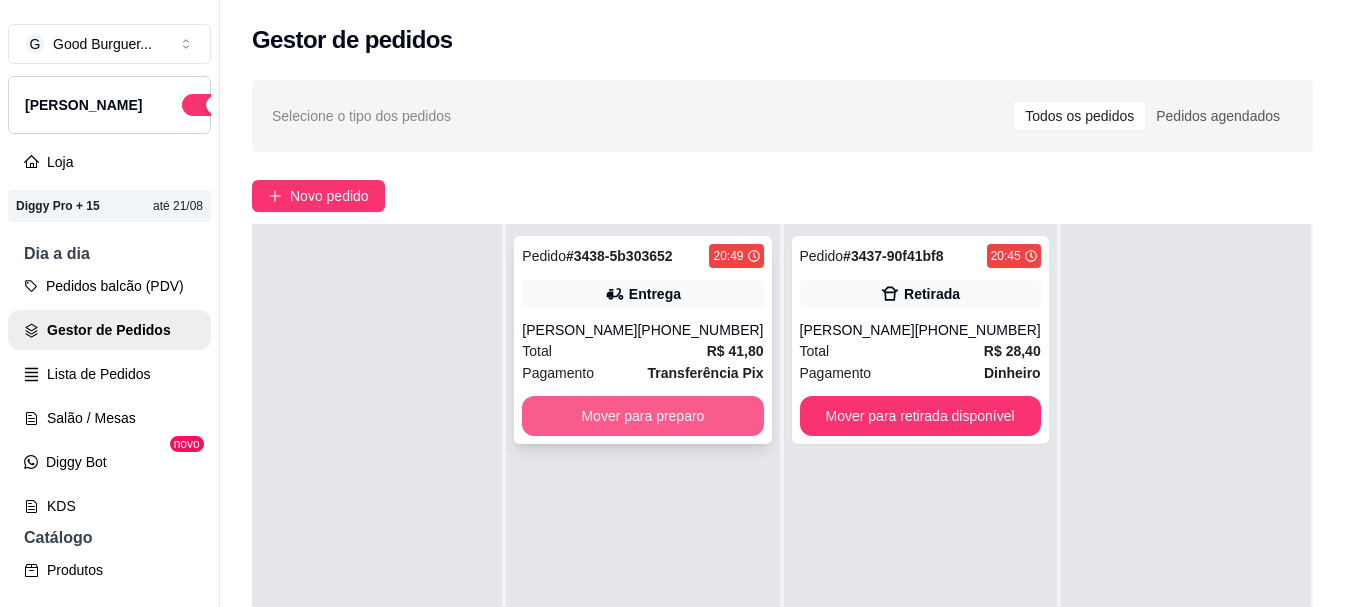 click on "Mover para preparo" at bounding box center [642, 416] 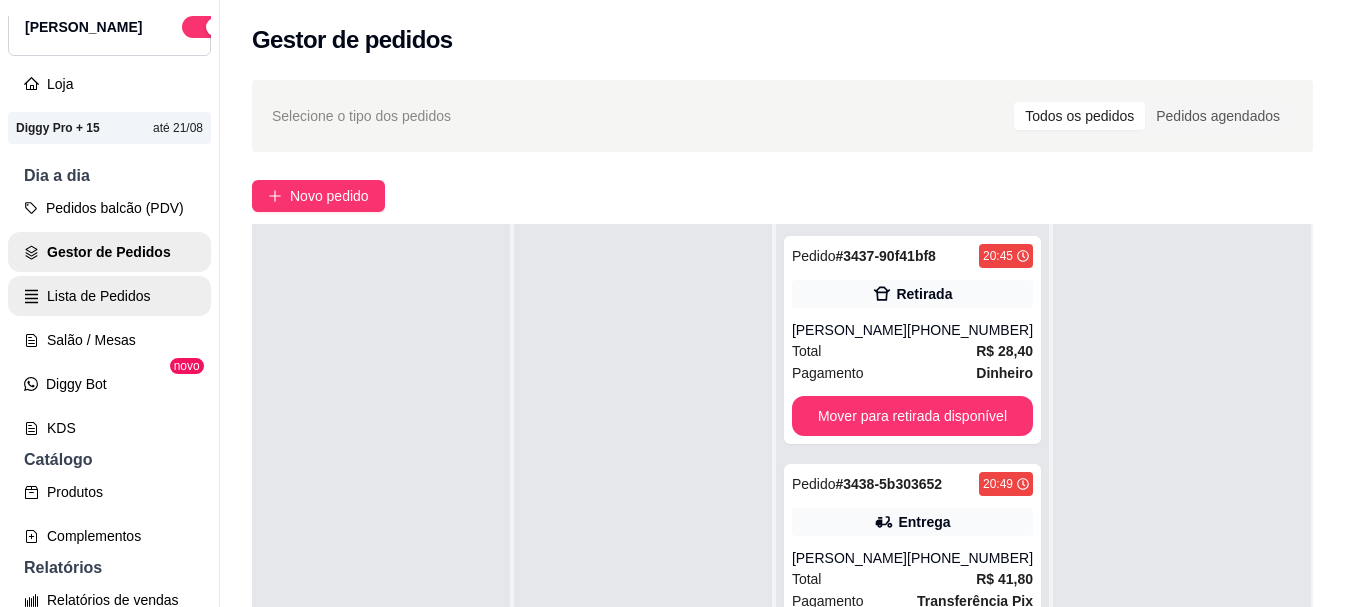 scroll, scrollTop: 200, scrollLeft: 0, axis: vertical 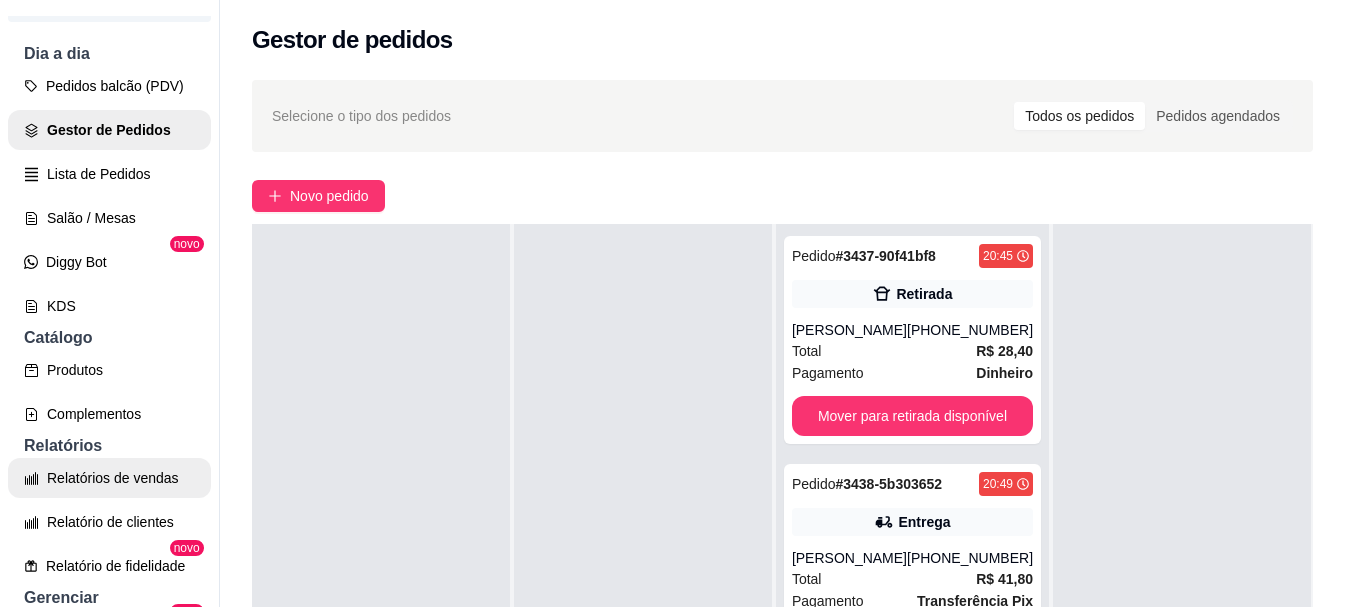 click on "Relatórios de vendas" at bounding box center [109, 478] 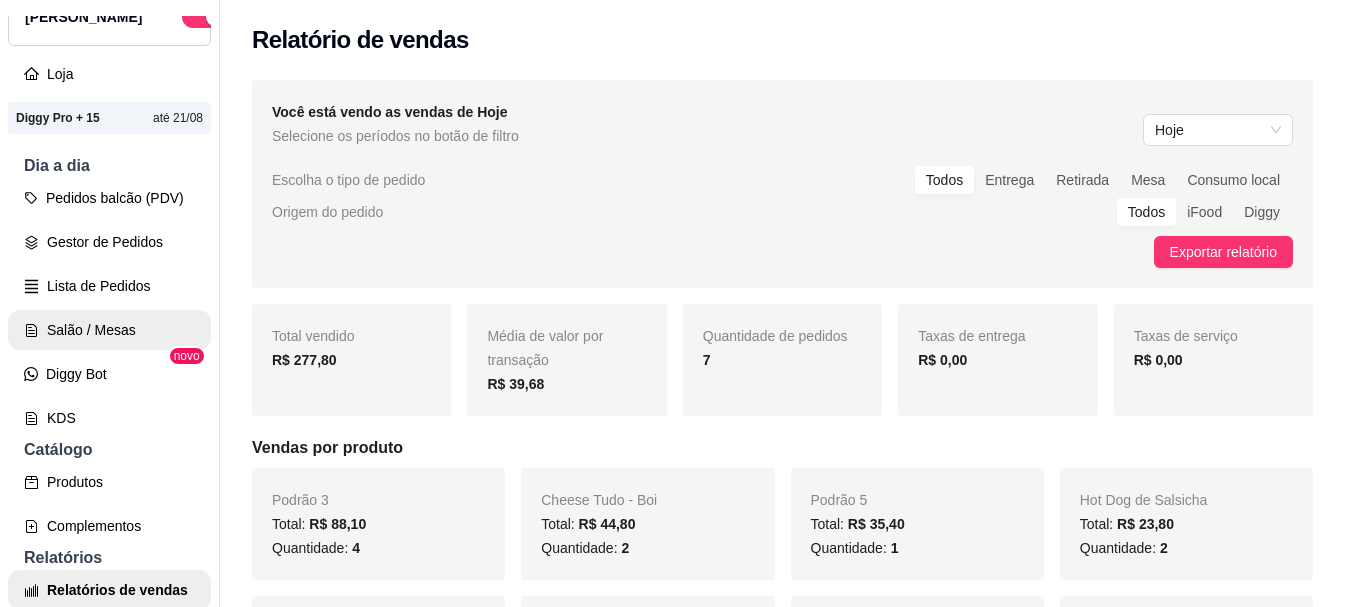 scroll, scrollTop: 0, scrollLeft: 0, axis: both 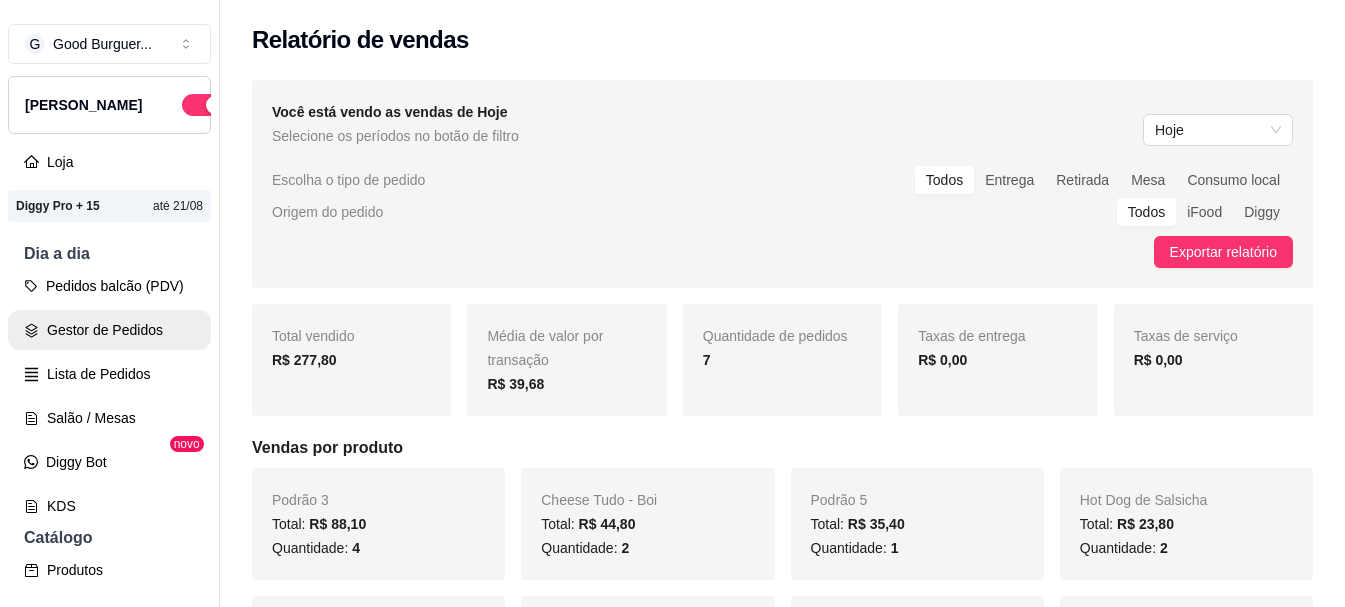 click on "Gestor de Pedidos" at bounding box center [109, 330] 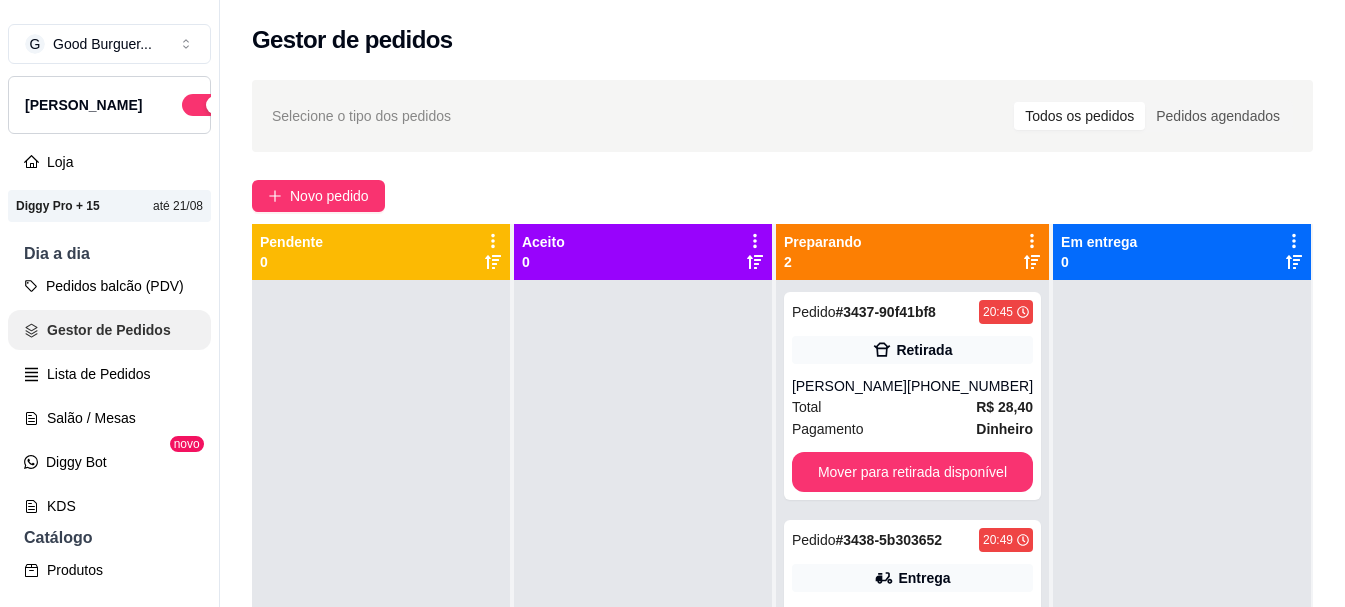click on "Gestor de Pedidos" at bounding box center (109, 330) 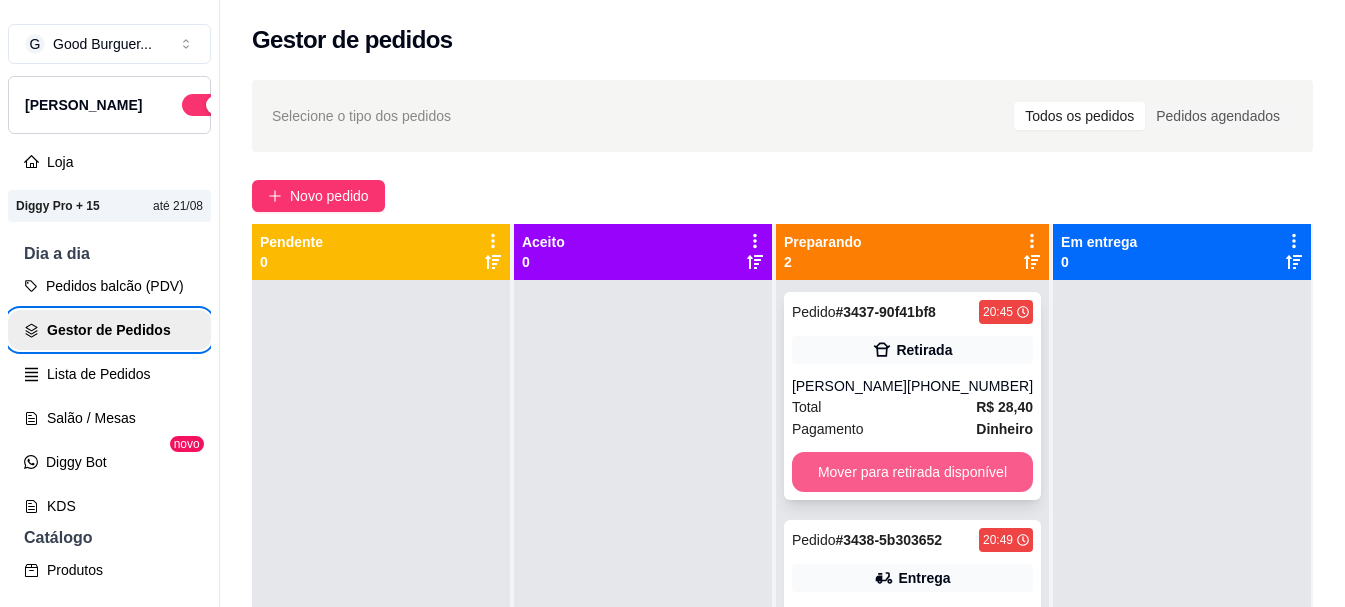 click on "Mover para retirada disponível" at bounding box center [912, 472] 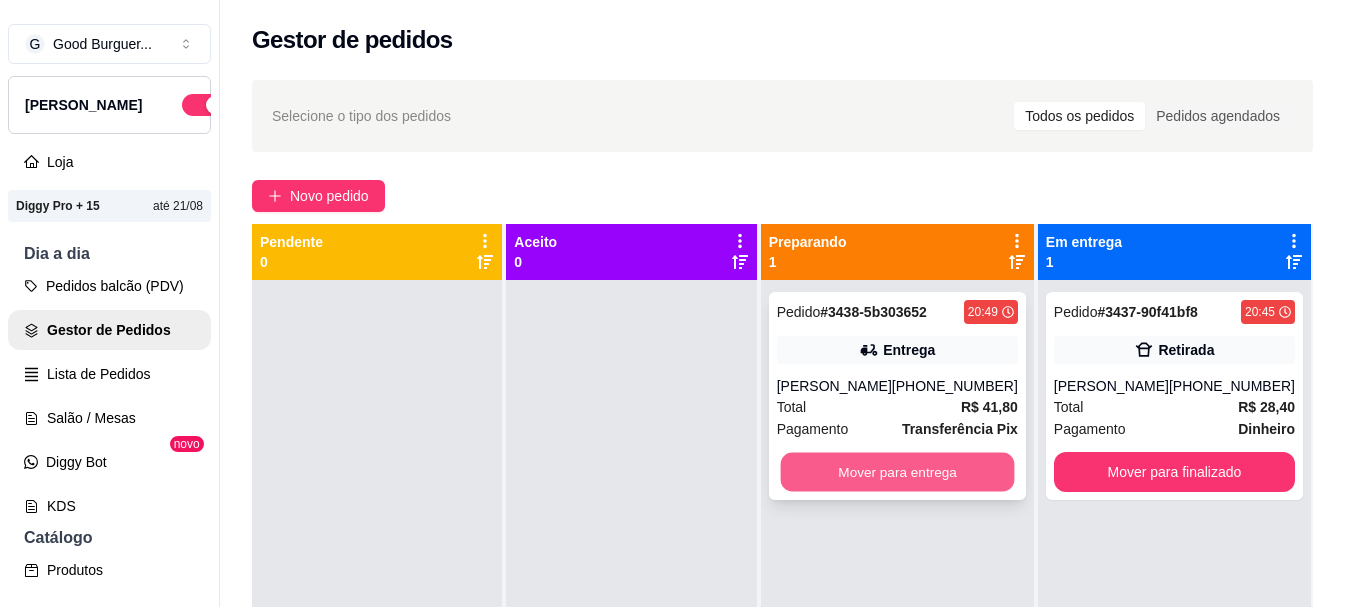 click on "Mover para entrega" at bounding box center (897, 472) 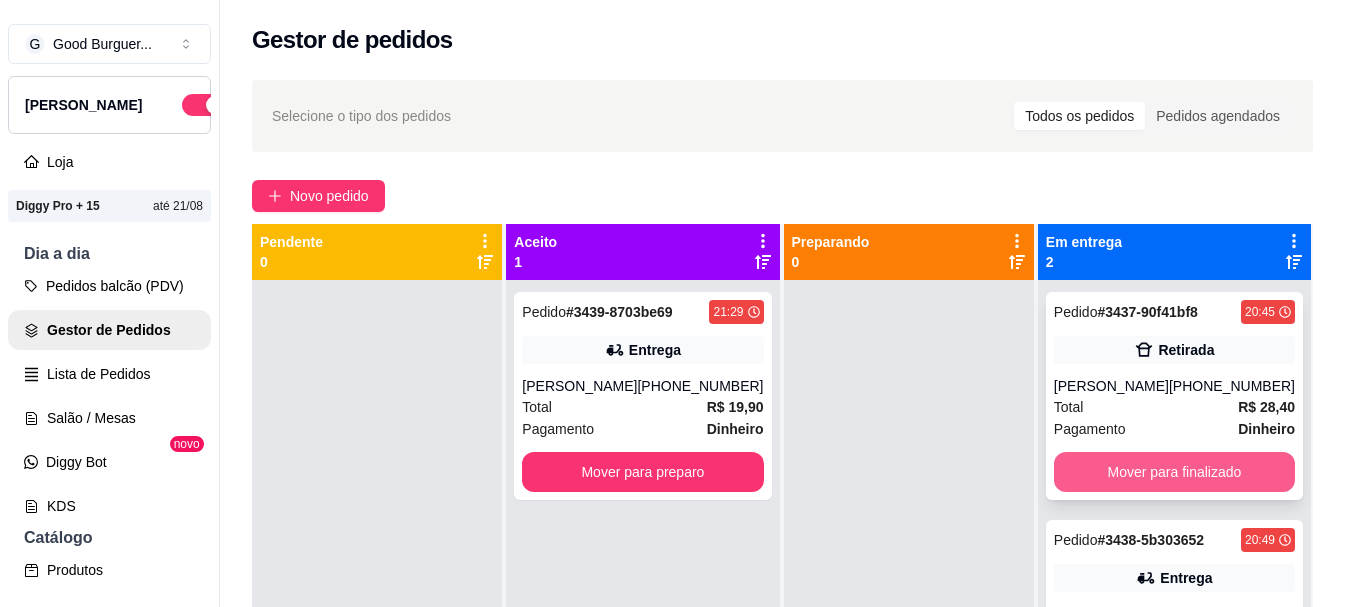 click on "Mover para finalizado" at bounding box center (1174, 472) 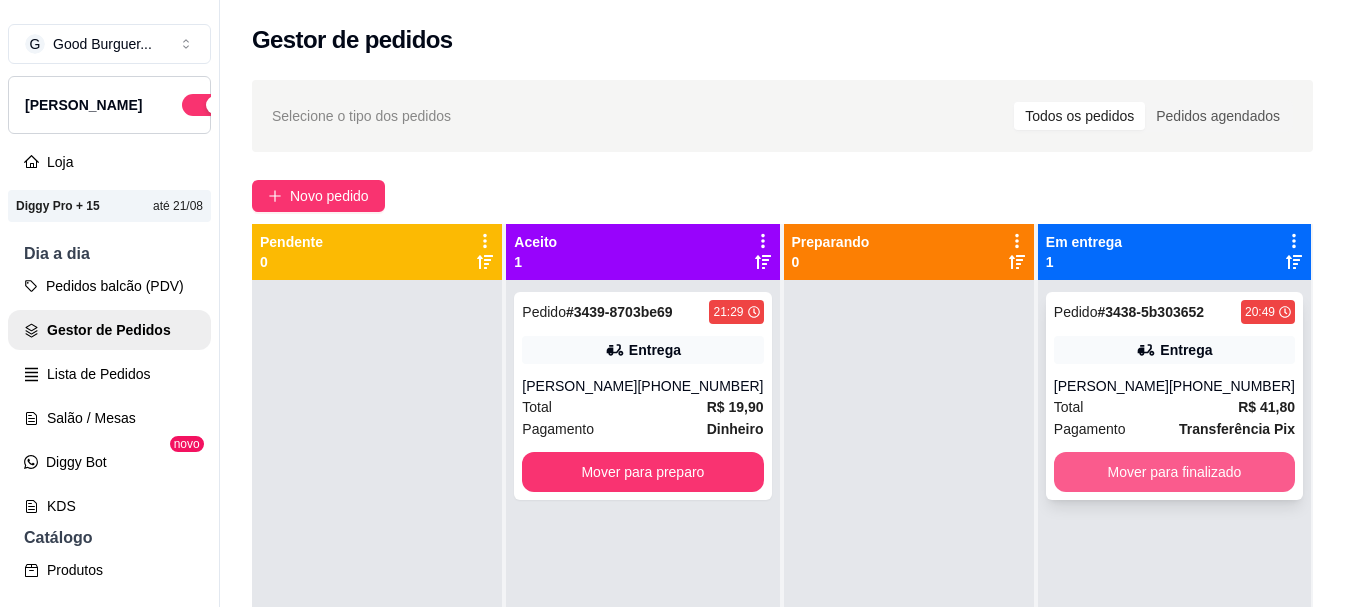 click on "Mover para finalizado" at bounding box center (1174, 472) 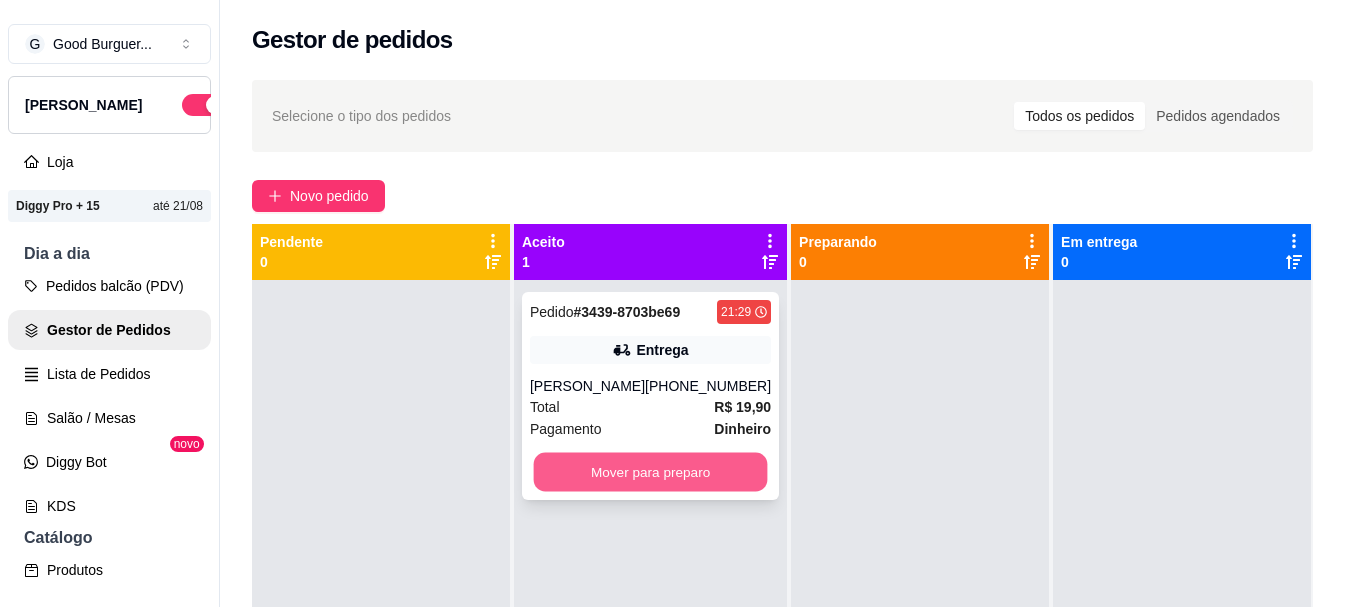 click on "Mover para preparo" at bounding box center (651, 472) 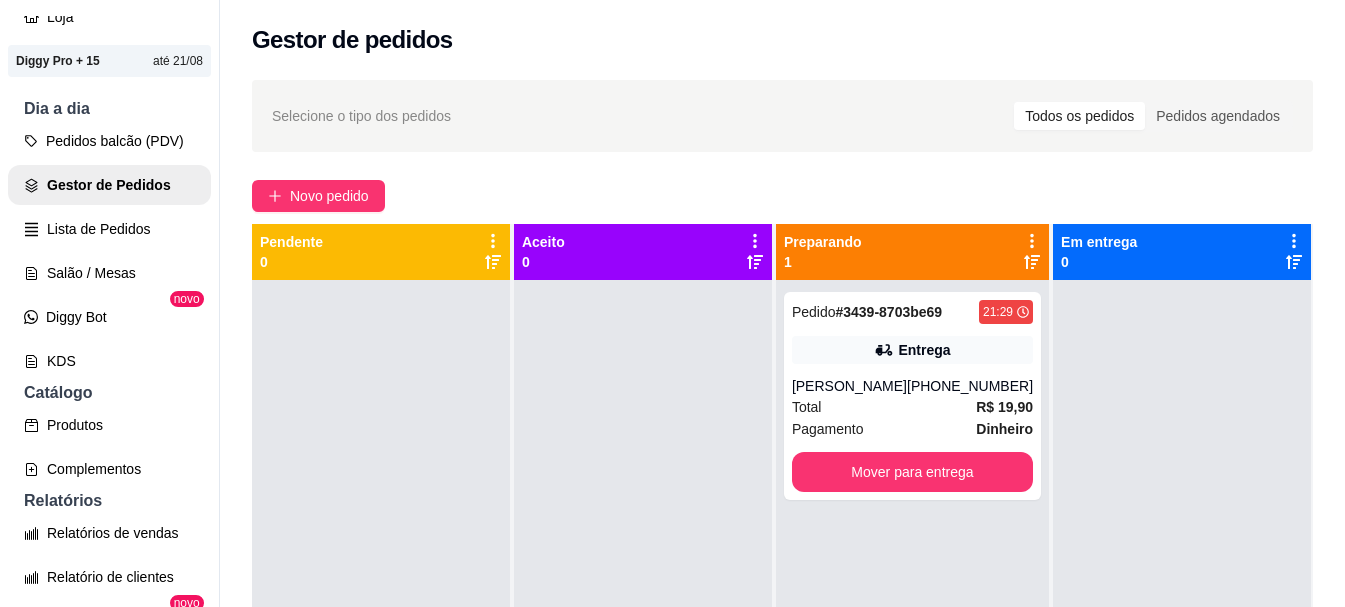 scroll, scrollTop: 200, scrollLeft: 0, axis: vertical 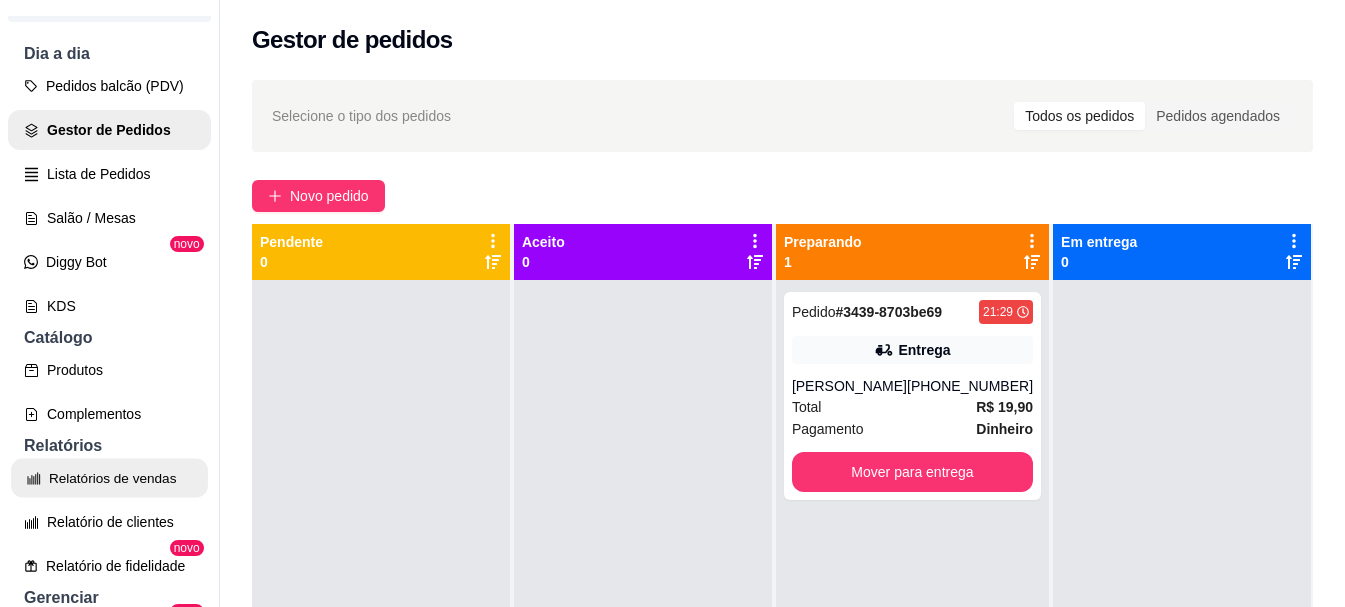 click on "Relatórios de vendas" at bounding box center [109, 478] 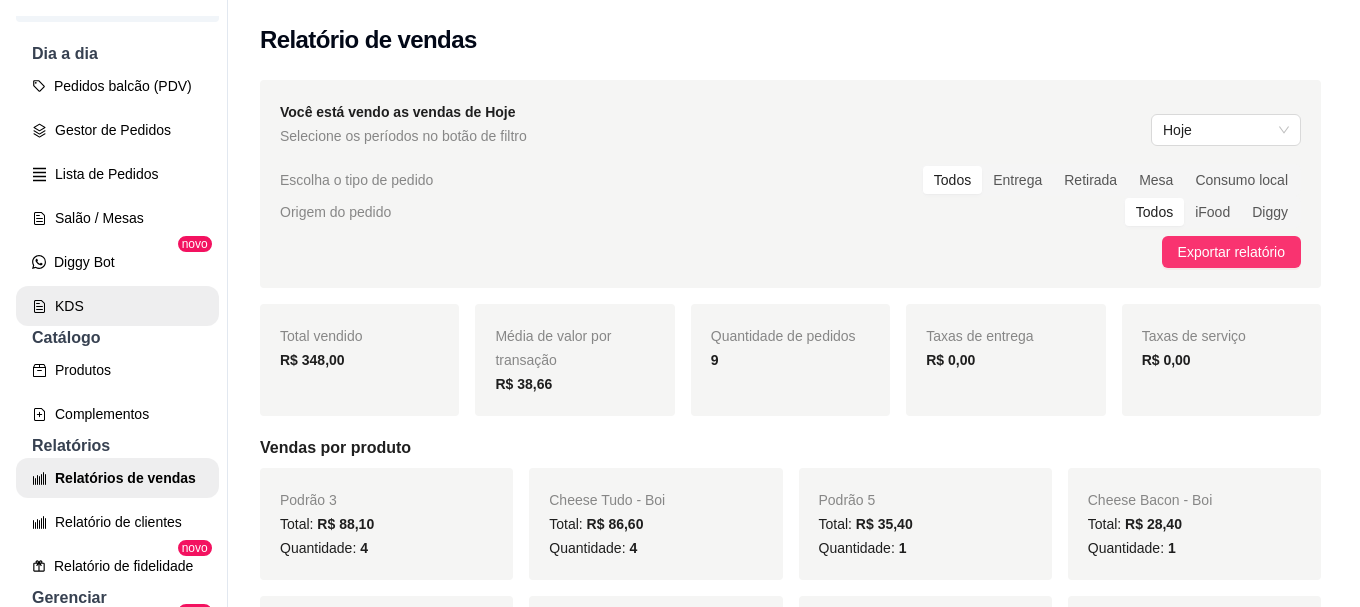 scroll, scrollTop: 0, scrollLeft: 0, axis: both 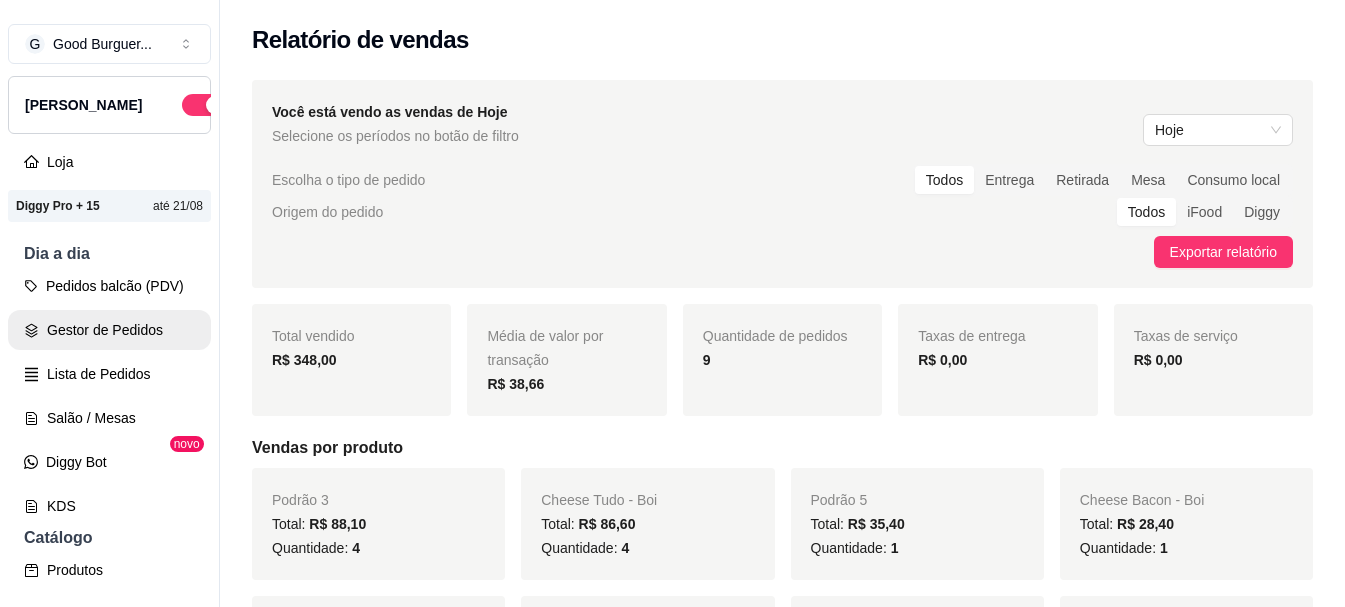 click on "Gestor de Pedidos" at bounding box center [109, 330] 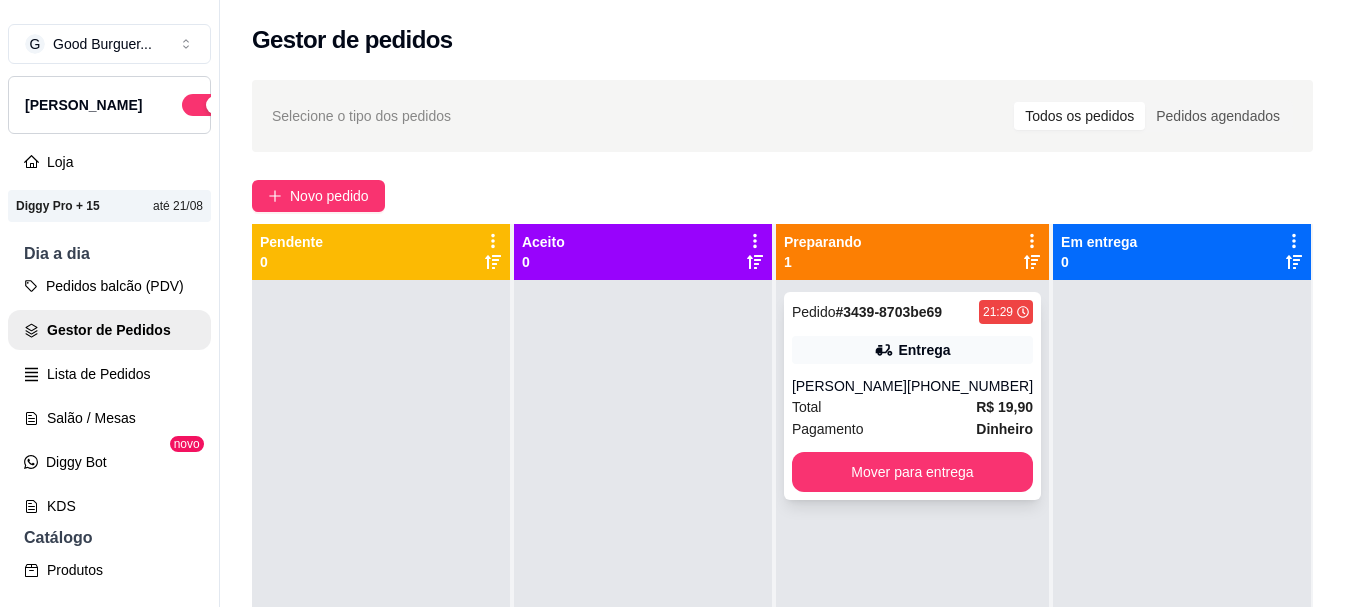 click on "Pagamento Dinheiro" at bounding box center [912, 429] 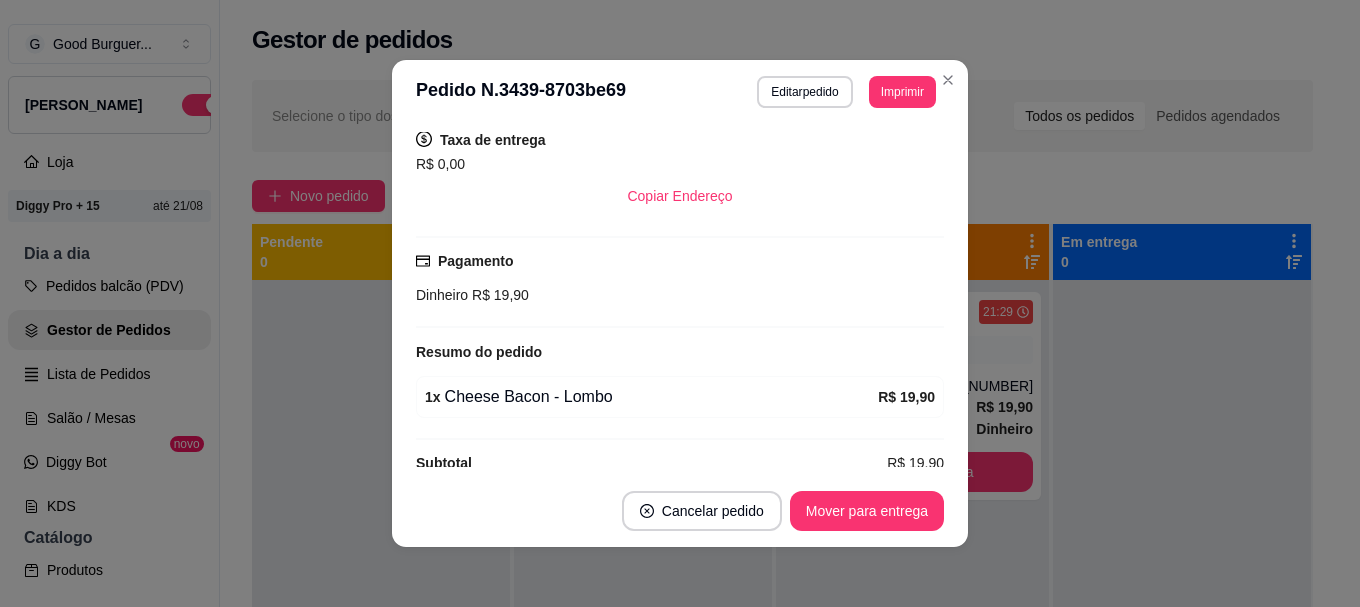 scroll, scrollTop: 442, scrollLeft: 0, axis: vertical 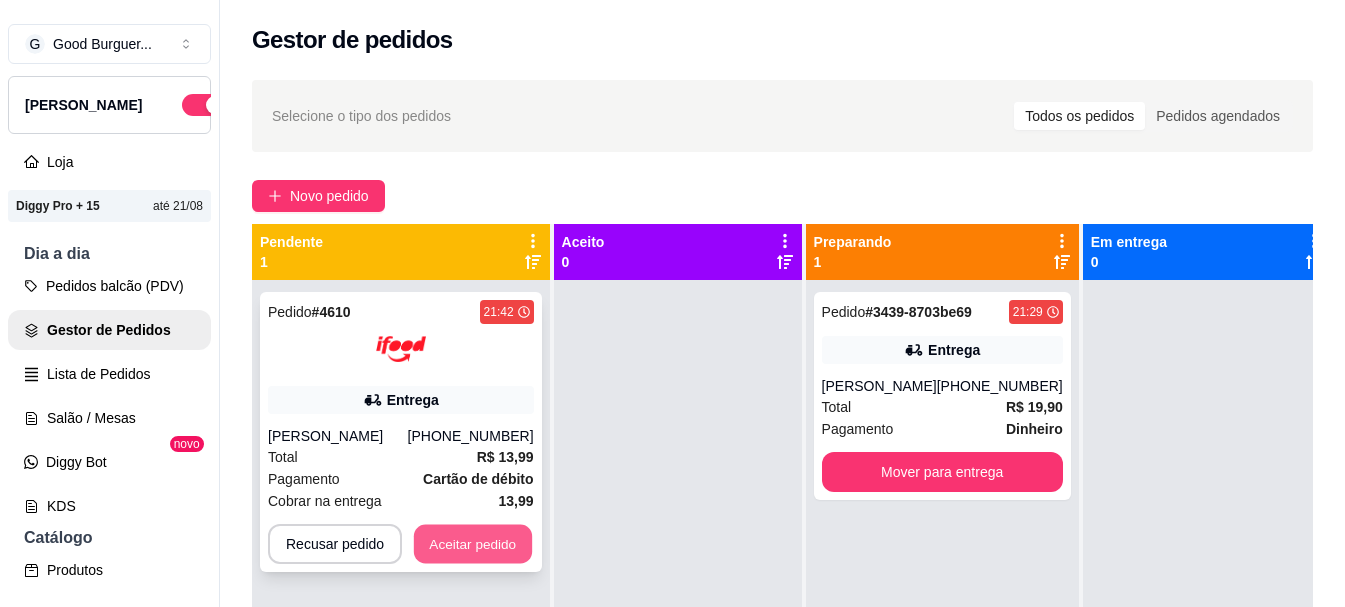 click on "Aceitar pedido" at bounding box center (473, 544) 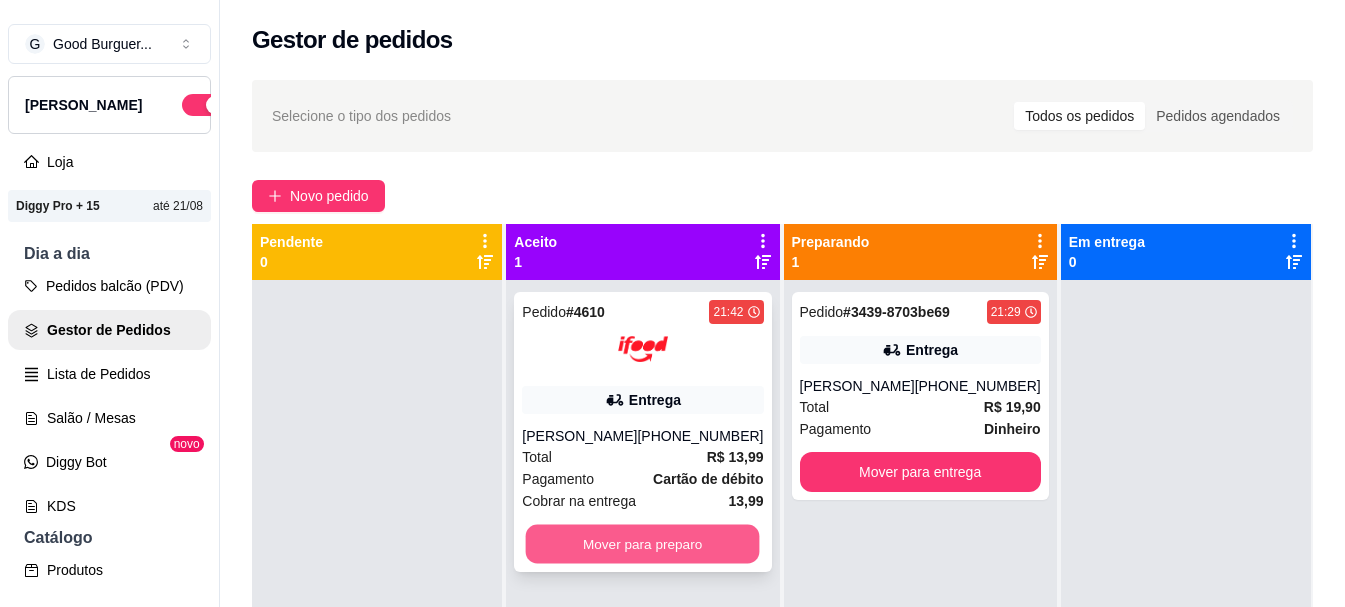click on "Mover para preparo" at bounding box center [643, 544] 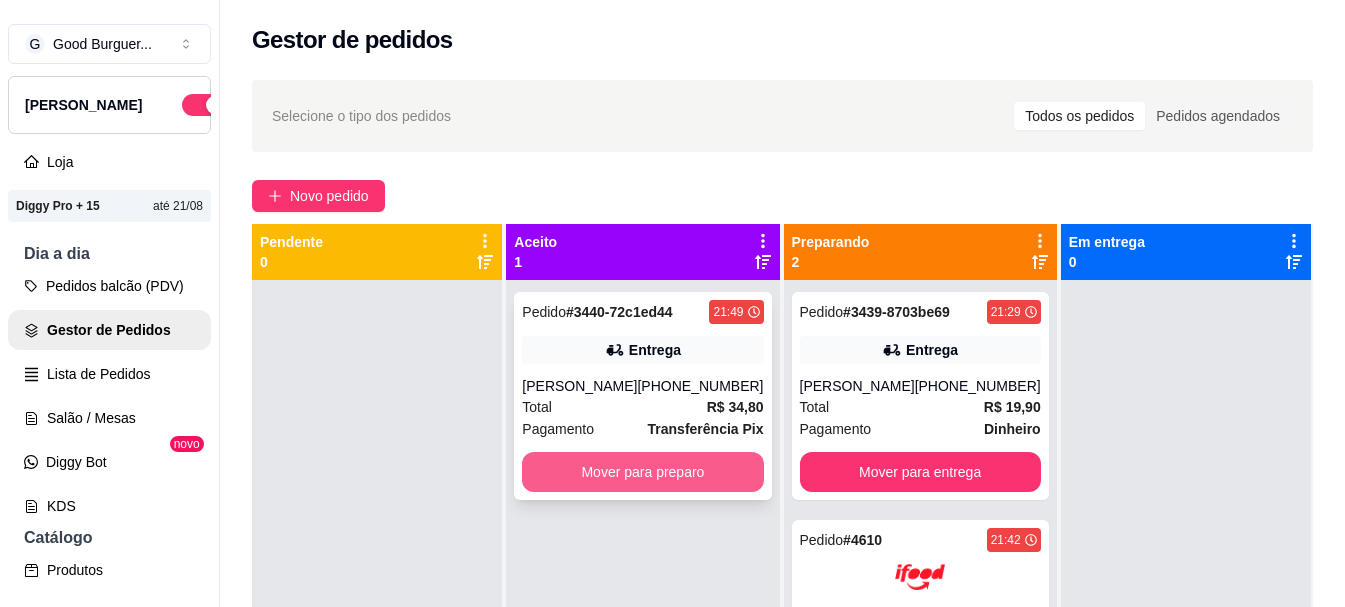 click on "Mover para preparo" at bounding box center (642, 472) 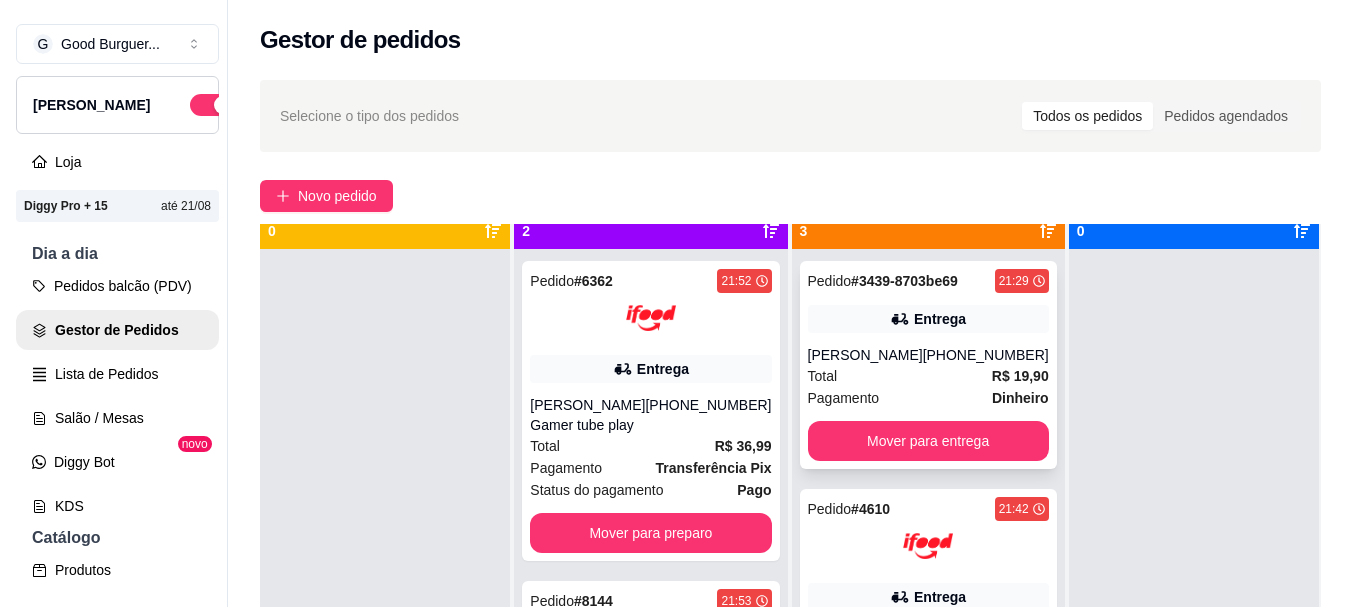 scroll, scrollTop: 56, scrollLeft: 0, axis: vertical 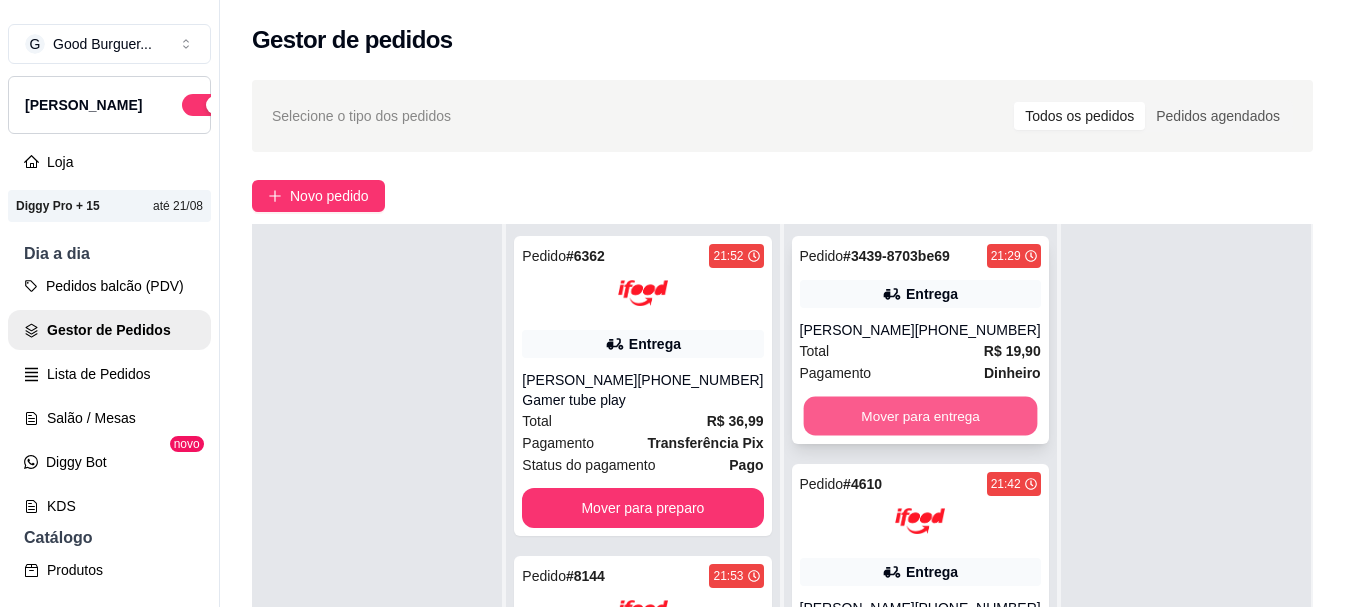 click on "Mover para entrega" at bounding box center (920, 416) 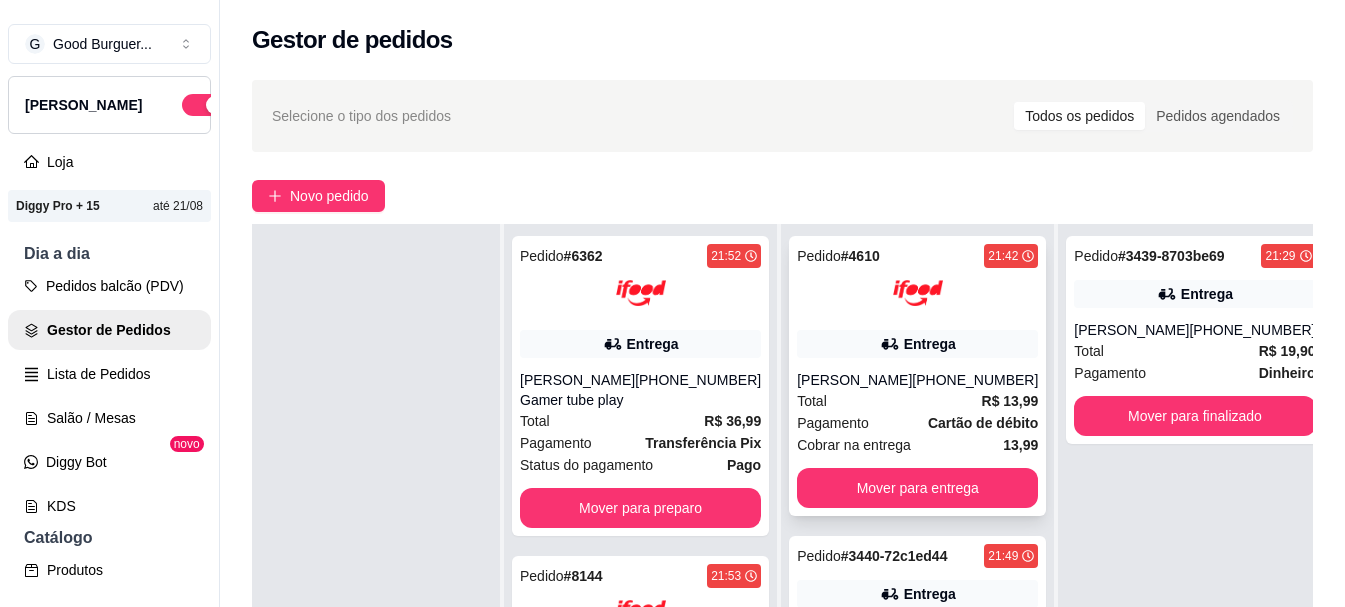 click on "Total R$ 13,99" at bounding box center [917, 401] 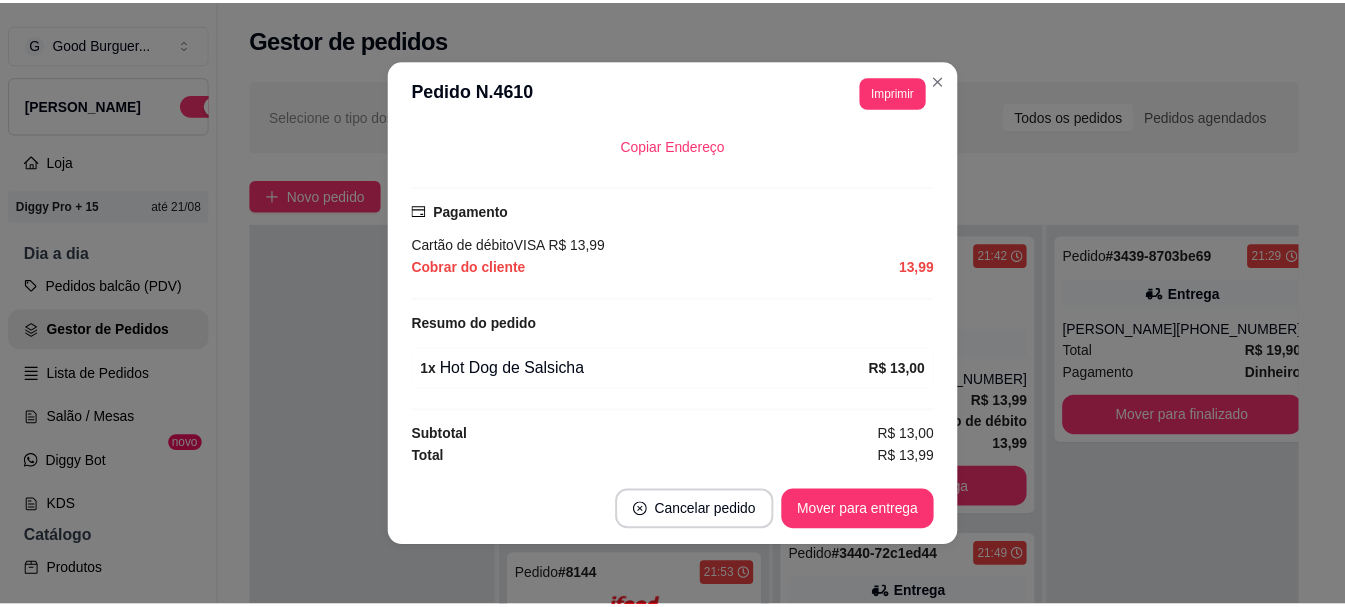 scroll, scrollTop: 516, scrollLeft: 0, axis: vertical 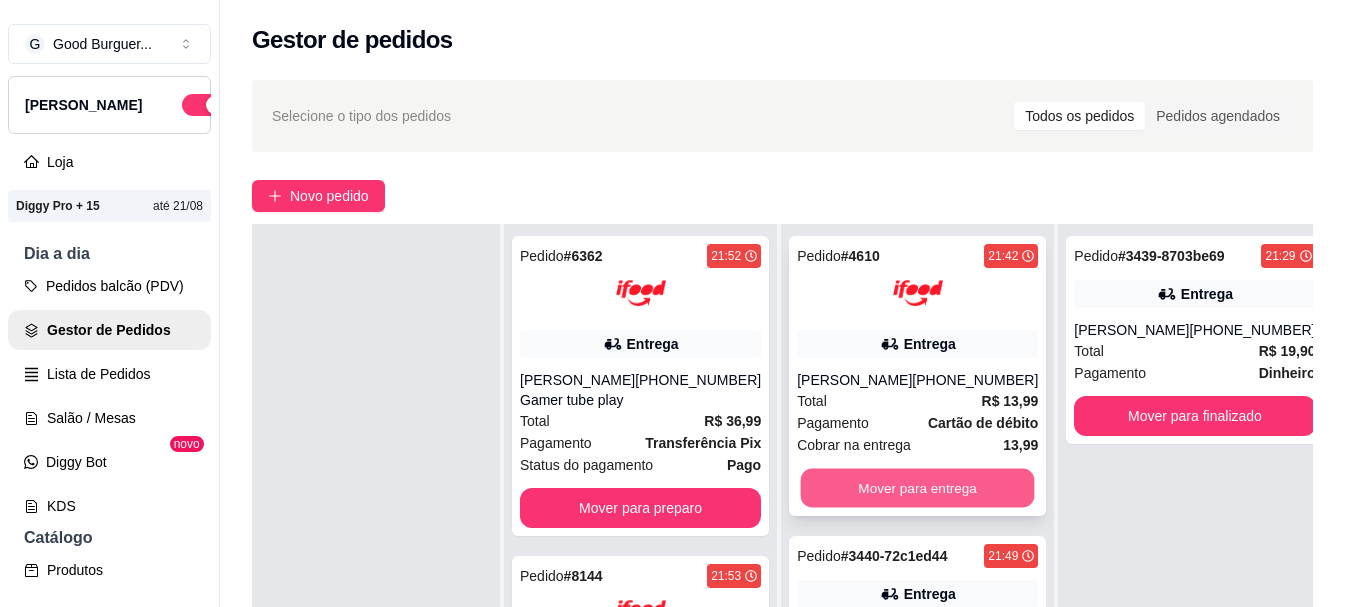 click on "Mover para entrega" at bounding box center [918, 488] 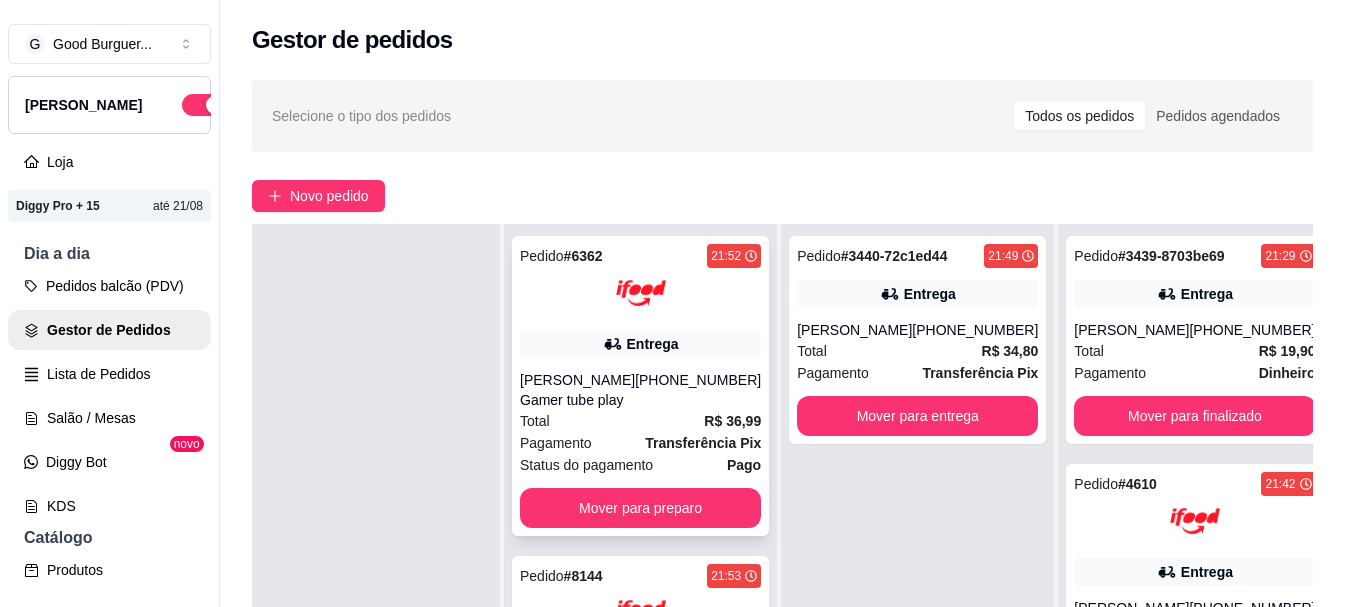 click on "Pedido  # 6362 21:52 Entrega [PERSON_NAME] Gamer tube play [PHONE_NUMBER] Total R$ 36,99 Pagamento Transferência Pix Status do pagamento Pago Mover para preparo" at bounding box center (640, 386) 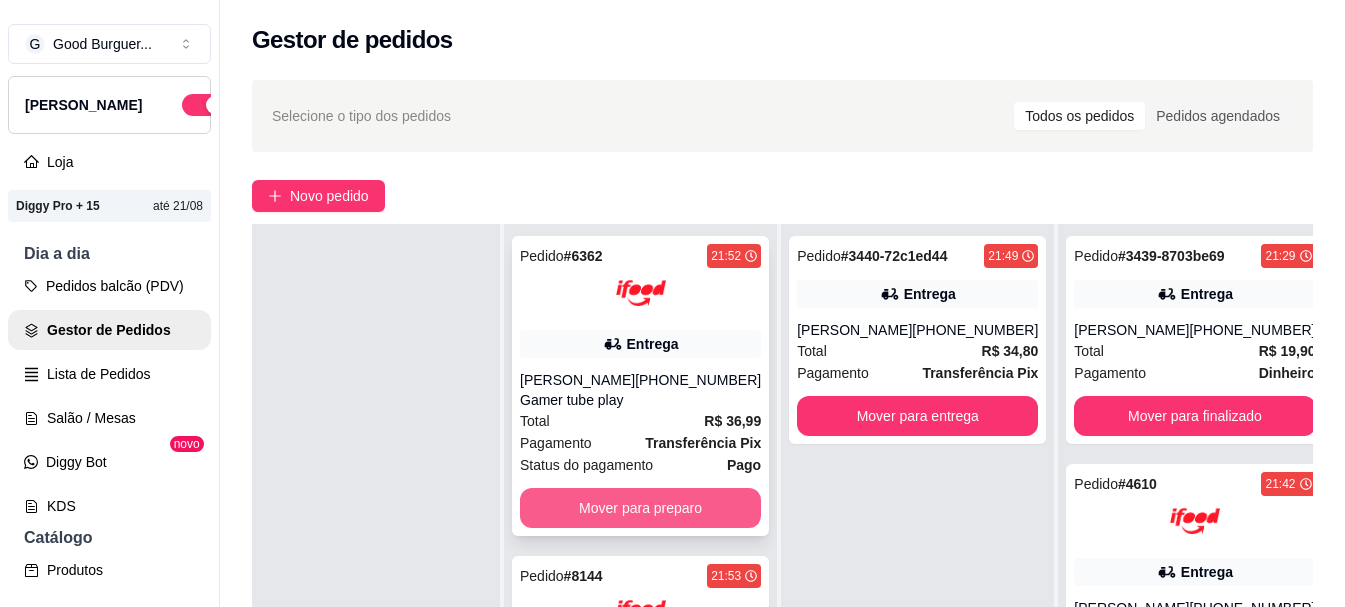 click on "Mover para preparo" at bounding box center (640, 508) 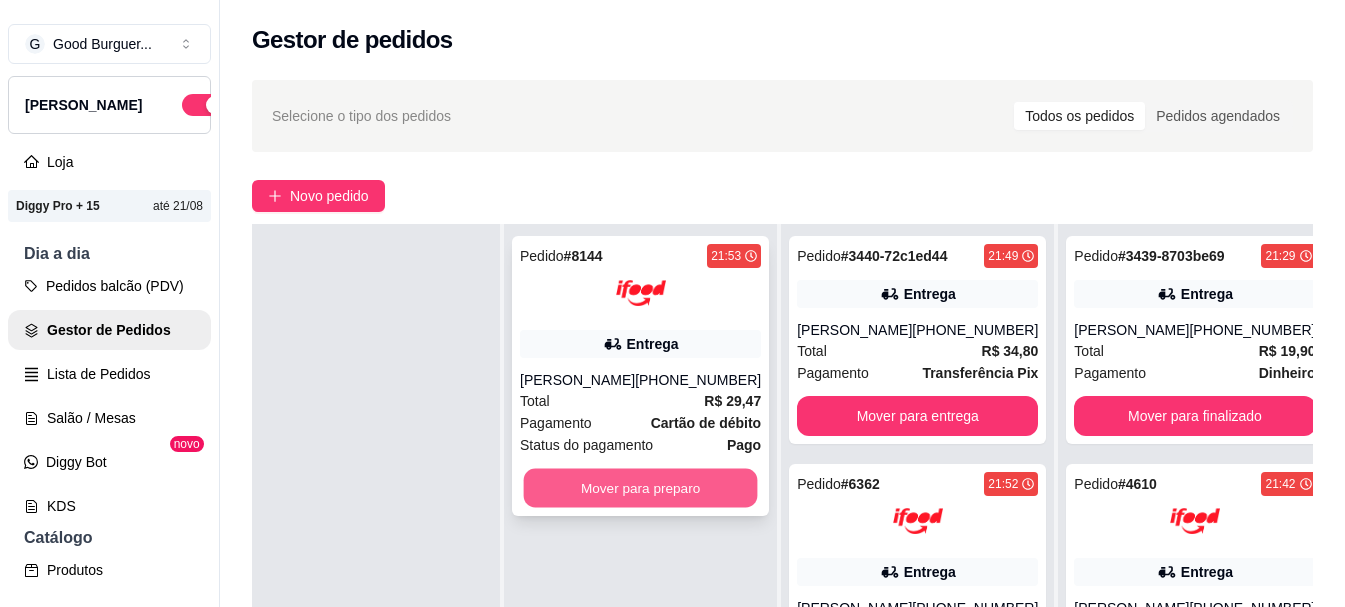click on "Mover para preparo" at bounding box center [641, 488] 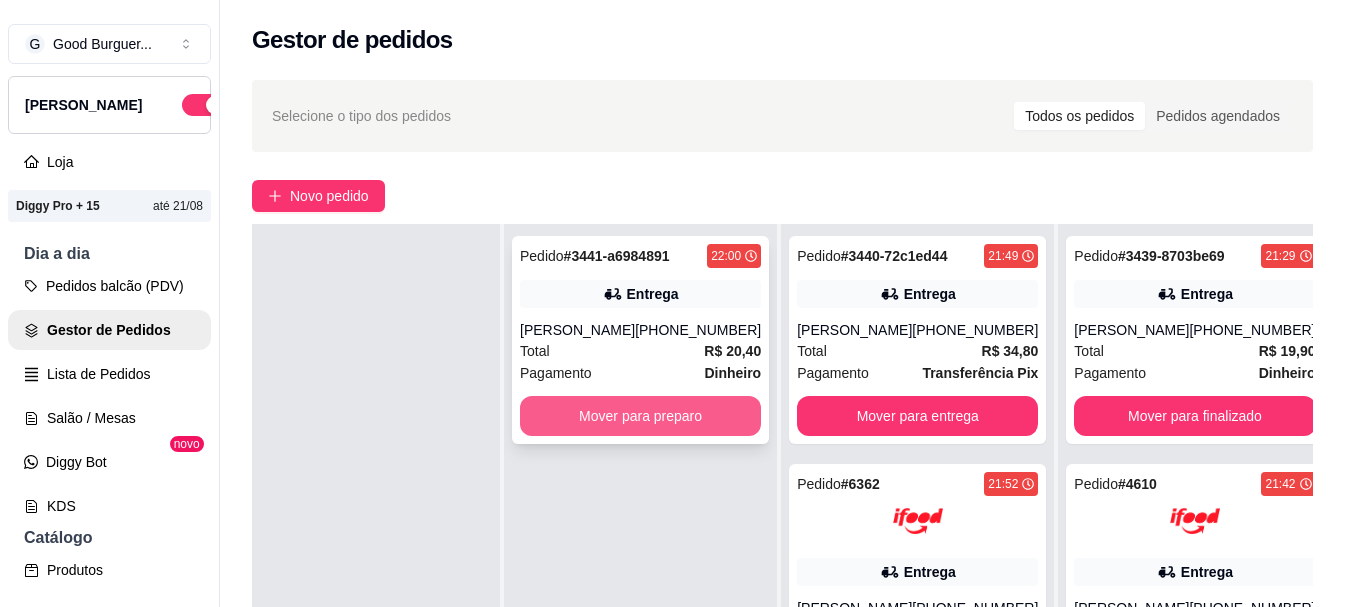 click on "Mover para preparo" at bounding box center (640, 416) 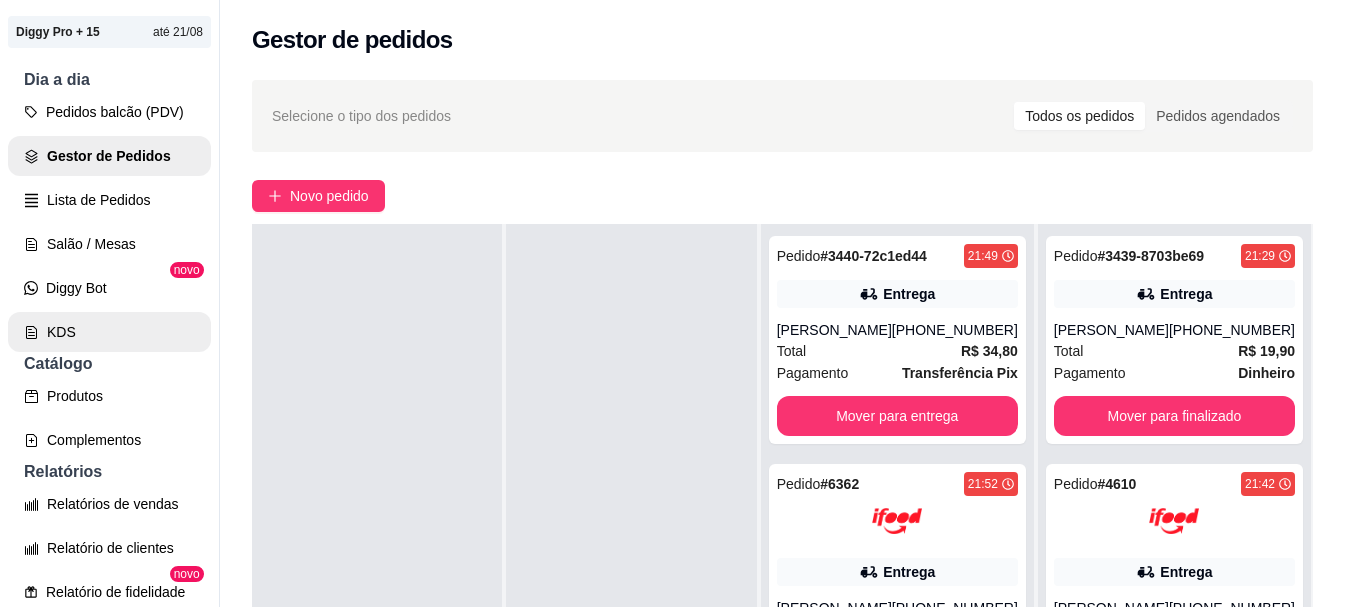 scroll, scrollTop: 300, scrollLeft: 0, axis: vertical 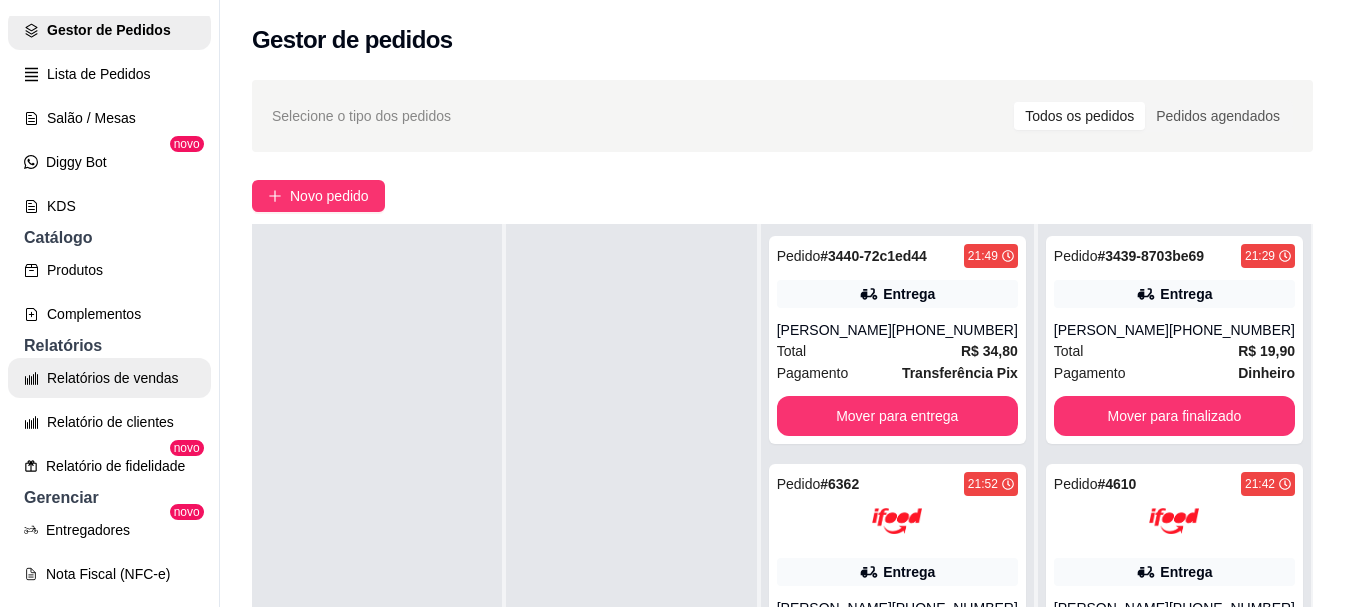 click on "Relatórios de vendas" at bounding box center [109, 378] 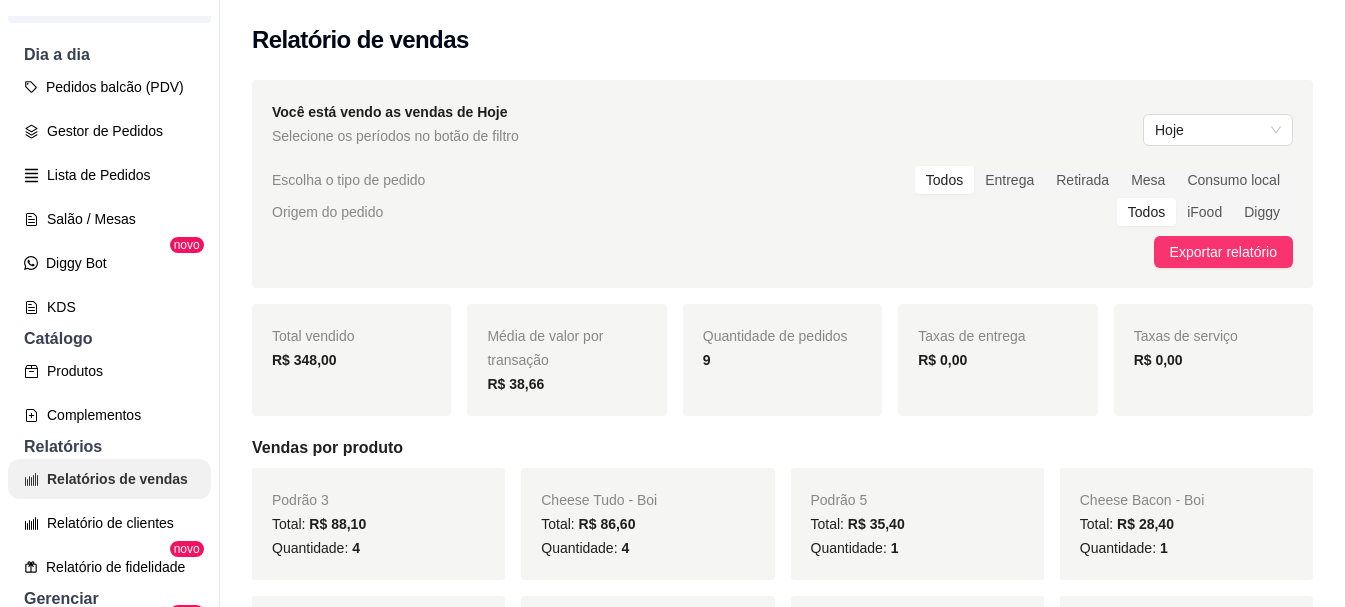 scroll, scrollTop: 0, scrollLeft: 0, axis: both 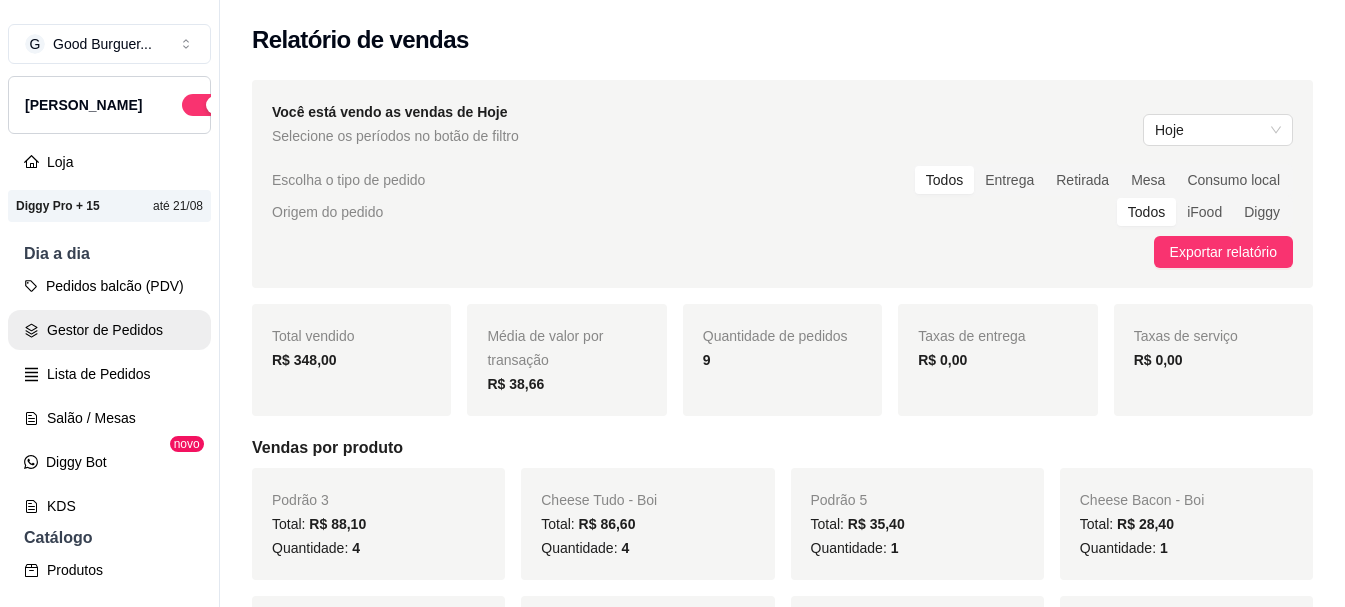click on "Gestor de Pedidos" at bounding box center [109, 330] 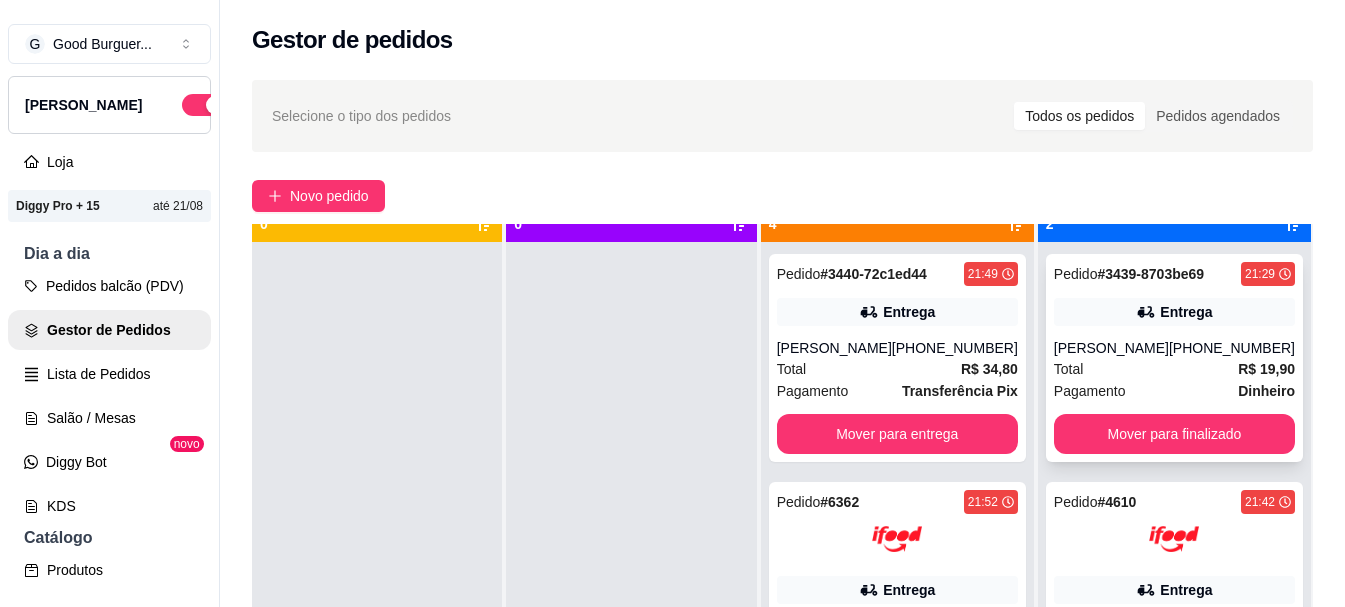 scroll, scrollTop: 56, scrollLeft: 0, axis: vertical 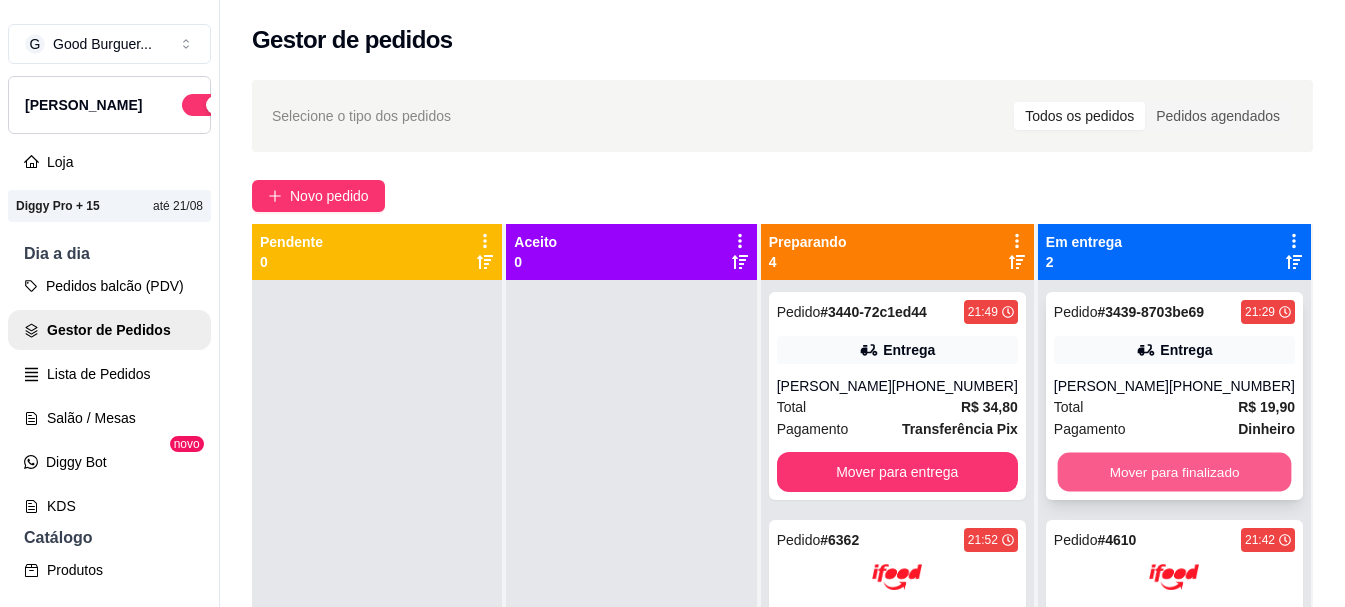 click on "Mover para finalizado" at bounding box center (1174, 472) 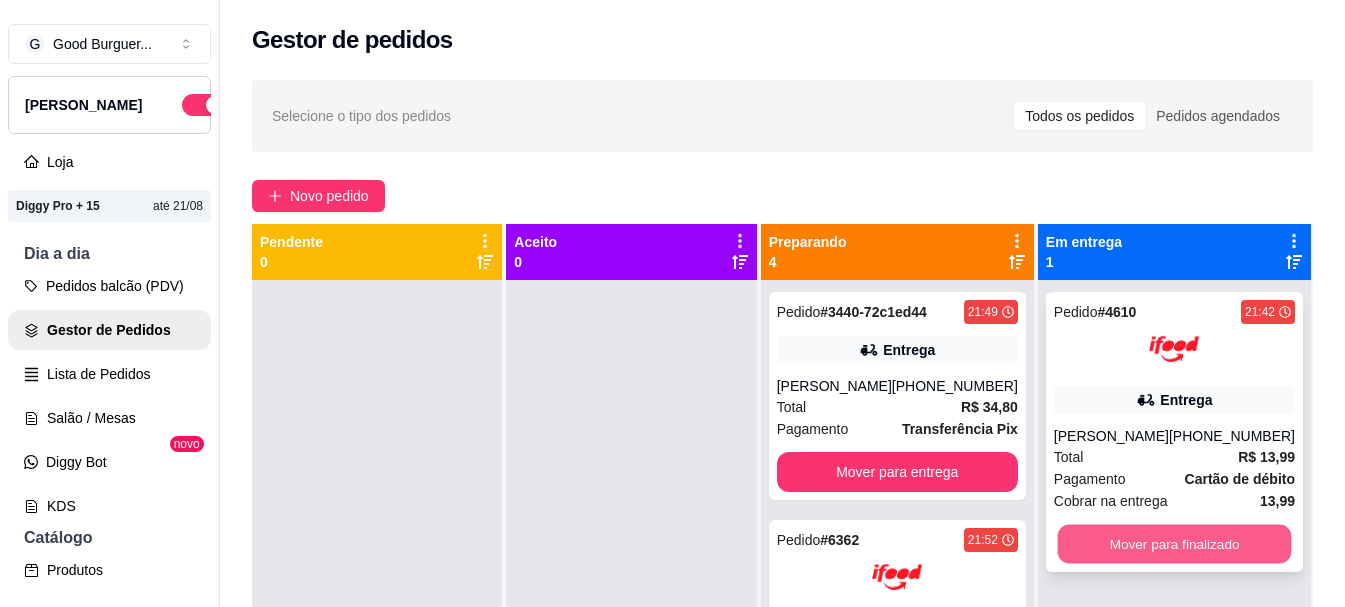 click on "Mover para finalizado" at bounding box center [1174, 544] 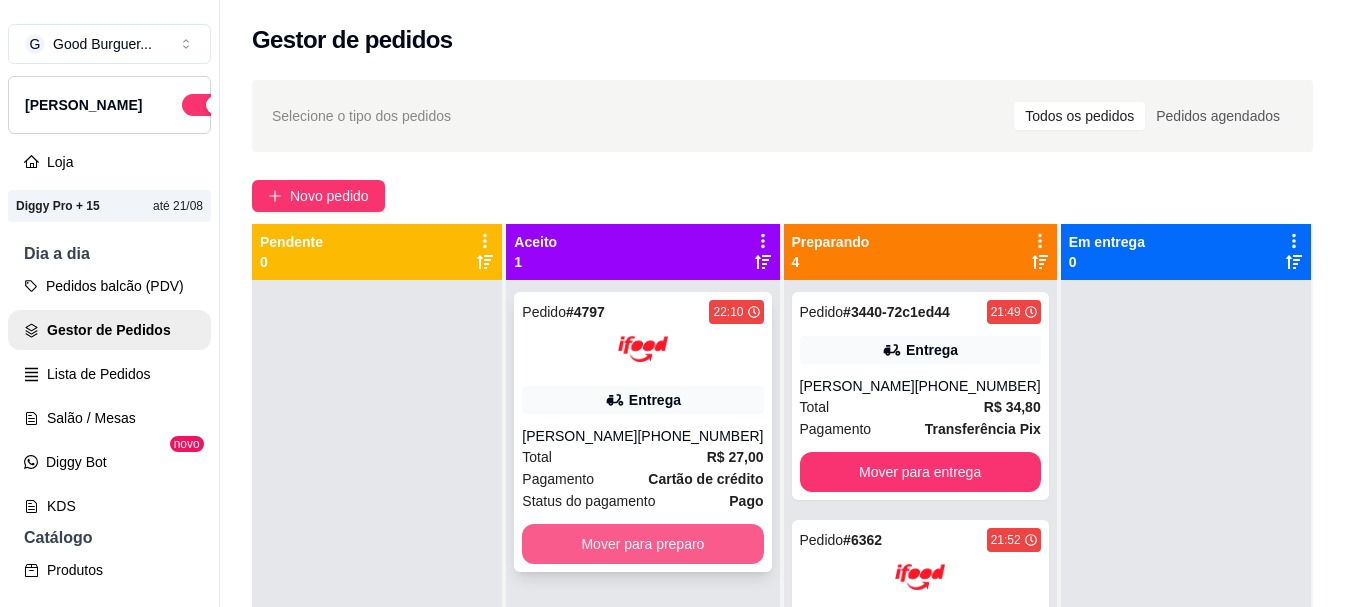 click on "Mover para preparo" at bounding box center [642, 544] 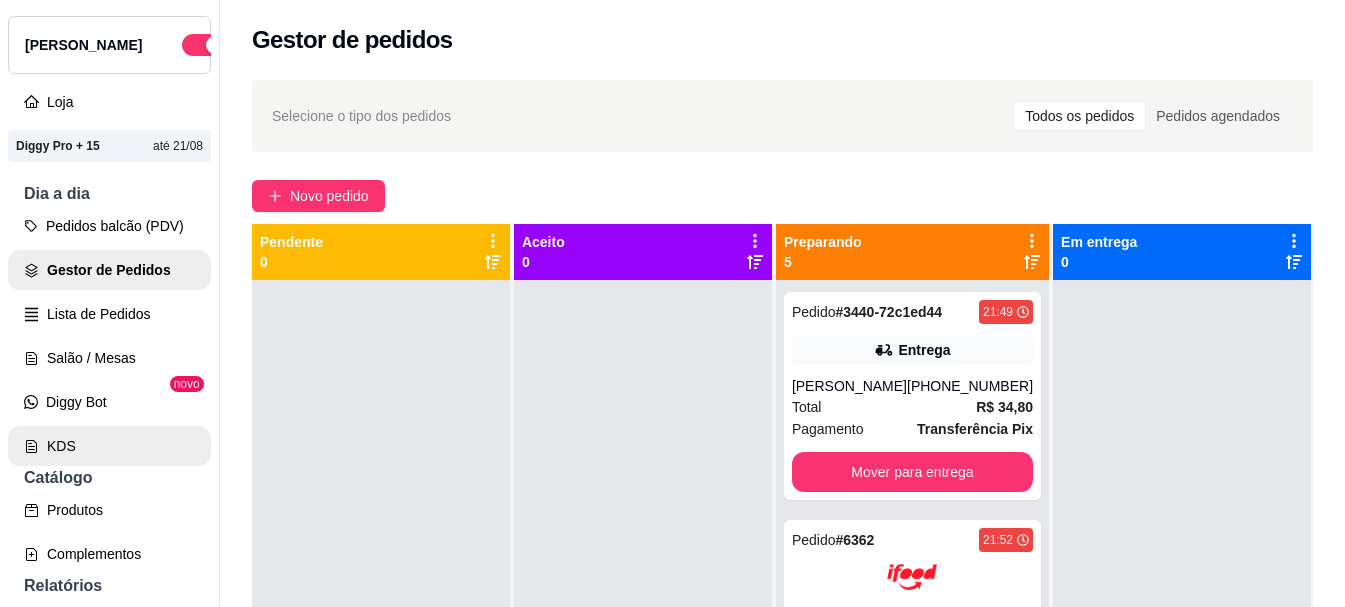 scroll, scrollTop: 300, scrollLeft: 0, axis: vertical 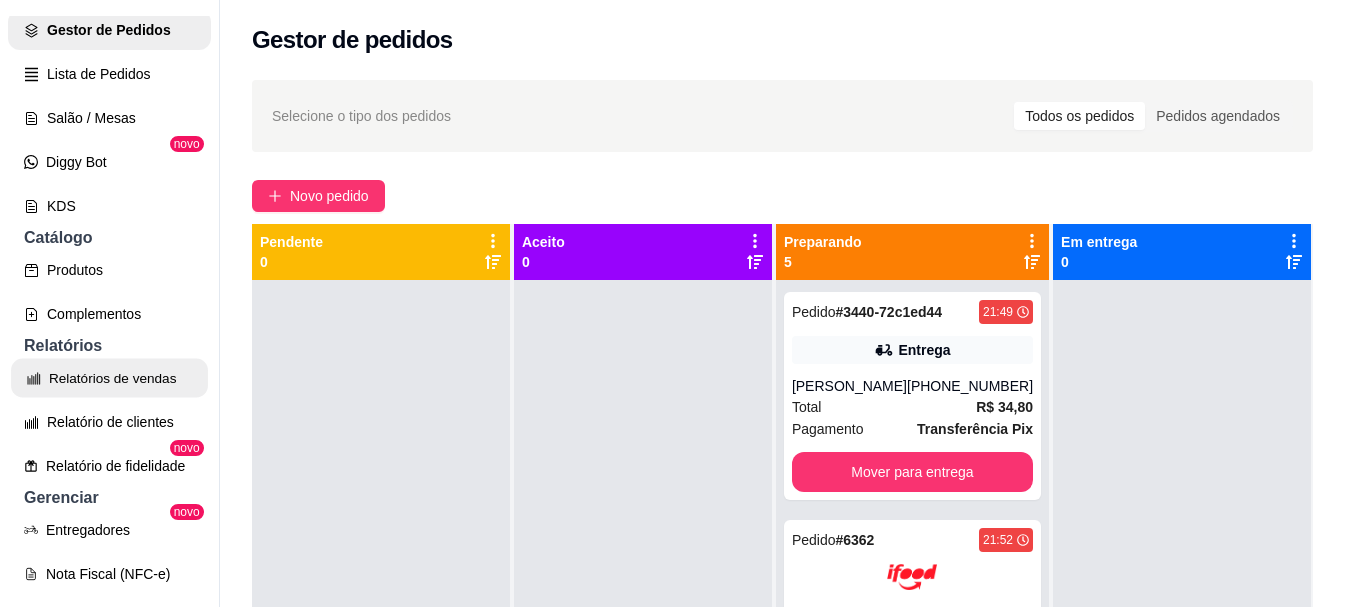 click on "Relatórios de vendas" at bounding box center (109, 378) 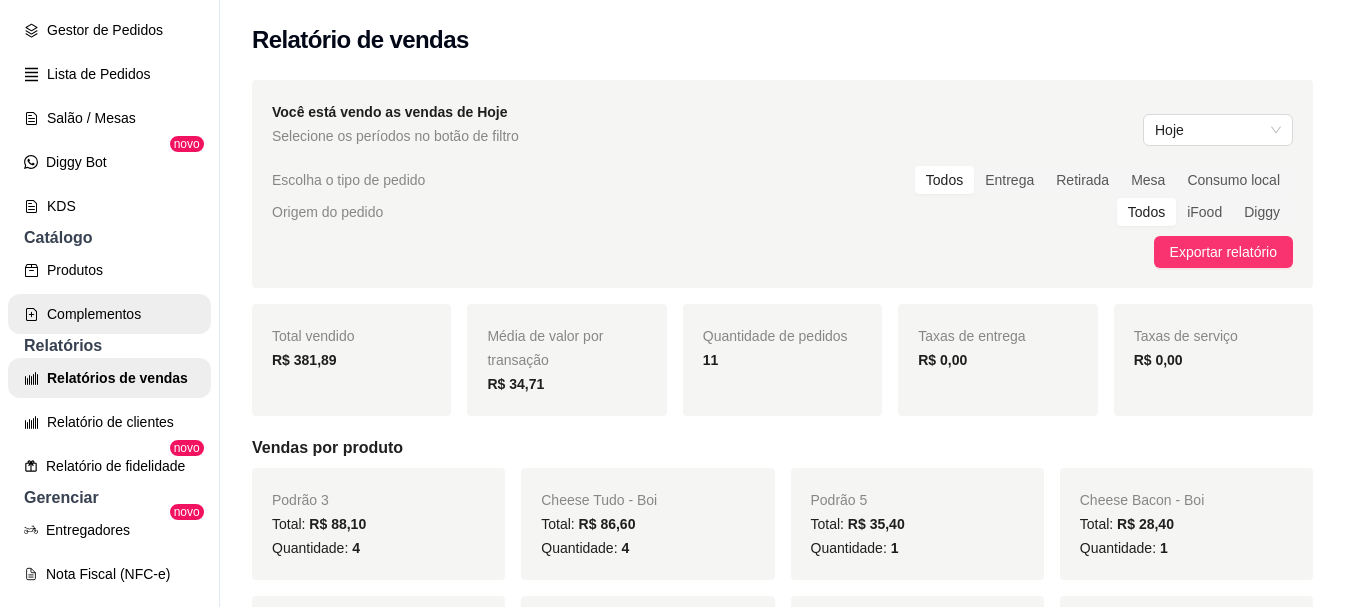 scroll, scrollTop: 0, scrollLeft: 0, axis: both 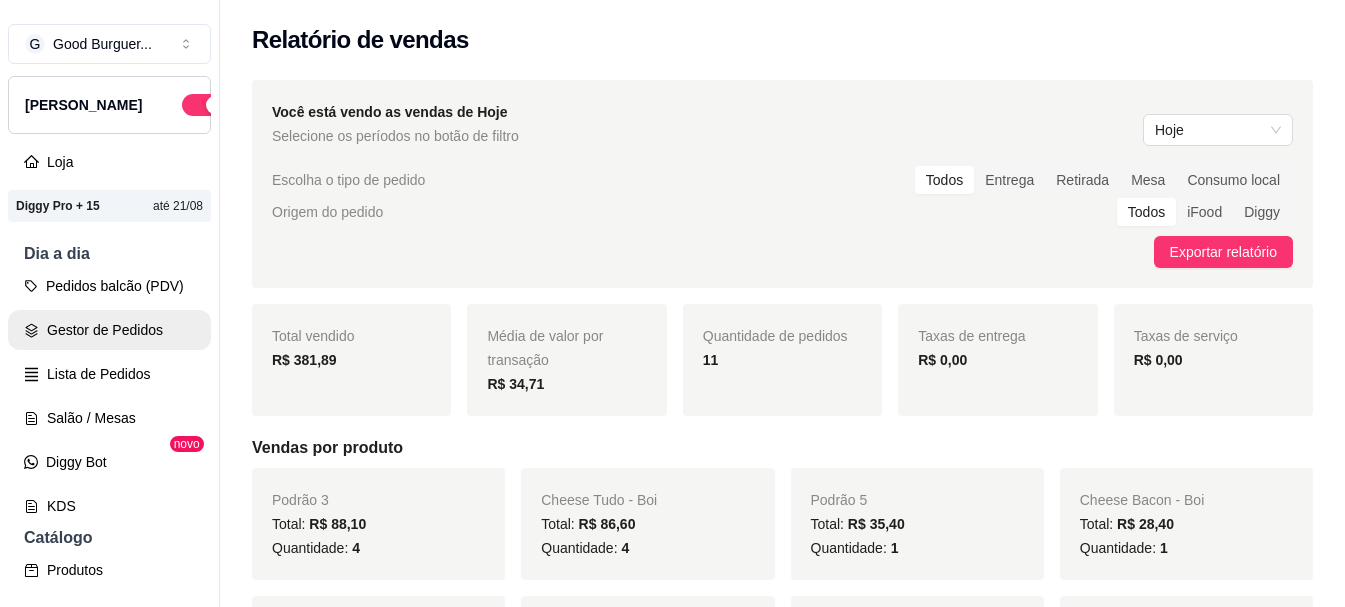 click on "Gestor de Pedidos" at bounding box center [109, 330] 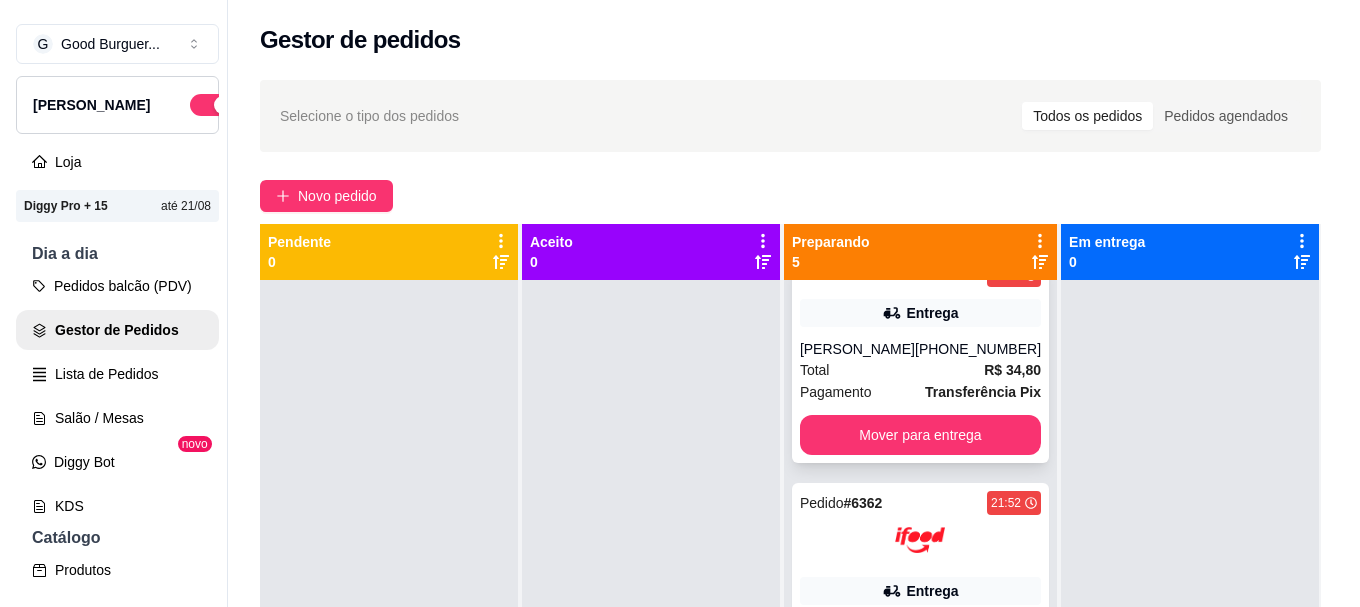 scroll, scrollTop: 0, scrollLeft: 0, axis: both 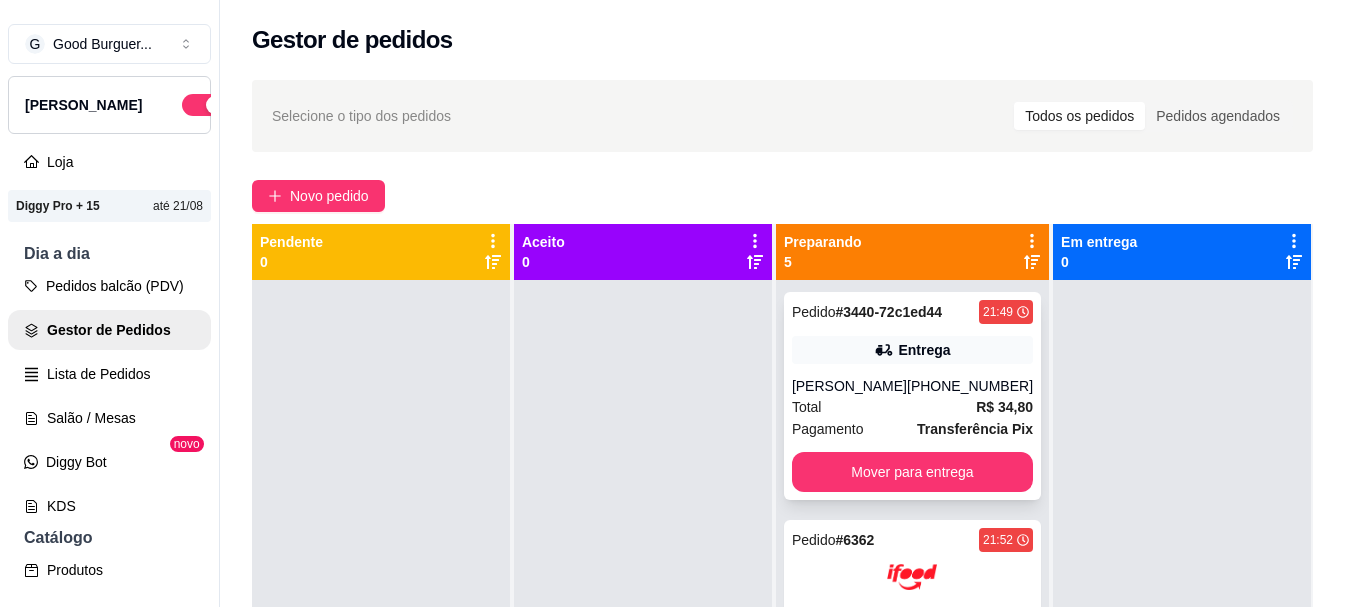 click on "Total R$ 34,80" at bounding box center [912, 407] 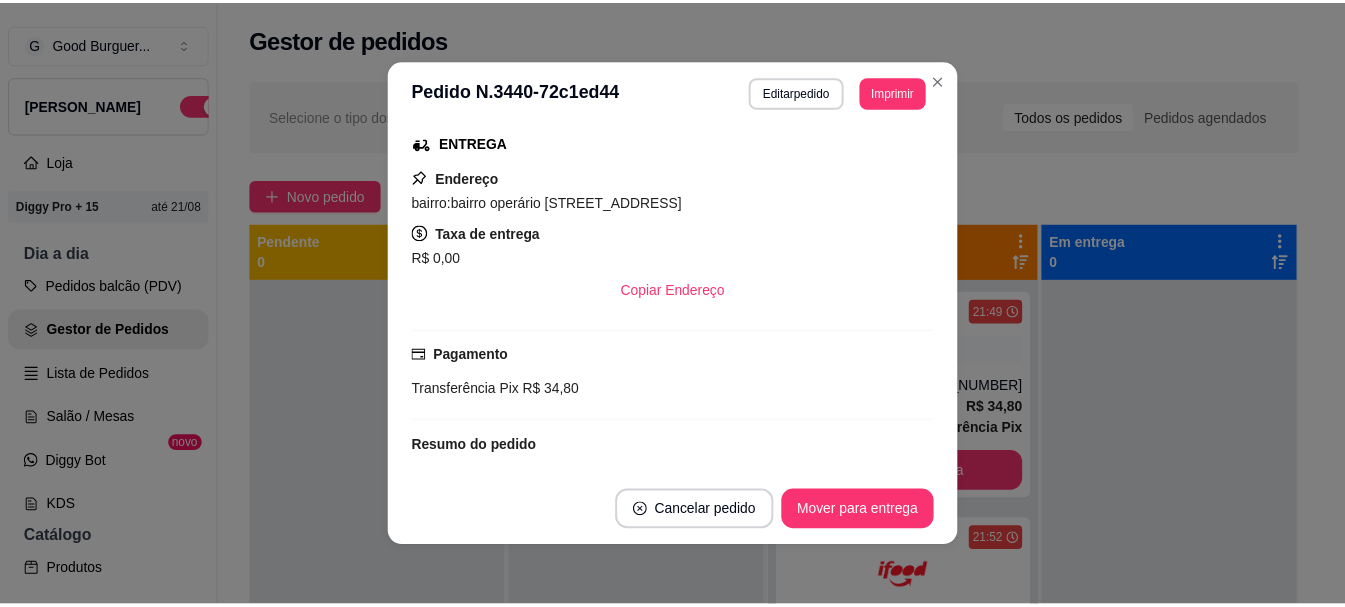 scroll, scrollTop: 18, scrollLeft: 0, axis: vertical 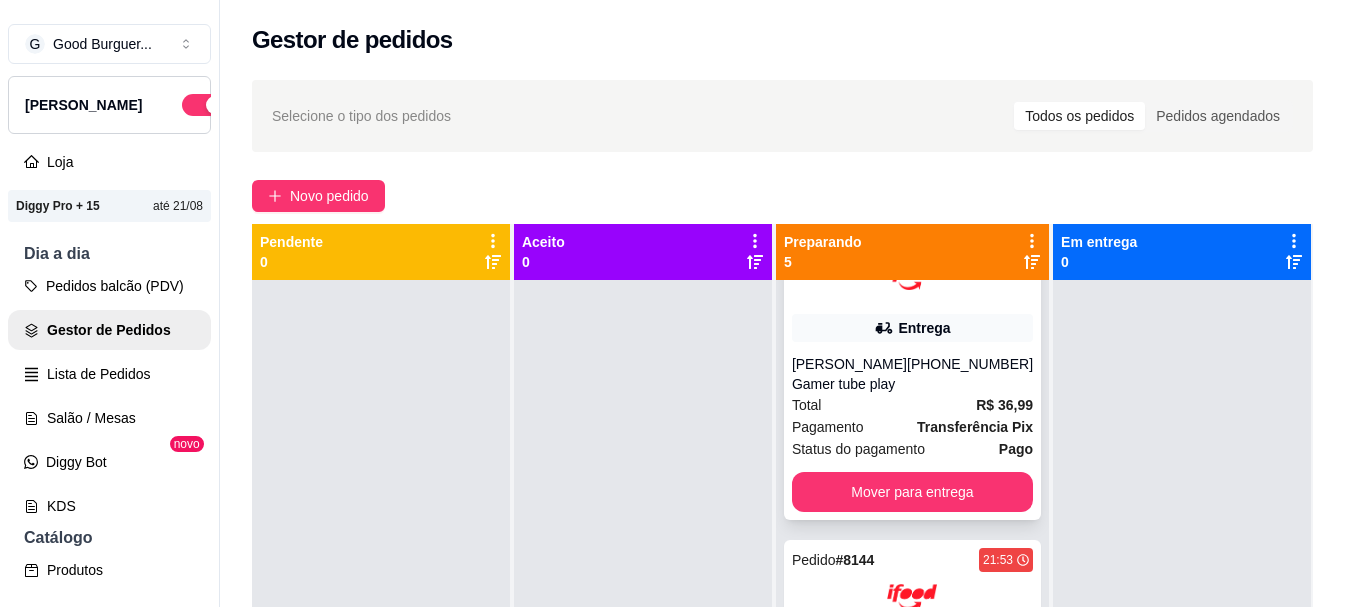 click on "Total R$ 36,99" at bounding box center (912, 405) 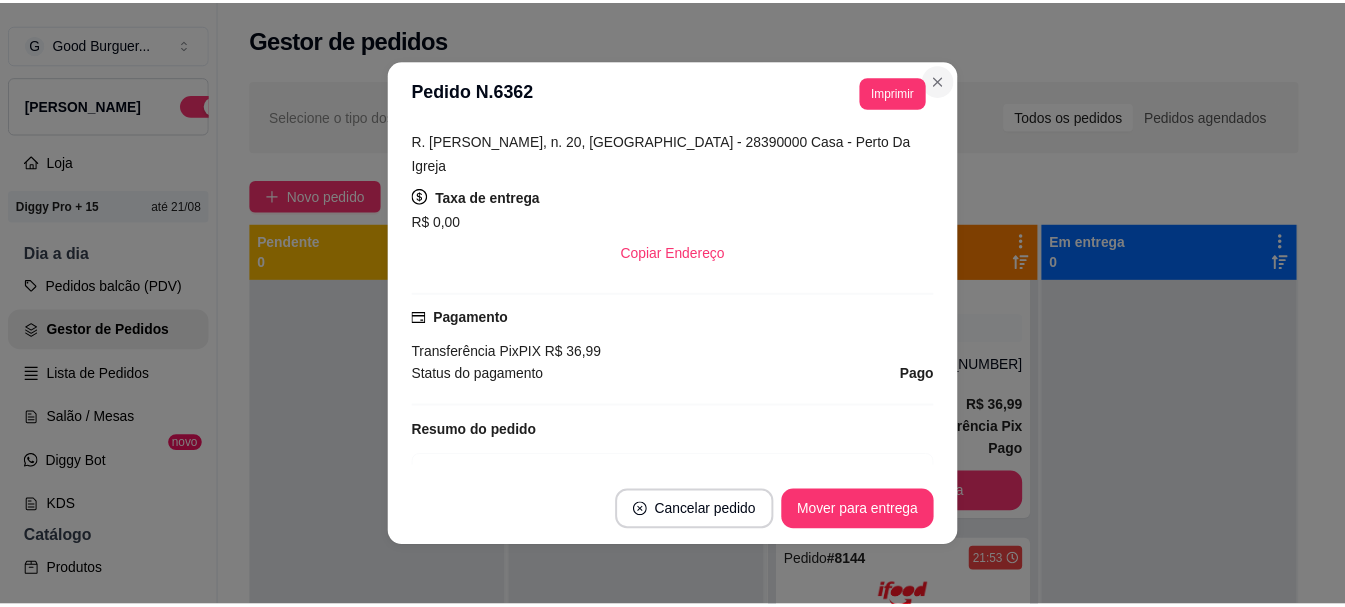 scroll, scrollTop: 134, scrollLeft: 0, axis: vertical 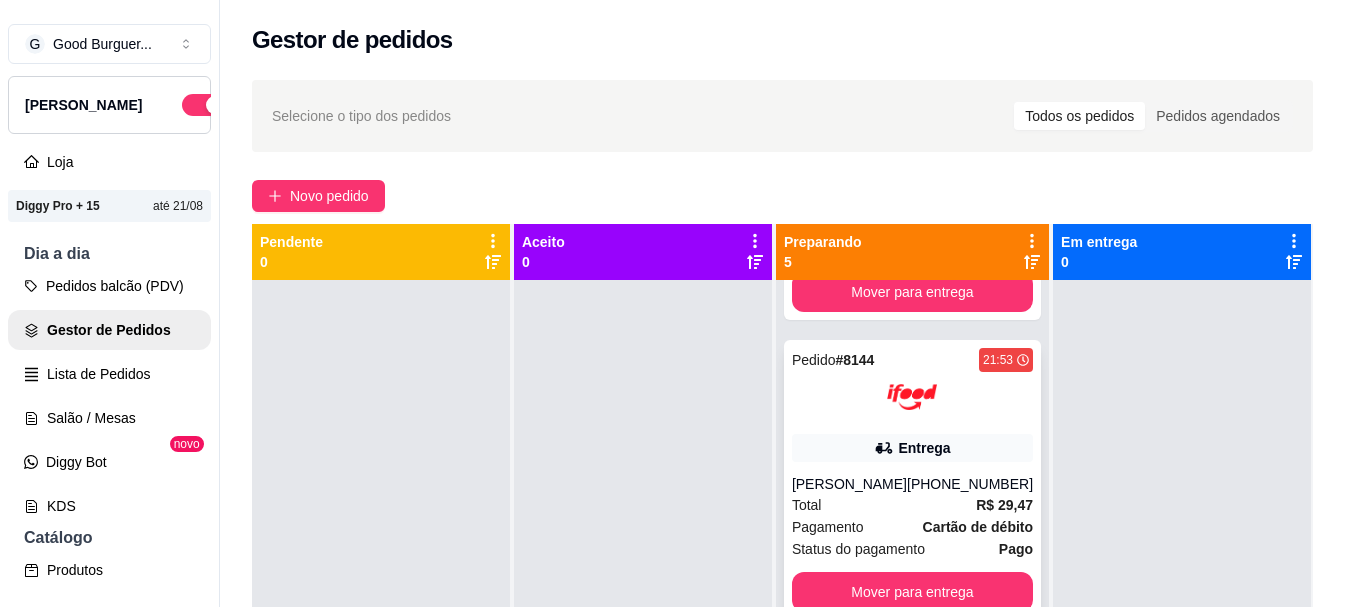 click 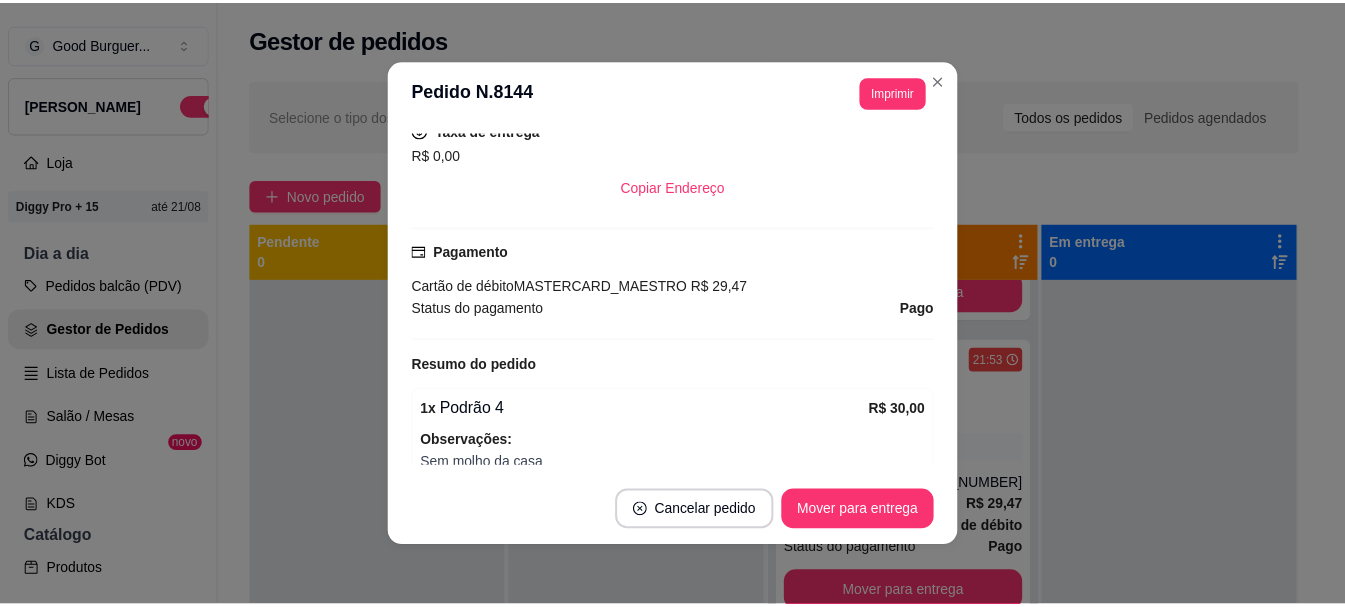 scroll, scrollTop: 700, scrollLeft: 0, axis: vertical 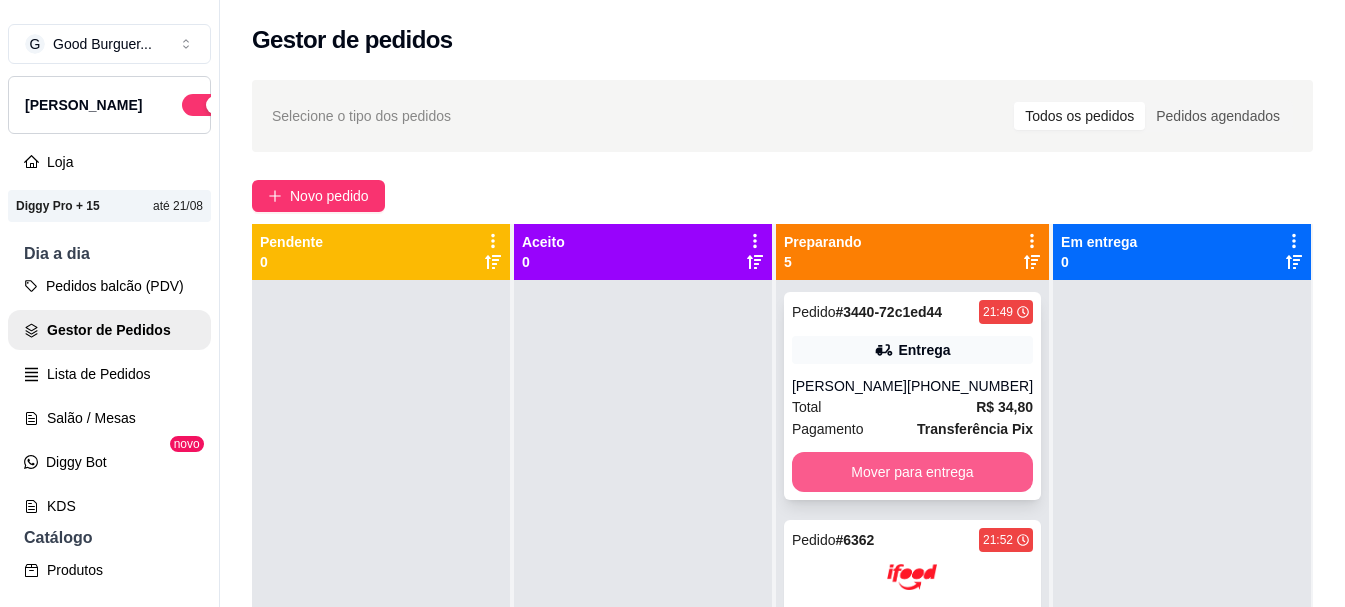 click on "Mover para entrega" at bounding box center [912, 472] 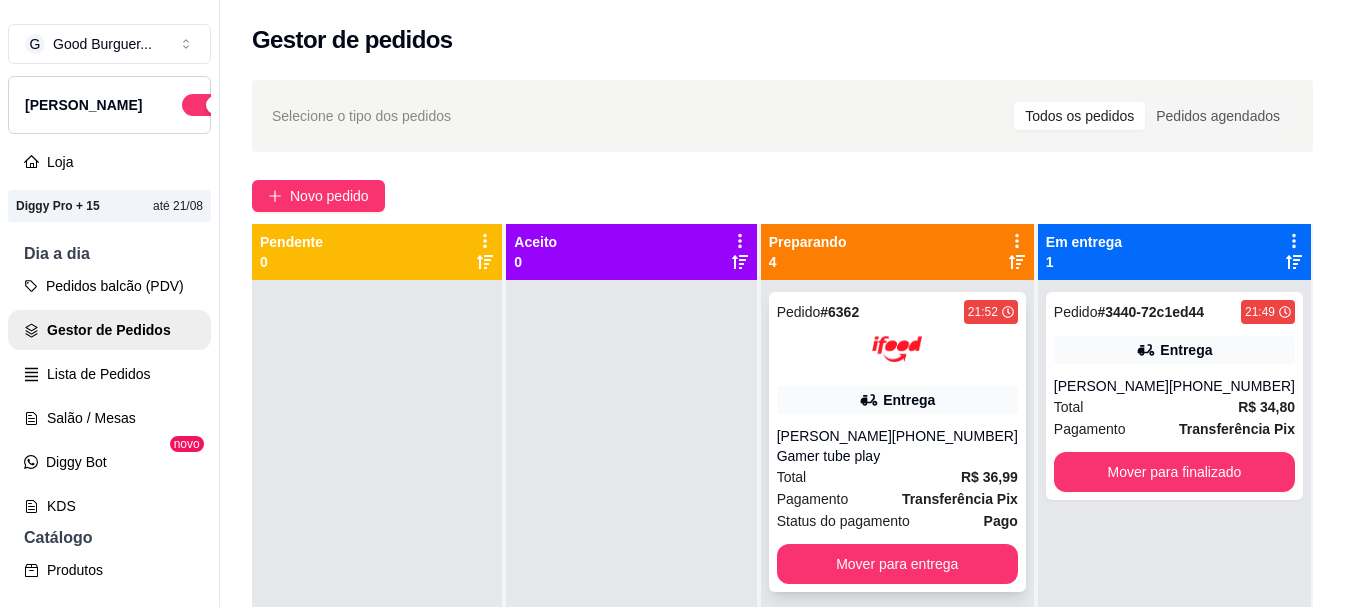 click on "Pedido  # 6362 21:52 Entrega [PERSON_NAME] Gamer tube play [PHONE_NUMBER] Total R$ 36,99 Pagamento Transferência Pix Status do pagamento Pago Mover para entrega" at bounding box center (897, 442) 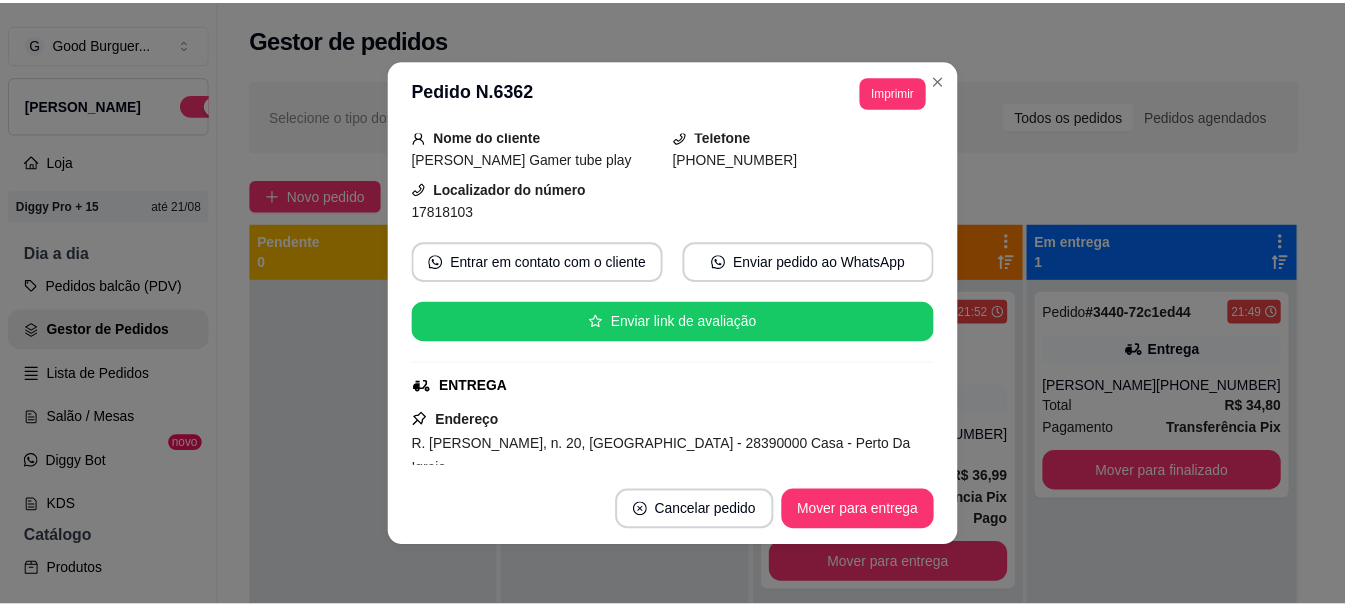 scroll, scrollTop: 400, scrollLeft: 0, axis: vertical 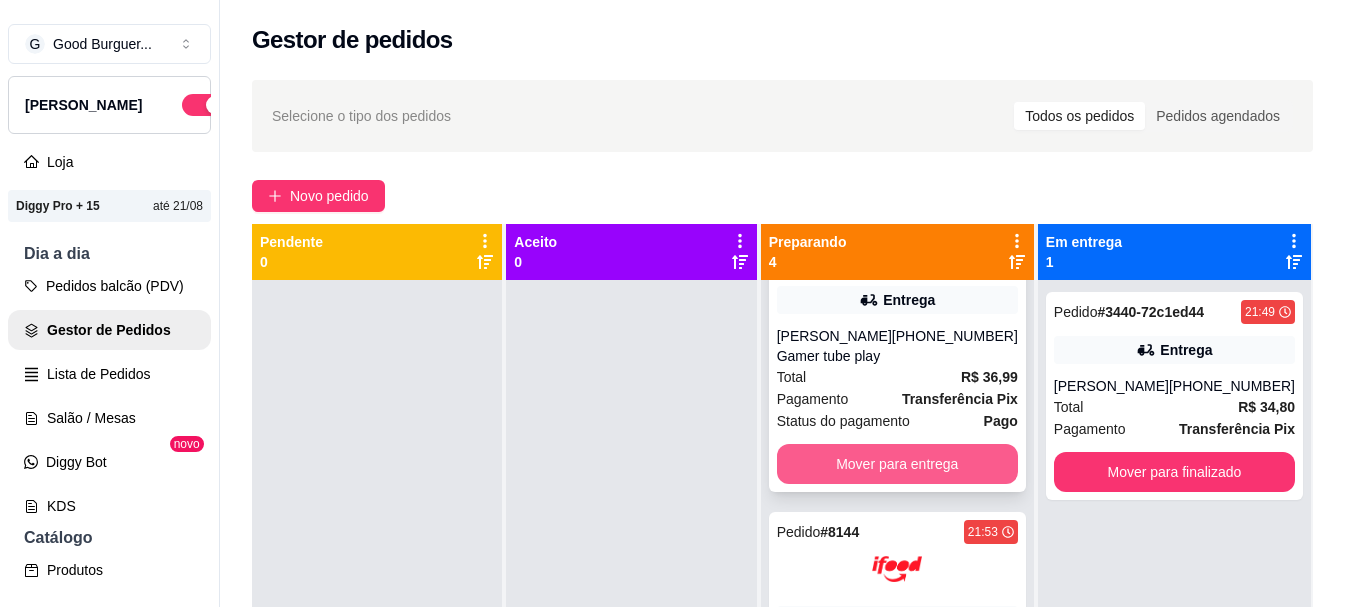 click on "Mover para entrega" at bounding box center (897, 464) 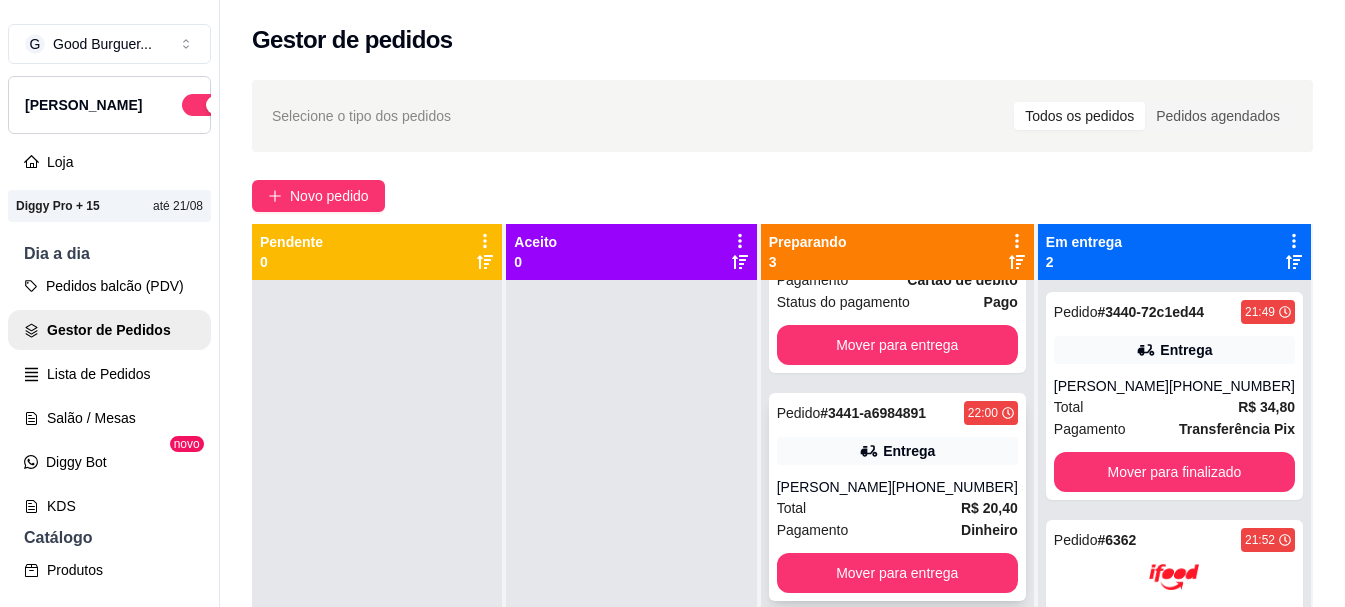 scroll, scrollTop: 241, scrollLeft: 0, axis: vertical 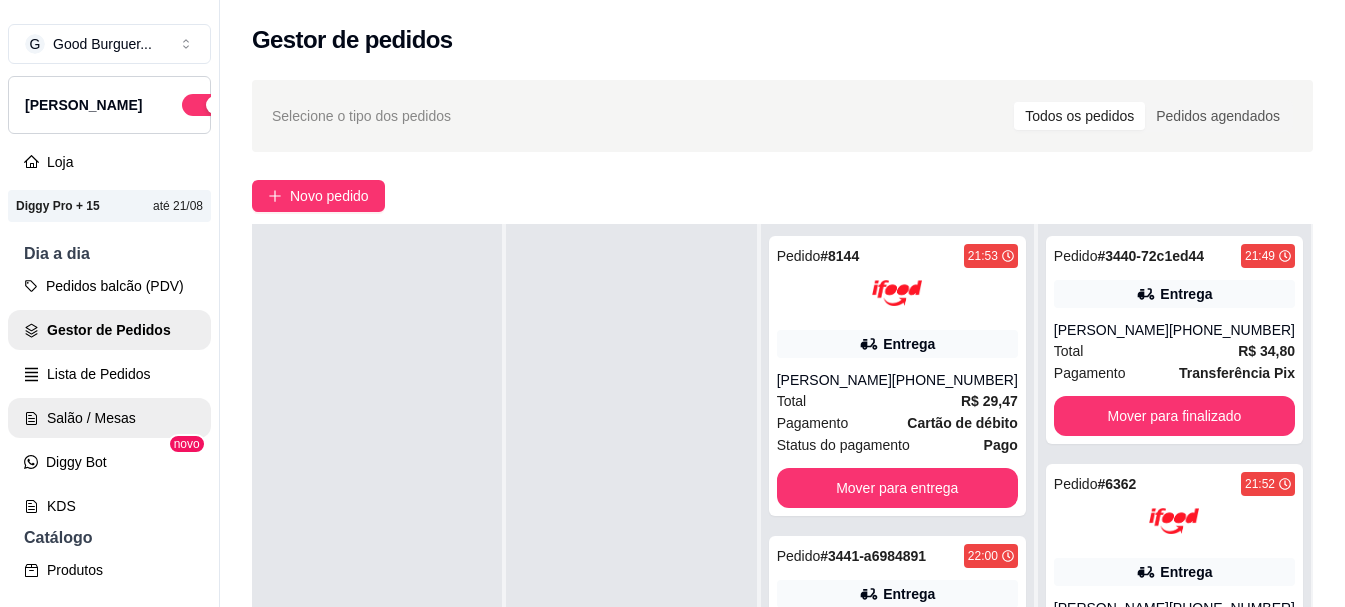 click on "Salão / Mesas" at bounding box center (109, 418) 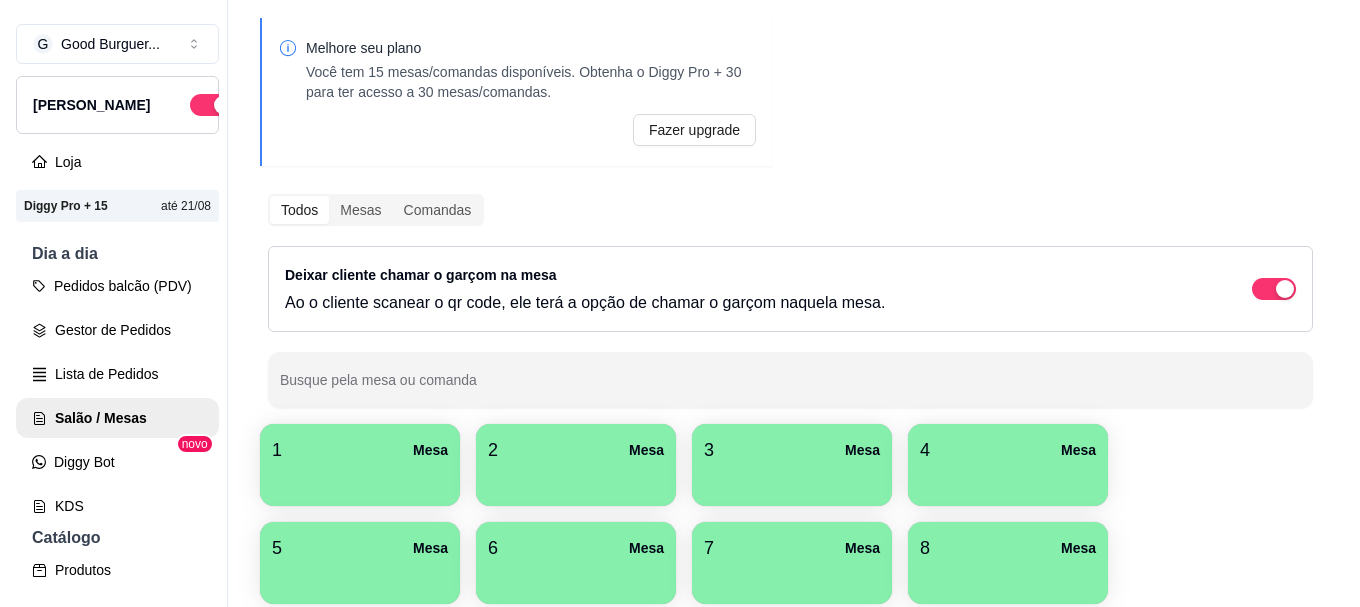 scroll, scrollTop: 200, scrollLeft: 0, axis: vertical 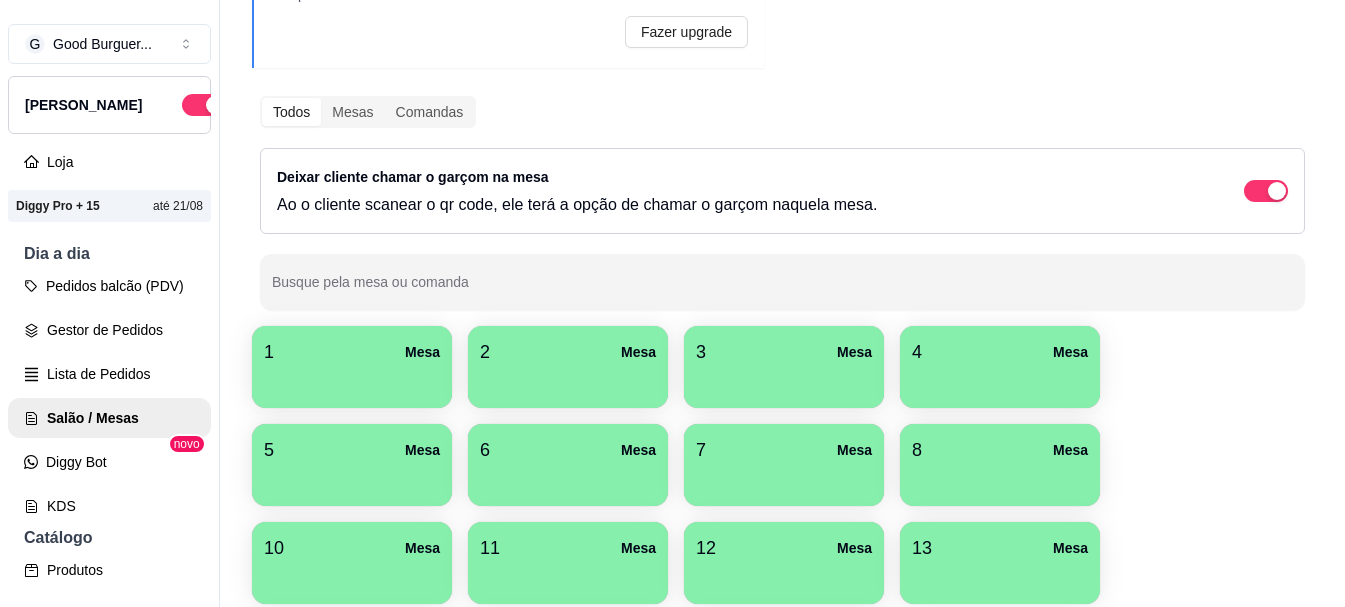 click on "1 Mesa" at bounding box center (352, 352) 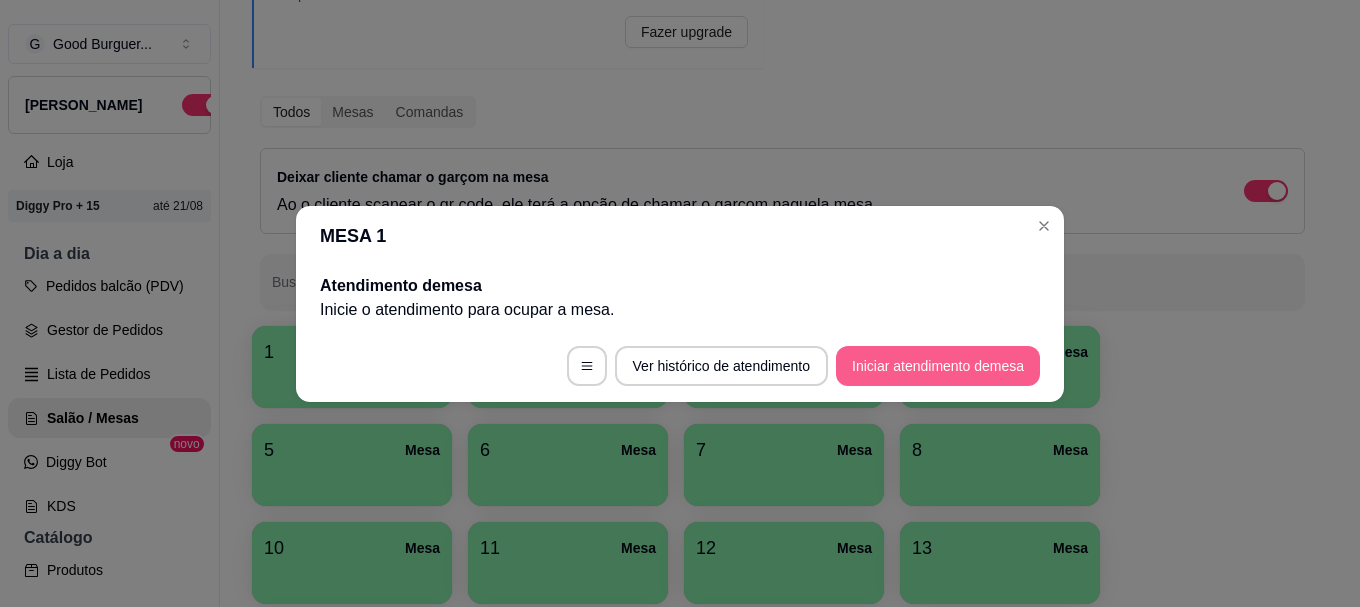 click on "Iniciar atendimento de  mesa" at bounding box center [938, 366] 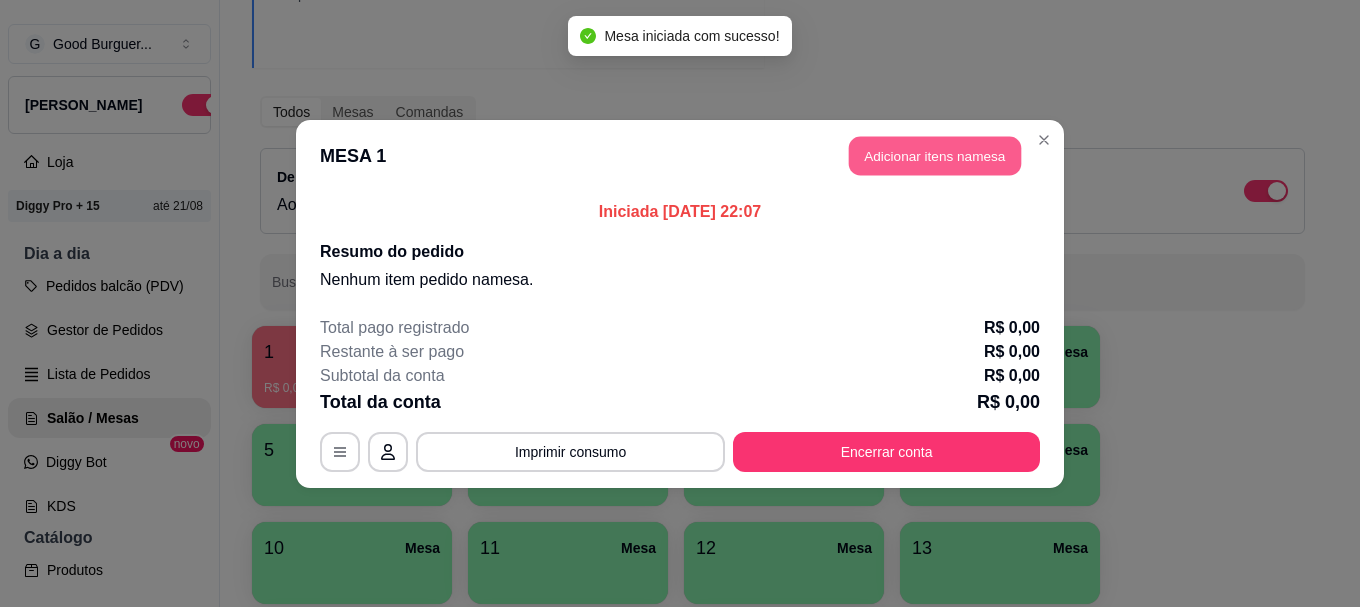 click on "Adicionar itens na  mesa" at bounding box center [935, 155] 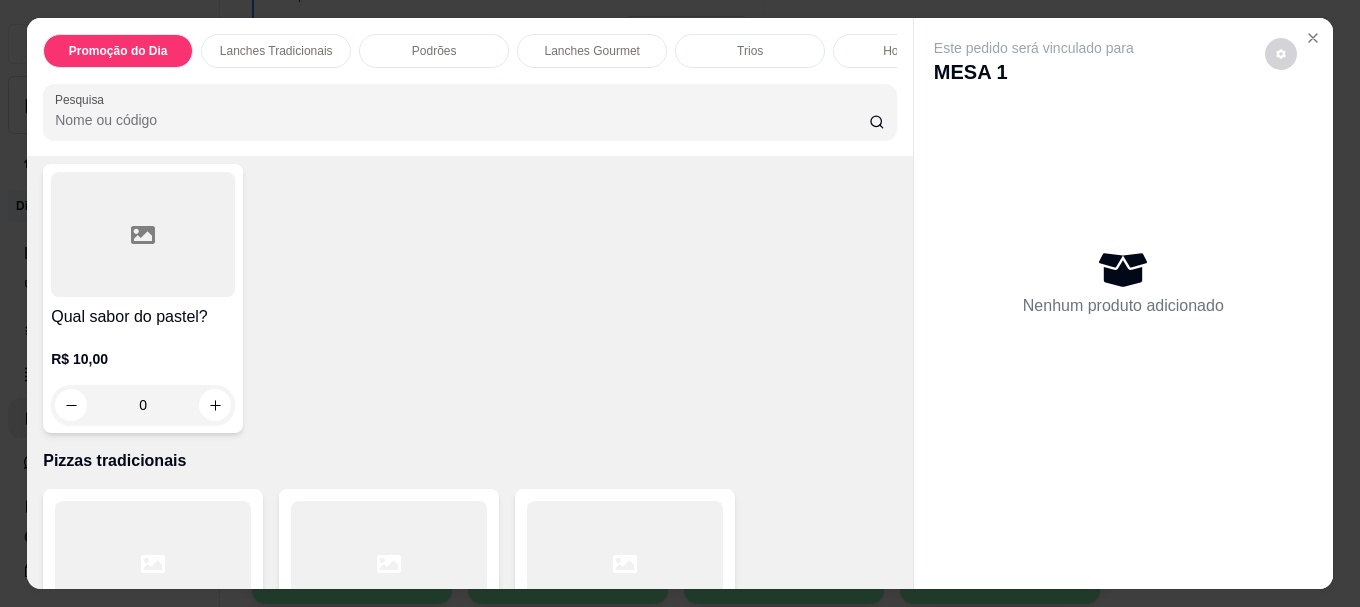 scroll, scrollTop: 3600, scrollLeft: 0, axis: vertical 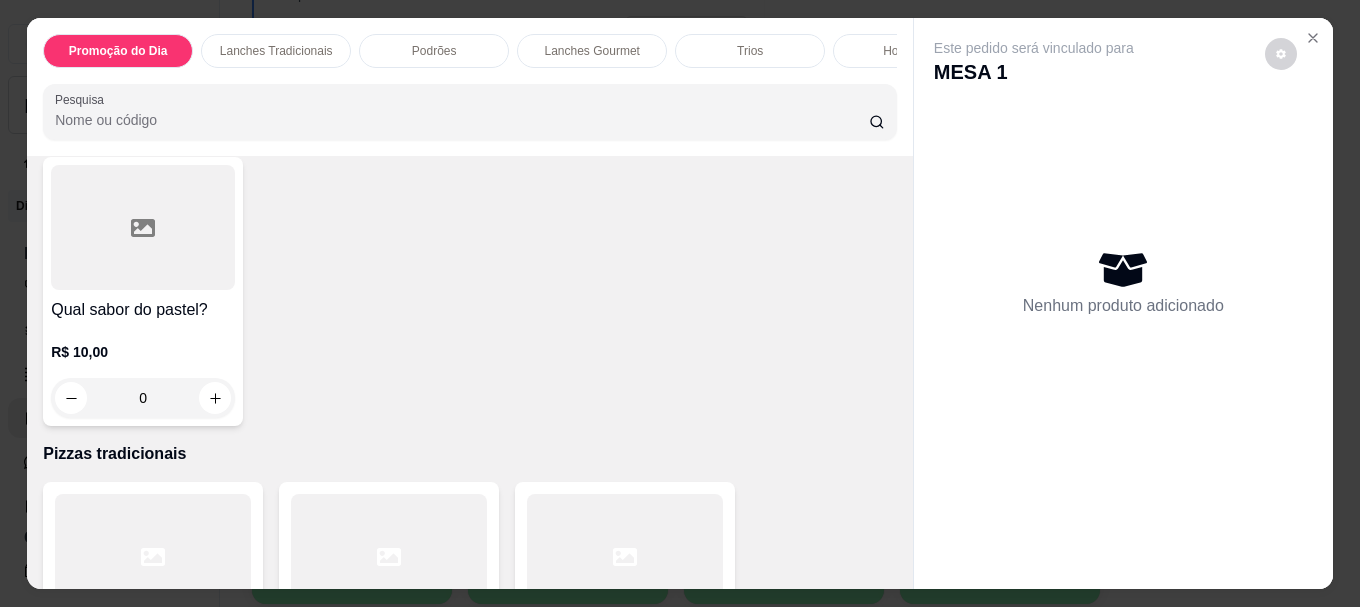 click at bounding box center [143, -98] 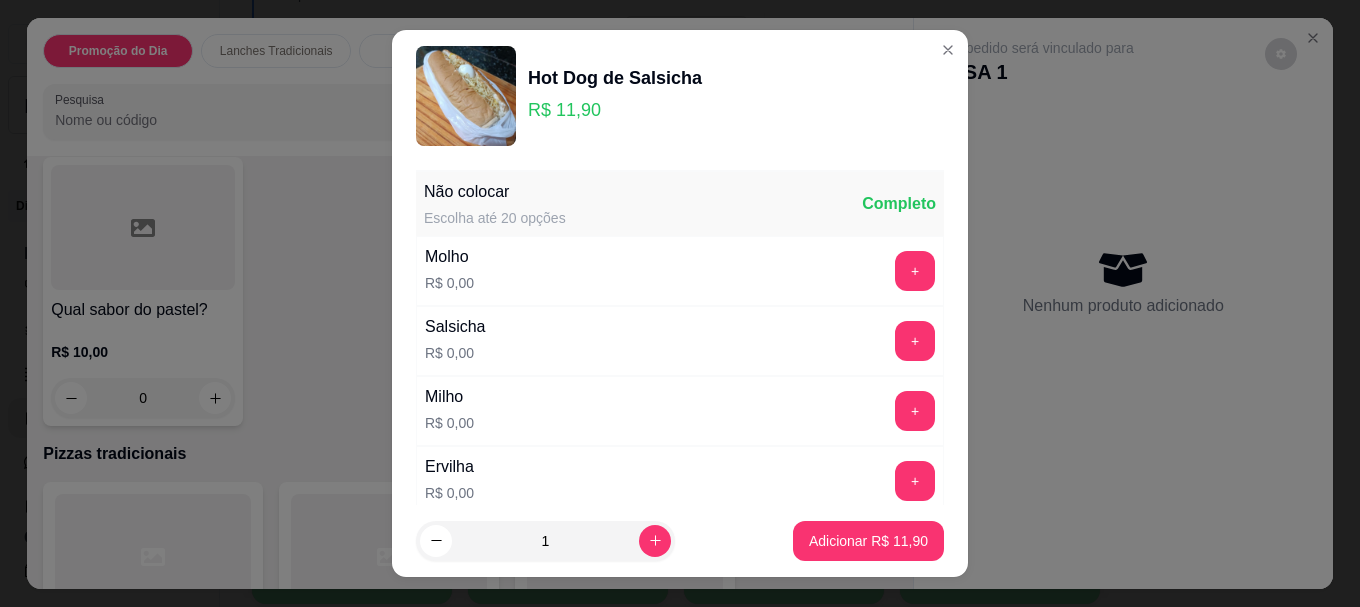 scroll, scrollTop: 1893, scrollLeft: 0, axis: vertical 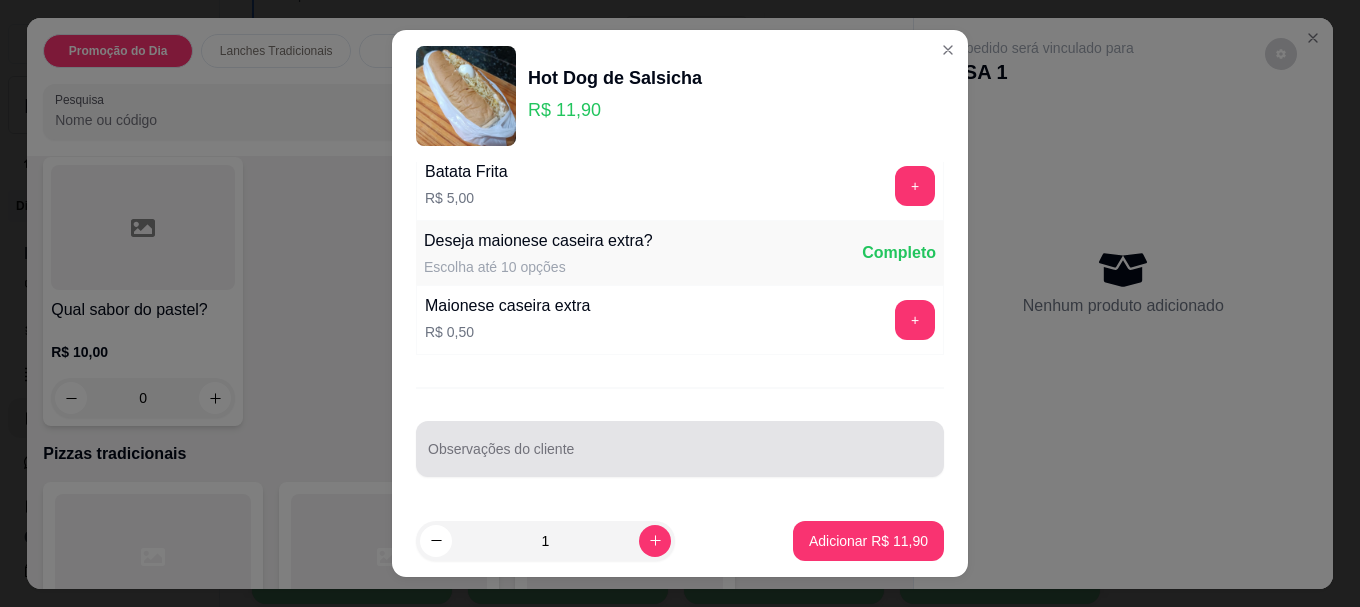 click at bounding box center [680, 449] 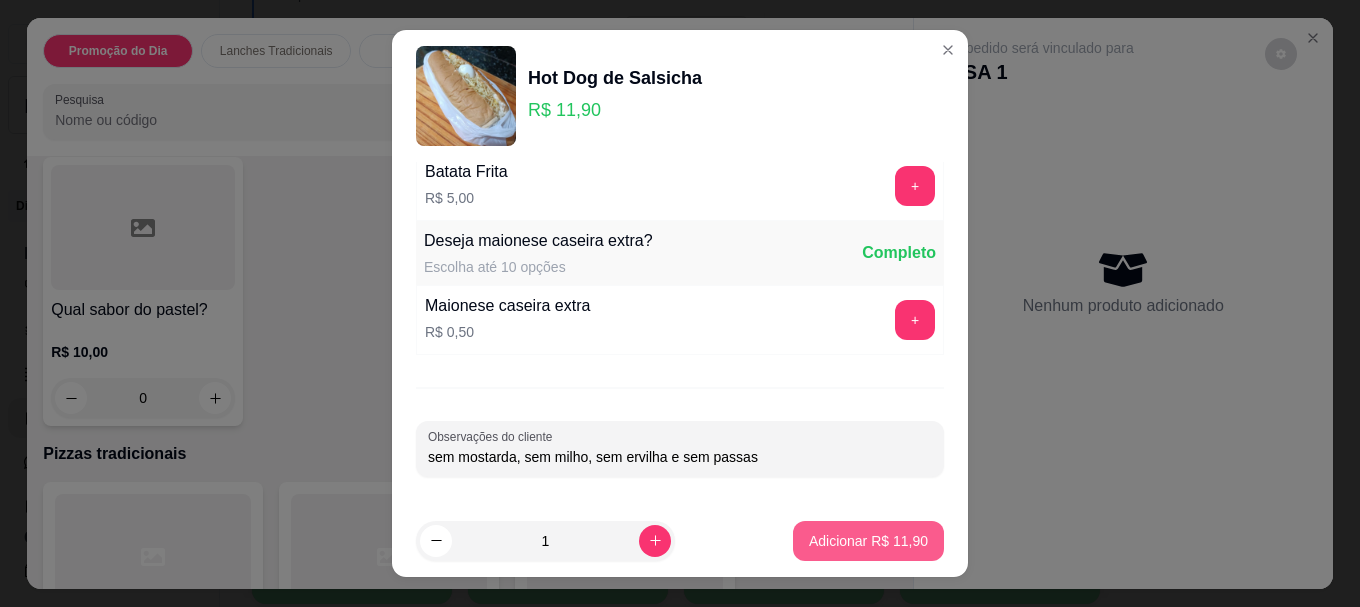 type on "sem mostarda, sem milho, sem ervilha e sem passas" 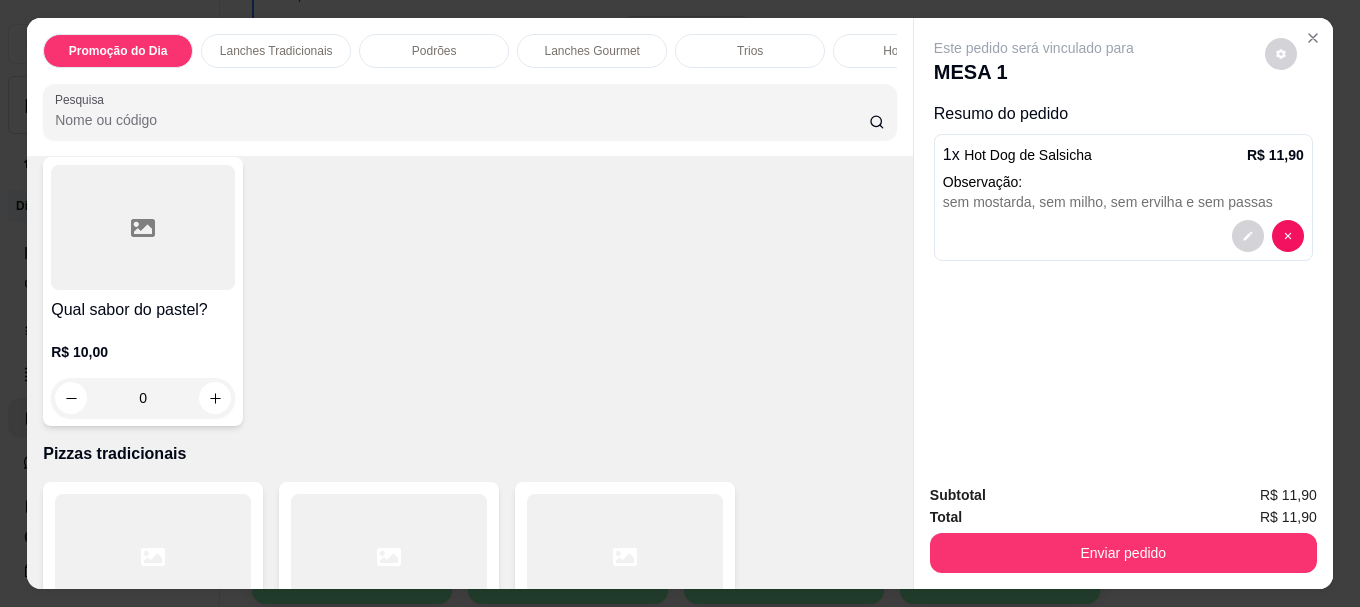 click at bounding box center (143, -98) 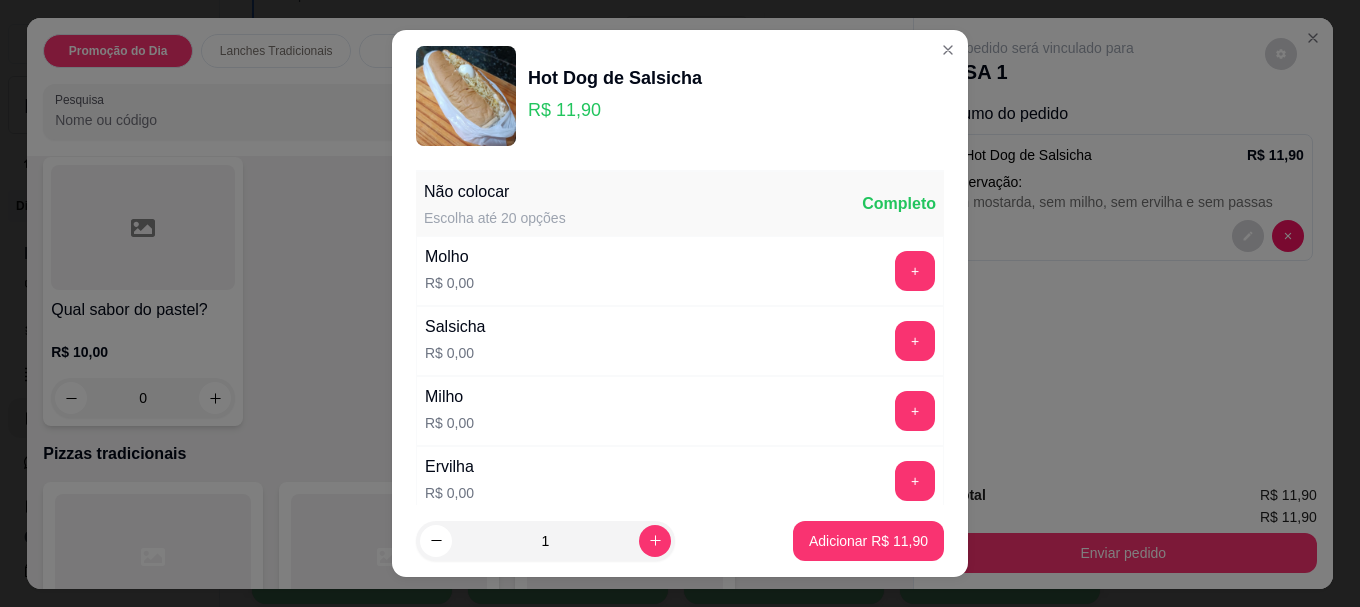 scroll, scrollTop: 1893, scrollLeft: 0, axis: vertical 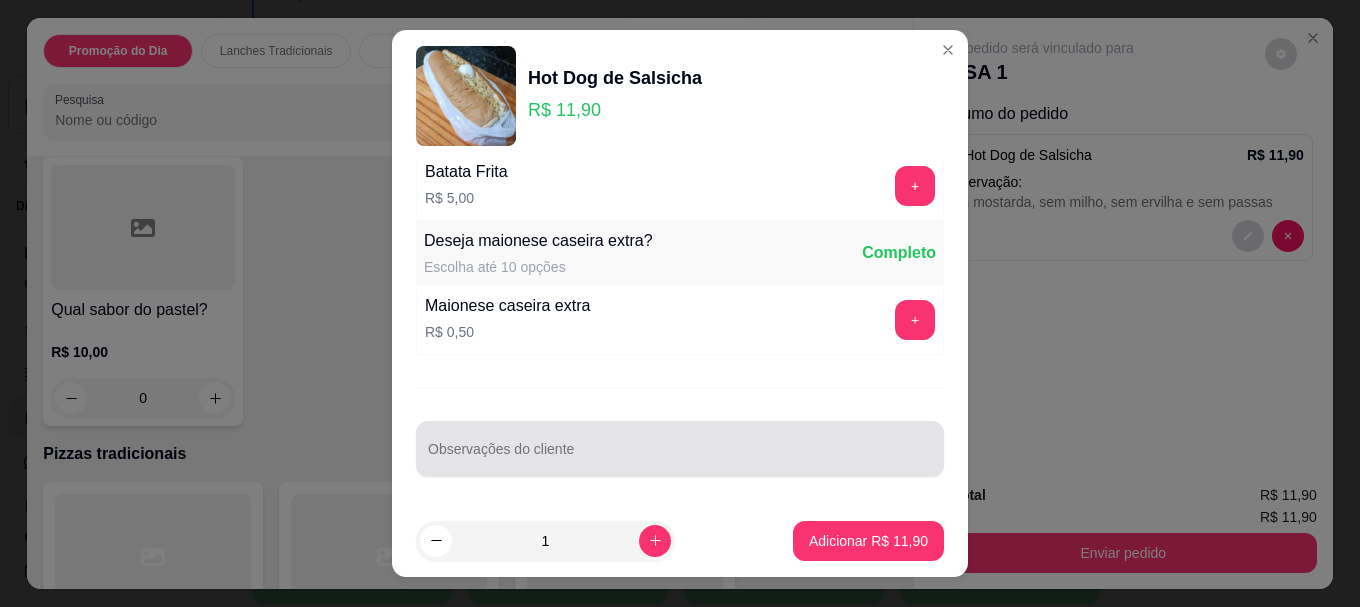 click on "Observações do cliente" at bounding box center [680, 457] 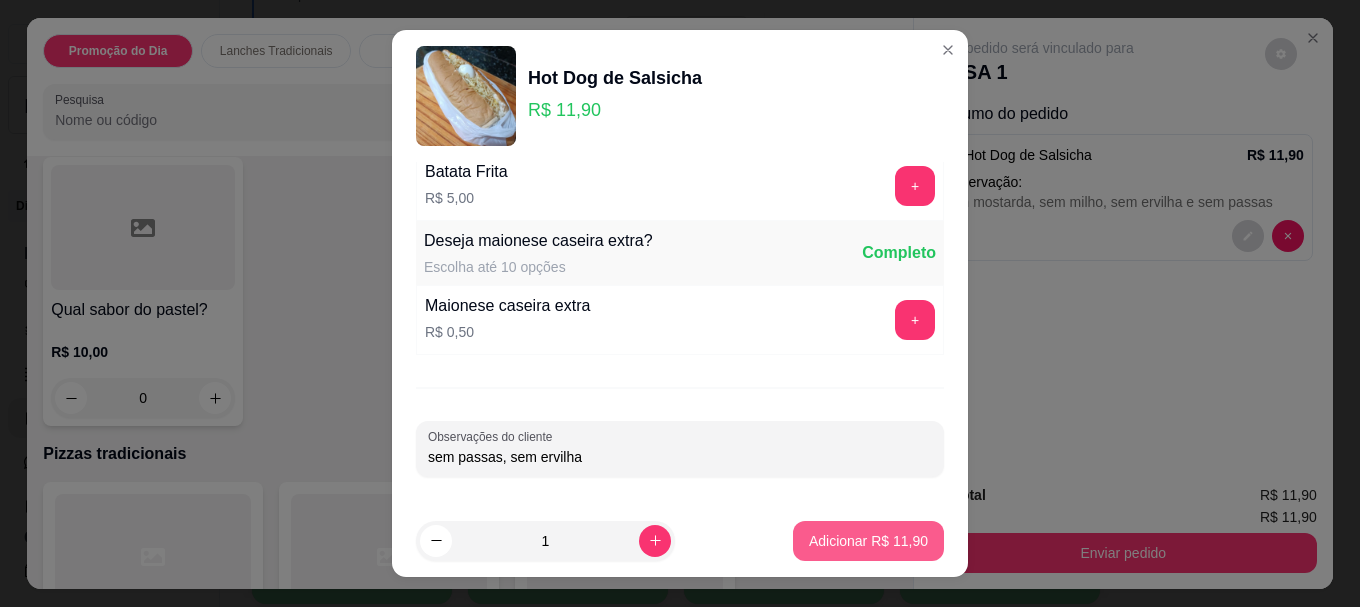 type on "sem passas, sem ervilha" 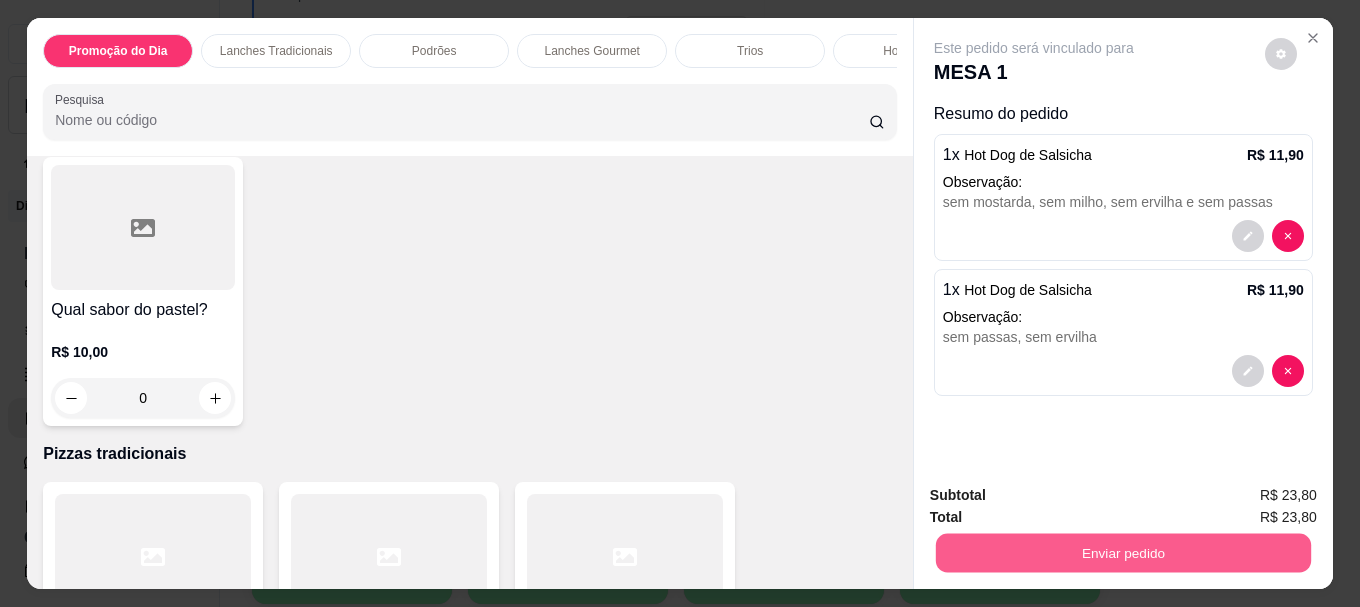 click on "Enviar pedido" at bounding box center [1123, 552] 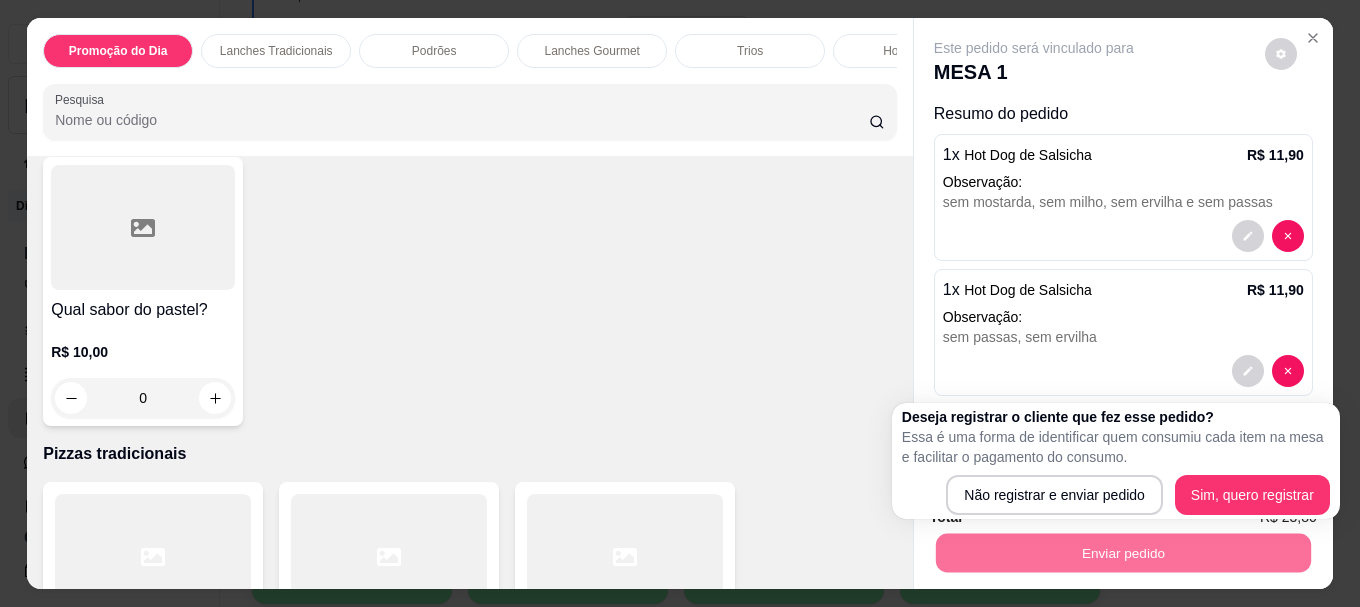 click on "Item avulso Promoção do Dia Hot Dog + Guaravita   R$ 14,50 R$ 12,90 0 Hambúrguer + Guaravita    R$ 14,50 R$ 12,90 0 2 Hot Dogs + 2 Guaravitas   R$ 28,80 R$ 23,90 0 Combo  ( [GEOGRAPHIC_DATA] + batata média + guaravita)   R$ 19,50 R$ 17,90 0 Combo: Cheese Burguer + Batata brita + Guaravita    R$ 20,90 0 Hot Dog Americano    R$ 7,00 0 Lanches Tradicionais Misto Quente Duplo   R$ 11,90 0 Hambúrguer   R$ 10,00 0 Cheese Burguer   R$ 14,00 0 Cheese Salada   R$ 15,00 0 Cheese Bacon   R$ 15,00 0 Cheese Tudo   R$ 18,00 0 Duplo   R$ 23,00 0 Podrões Podrão 1   R$ 12,90 0 Podrão 2   R$ 17,90 0 Podrão 3   R$ 21,90 0 Podrão 4   R$ 28,90 0 Podrão 5   R$ 33,90 0 Lanches Gourmet Good Burguer   R$ 28,90 0 Onion Burguer   R$ 28,90 0 The Black Burguer   R$ 28,90 0 Vip Onion Ring Burguer   R$ 28,90 0 Chicken Burguer    R$ 28,90 0 Trios Trio Centro   R$ 52,70 R$ 46,90 0 Trio Cristo Rei   R$ 47,70 R$ 44,90 0 Trio Greenville   R$ 44,70 R$ 40,90 0 Trio Ilha   R$ 46,70 R$ 42,90 0 Trio Invasão" at bounding box center [470, 372] 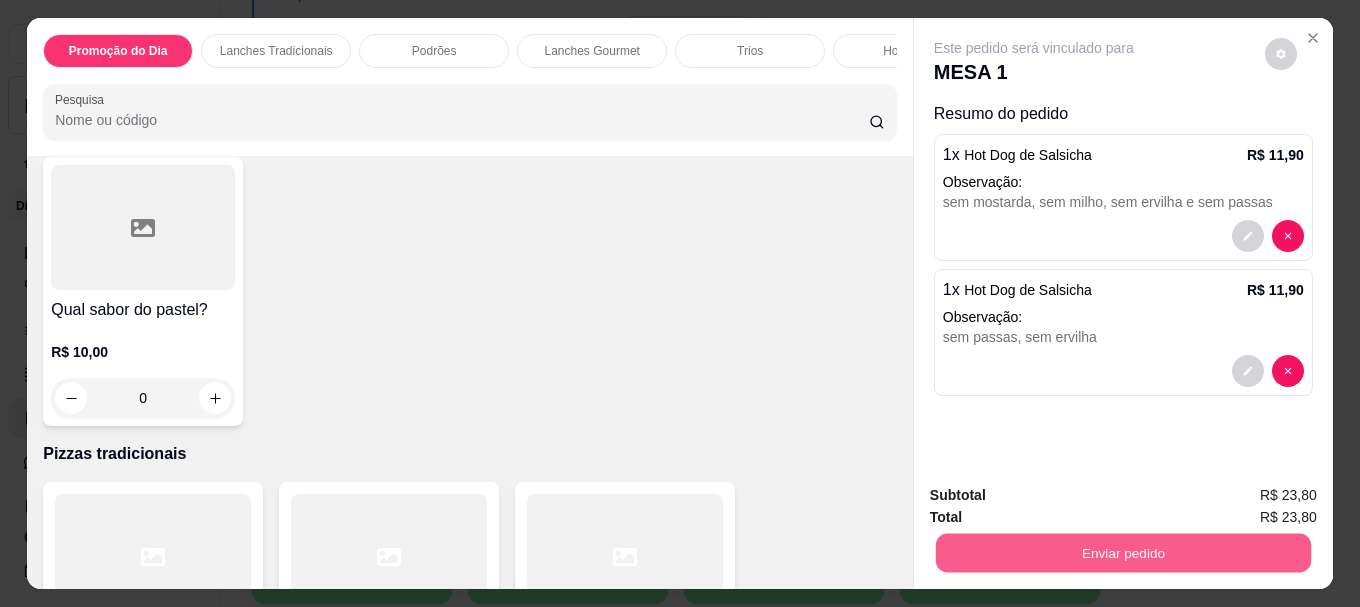 click on "Enviar pedido" at bounding box center [1123, 552] 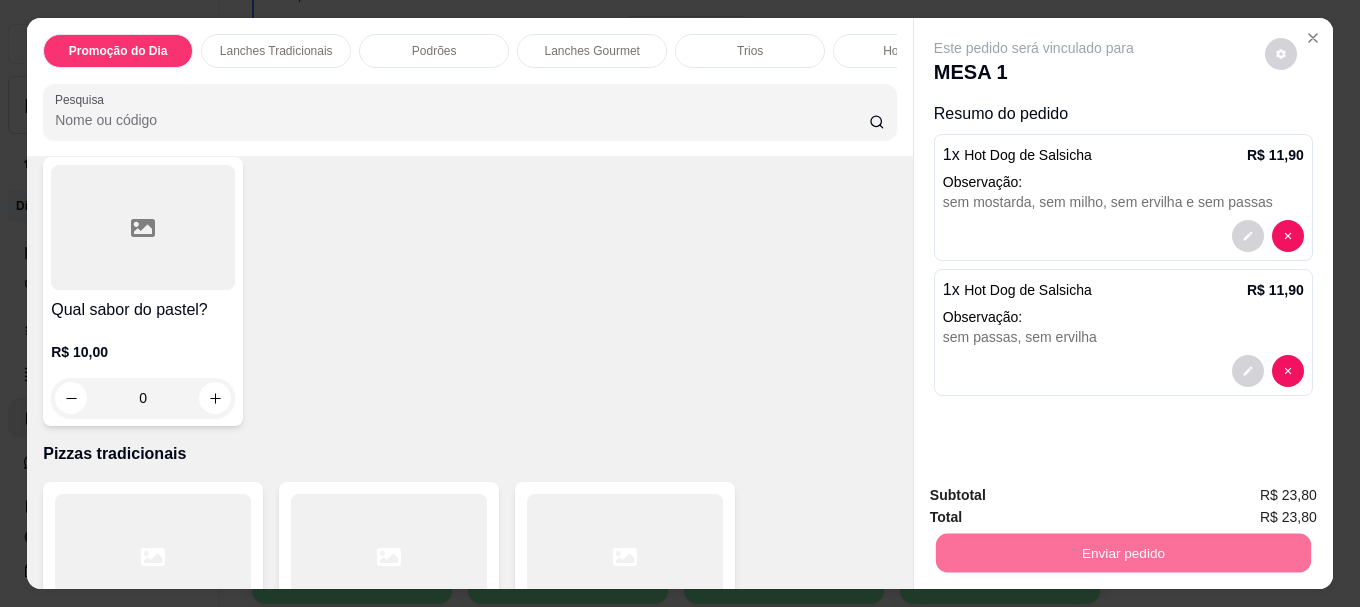 click on "Não registrar e enviar pedido" at bounding box center (1057, 496) 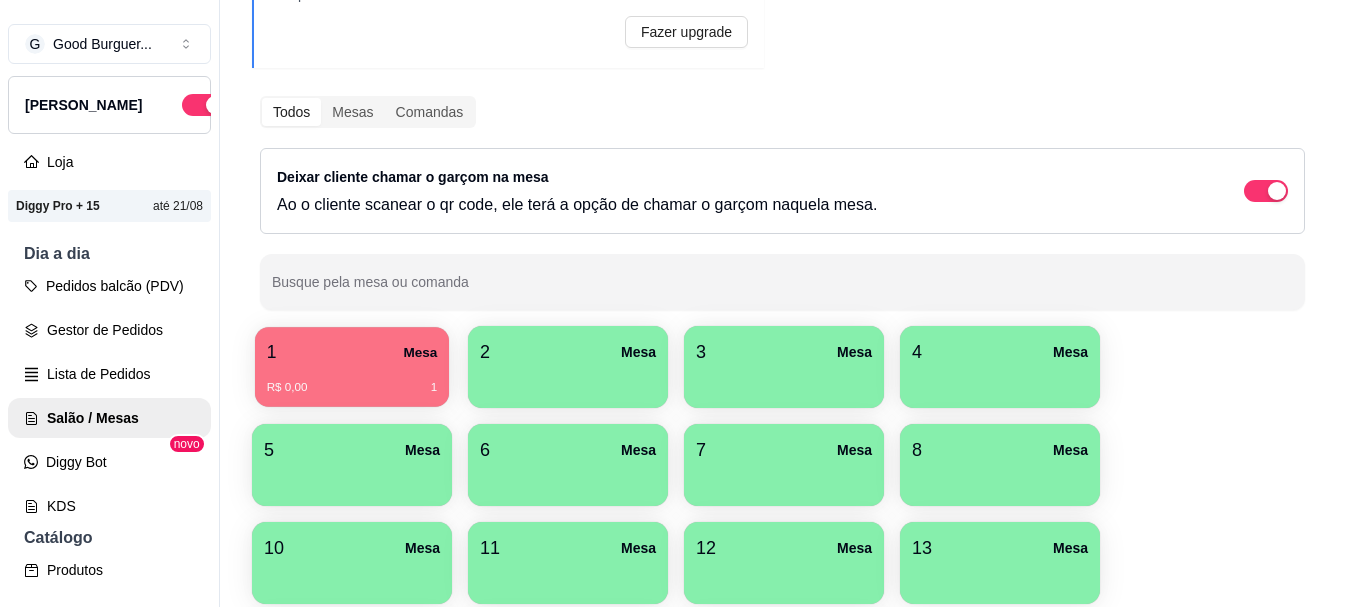 click on "R$ 0,00 1" at bounding box center [352, 380] 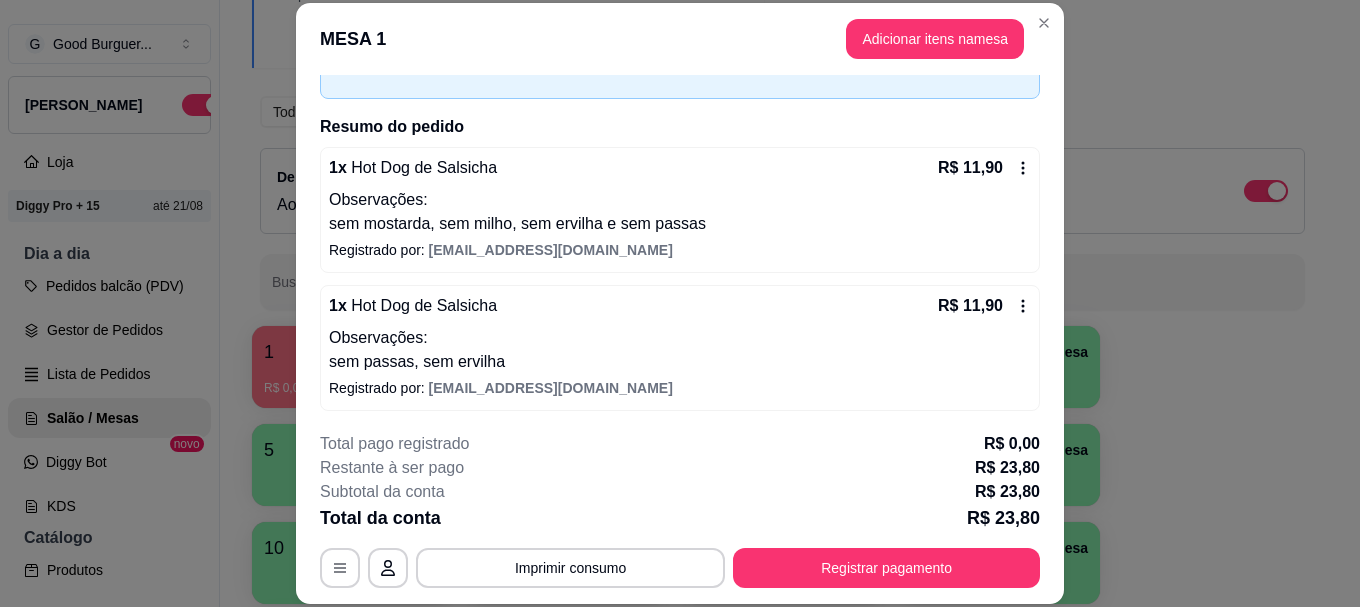 scroll, scrollTop: 120, scrollLeft: 0, axis: vertical 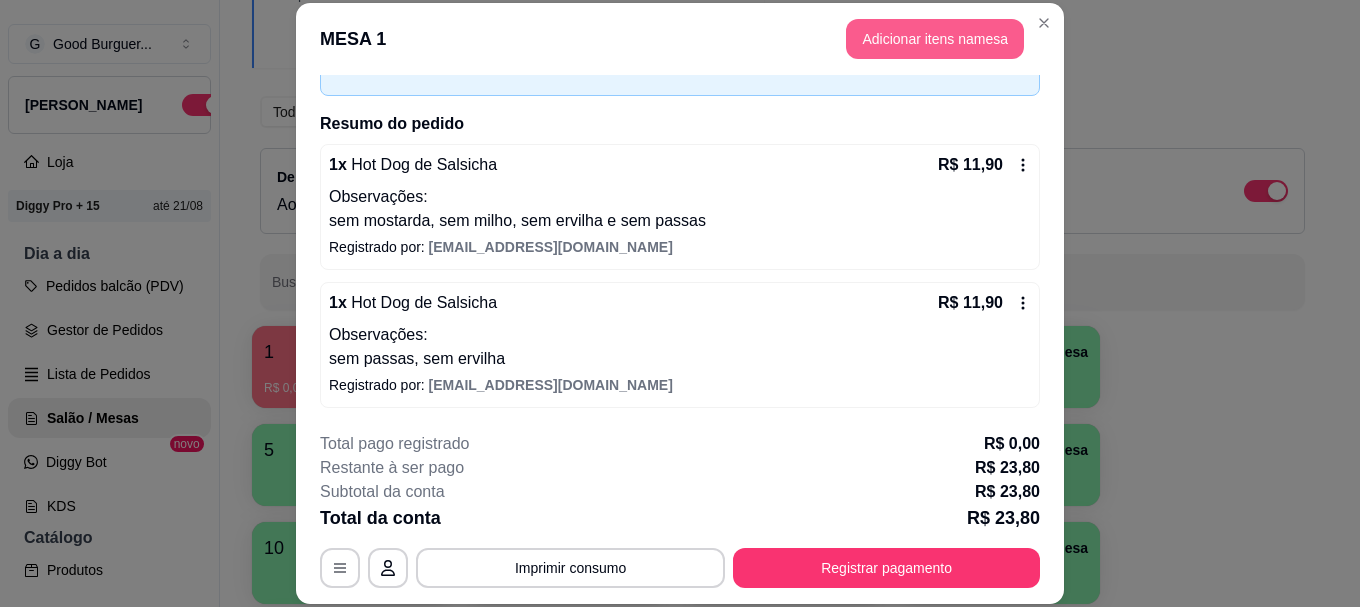 click on "Adicionar itens na  mesa" at bounding box center (935, 39) 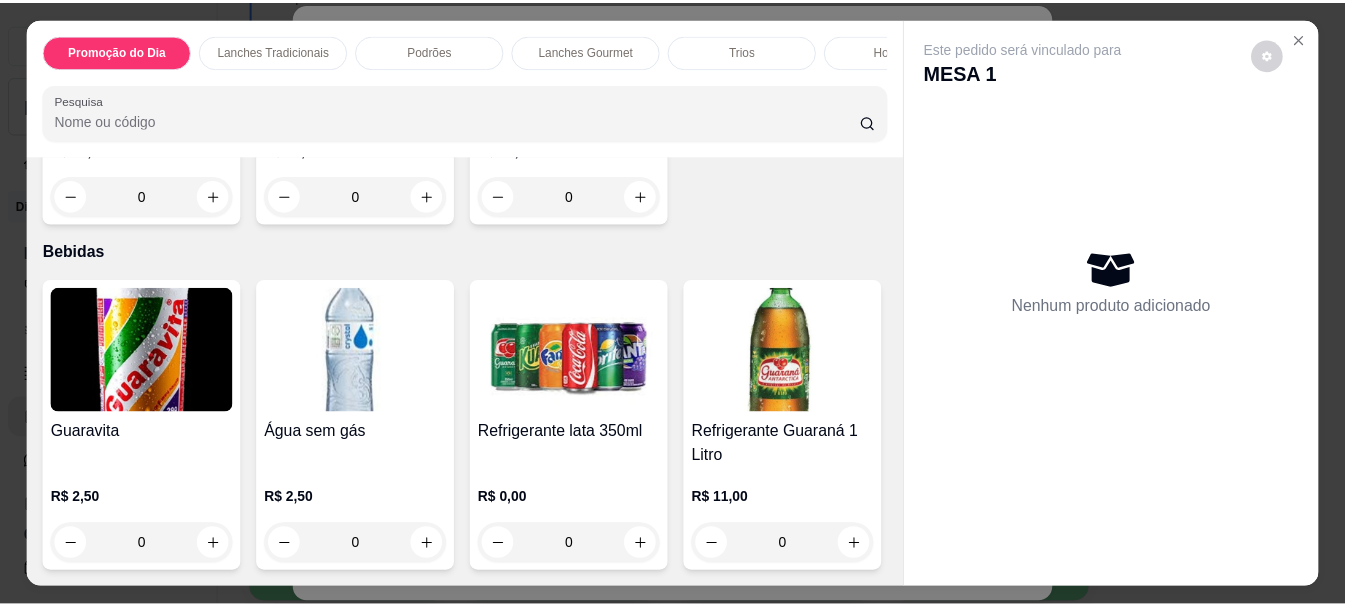 scroll, scrollTop: 6687, scrollLeft: 0, axis: vertical 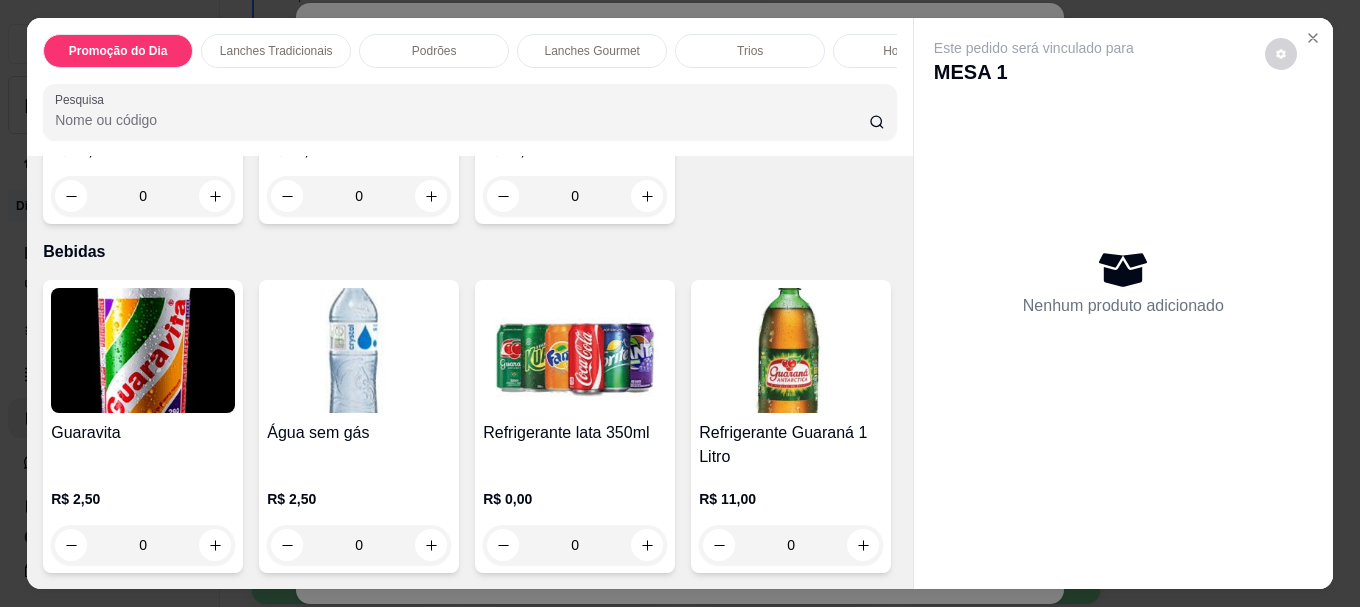 click at bounding box center [143, 350] 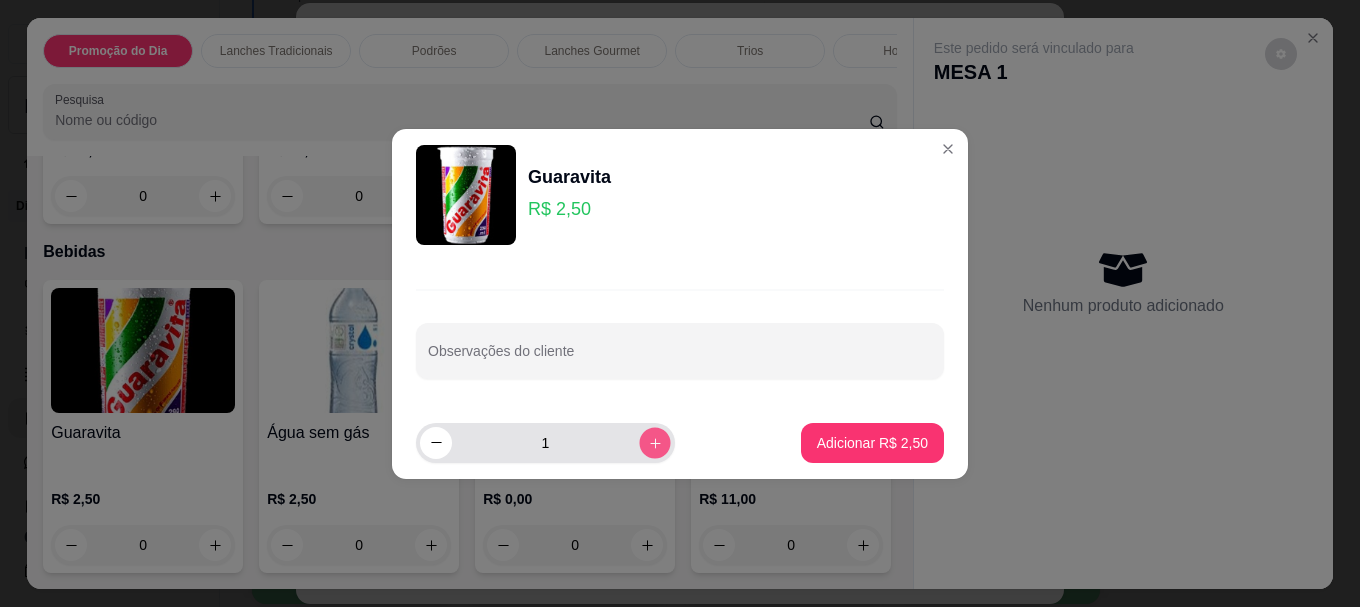 click at bounding box center [654, 442] 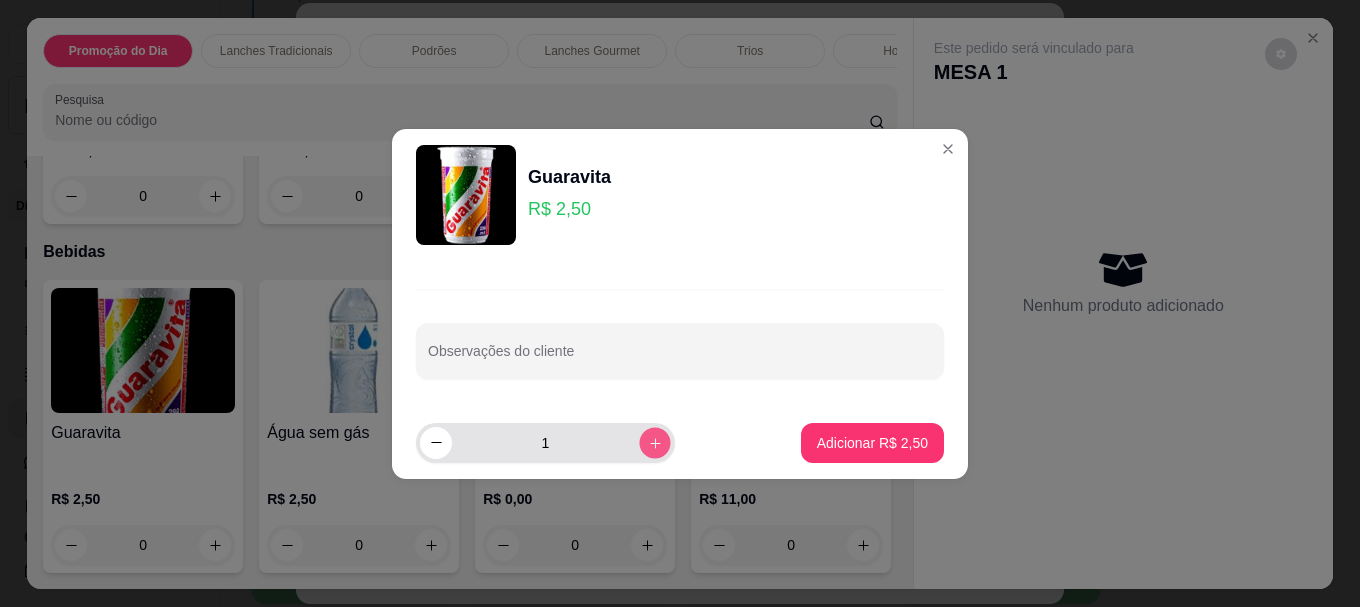 type on "2" 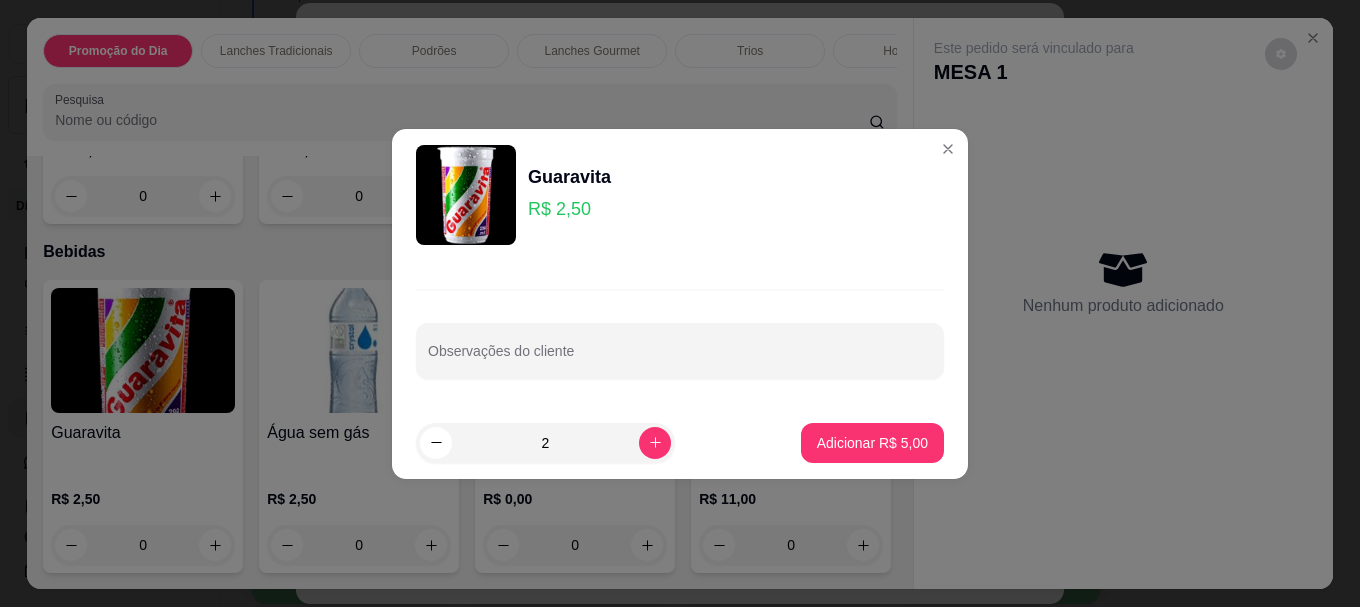 click on "Adicionar   R$ 5,00" at bounding box center (872, 443) 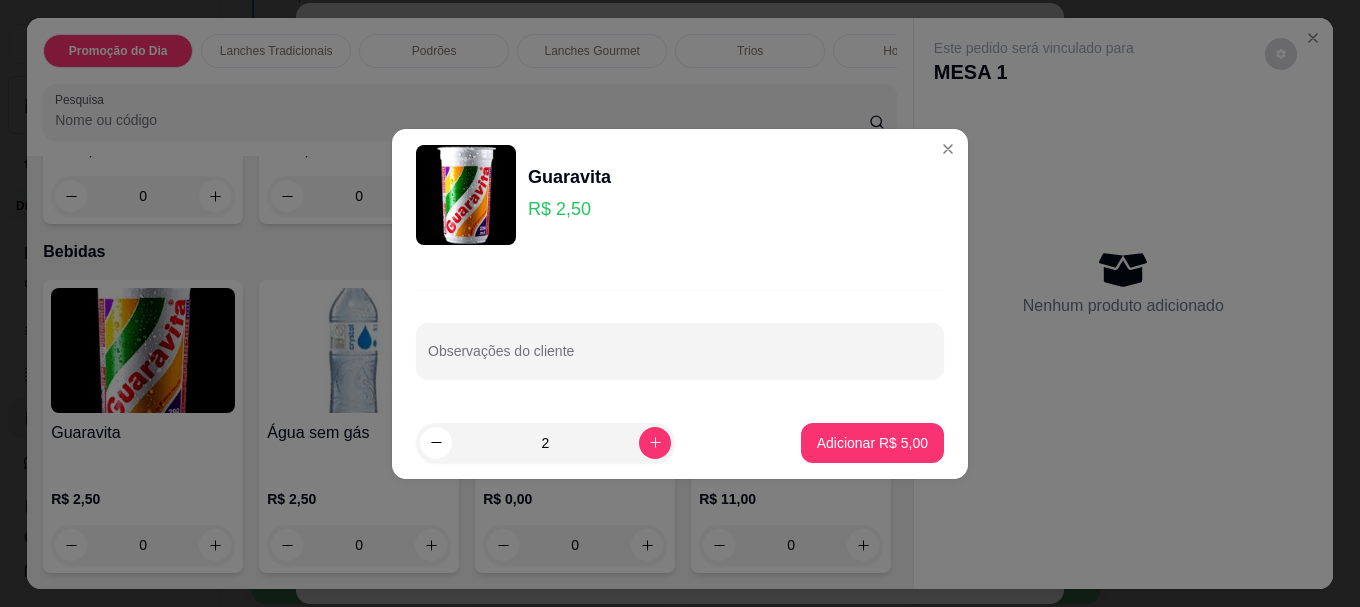 type on "2" 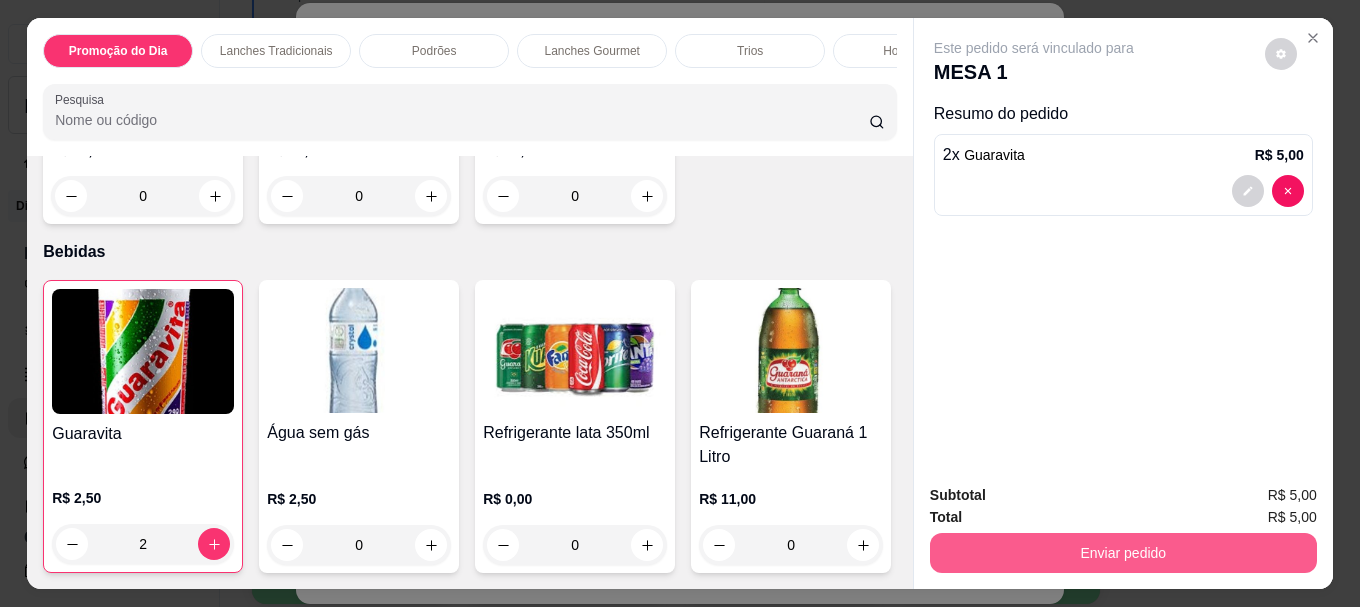 click on "Enviar pedido" at bounding box center [1123, 553] 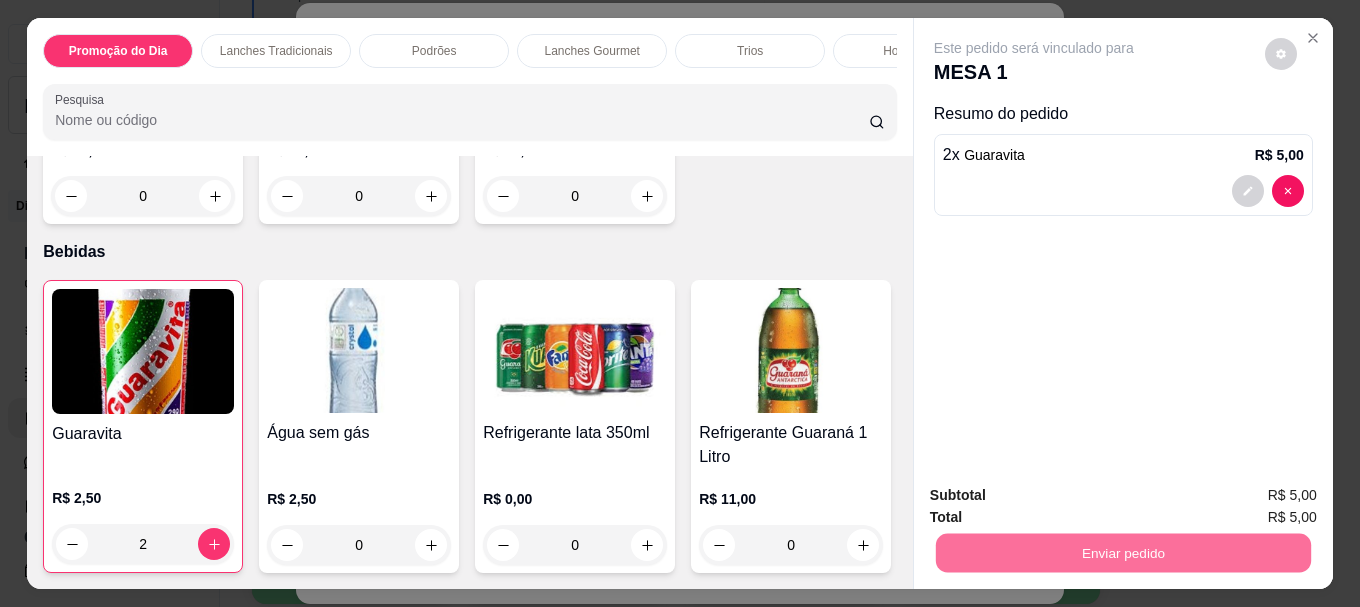 click on "Não registrar e enviar pedido" at bounding box center [1057, 496] 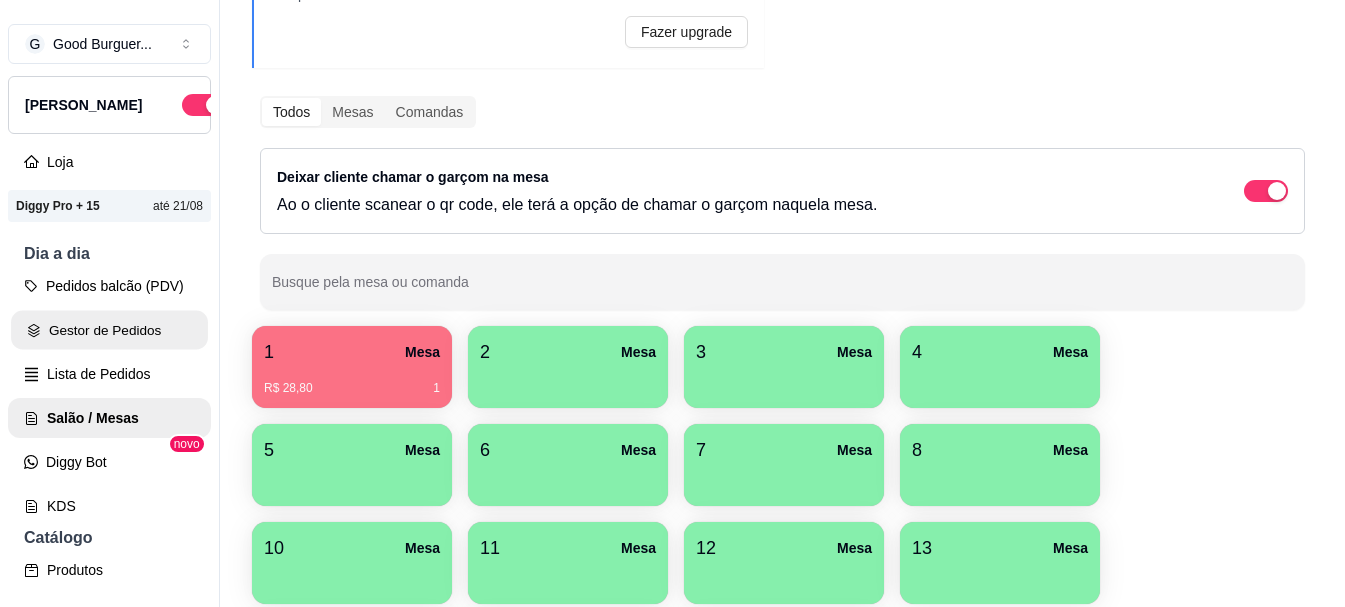 click on "Gestor de Pedidos" at bounding box center (109, 330) 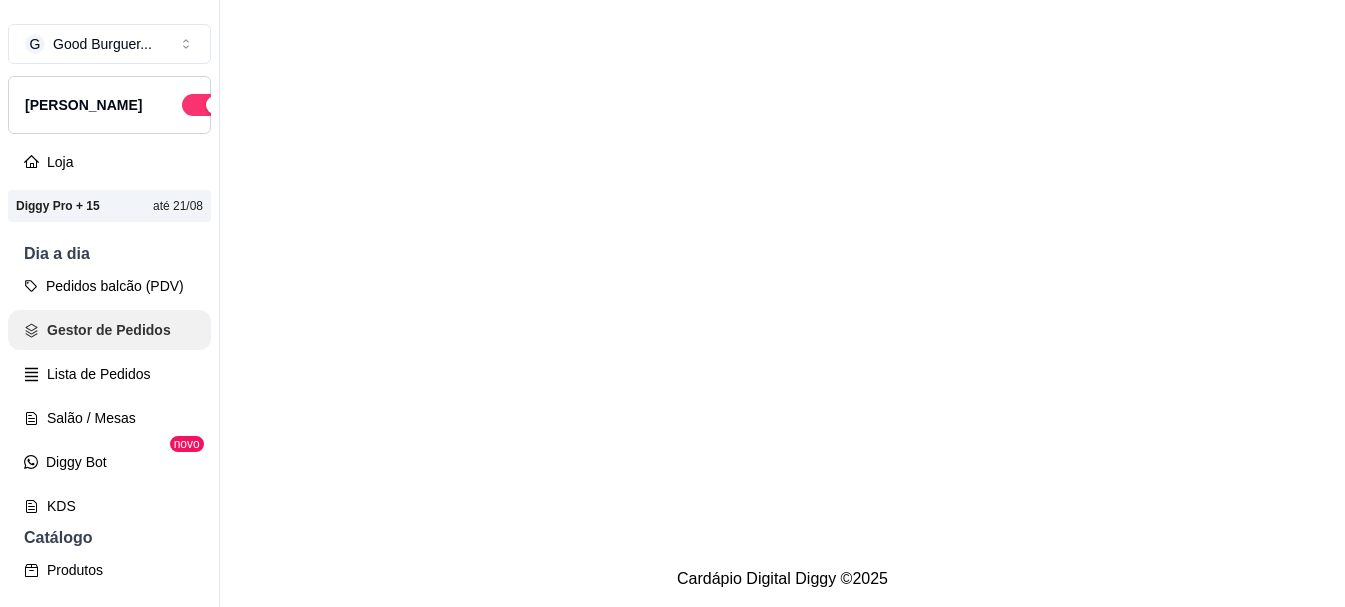 scroll, scrollTop: 0, scrollLeft: 0, axis: both 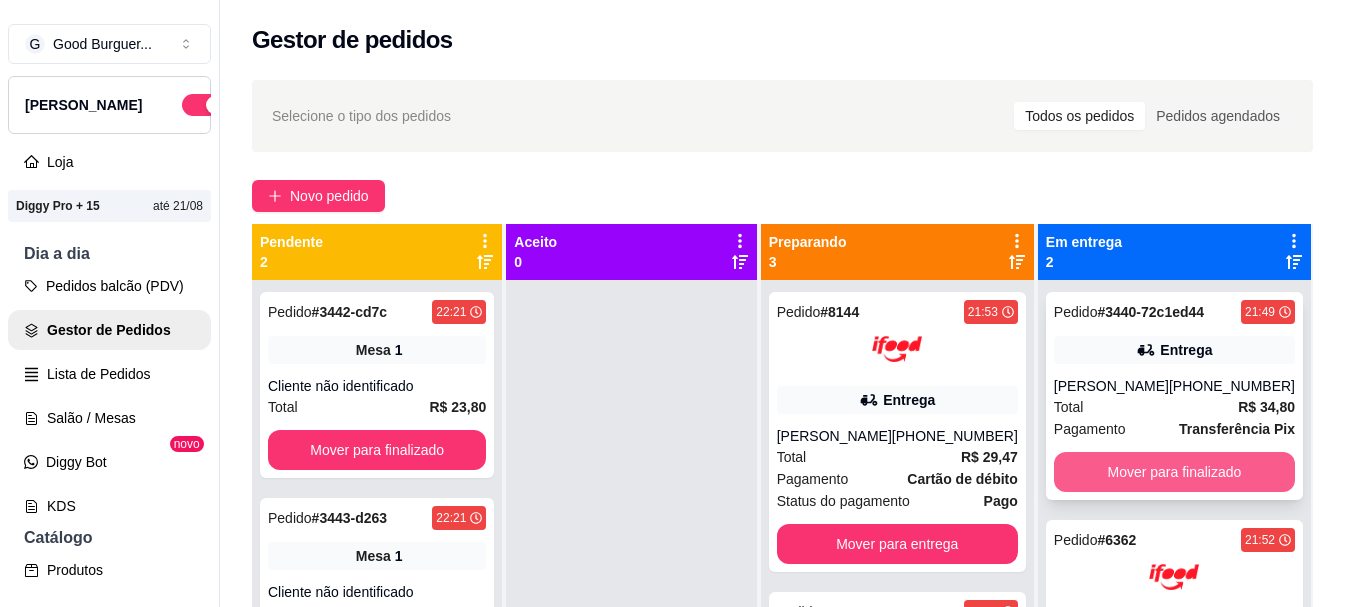 click on "Mover para finalizado" at bounding box center (1174, 472) 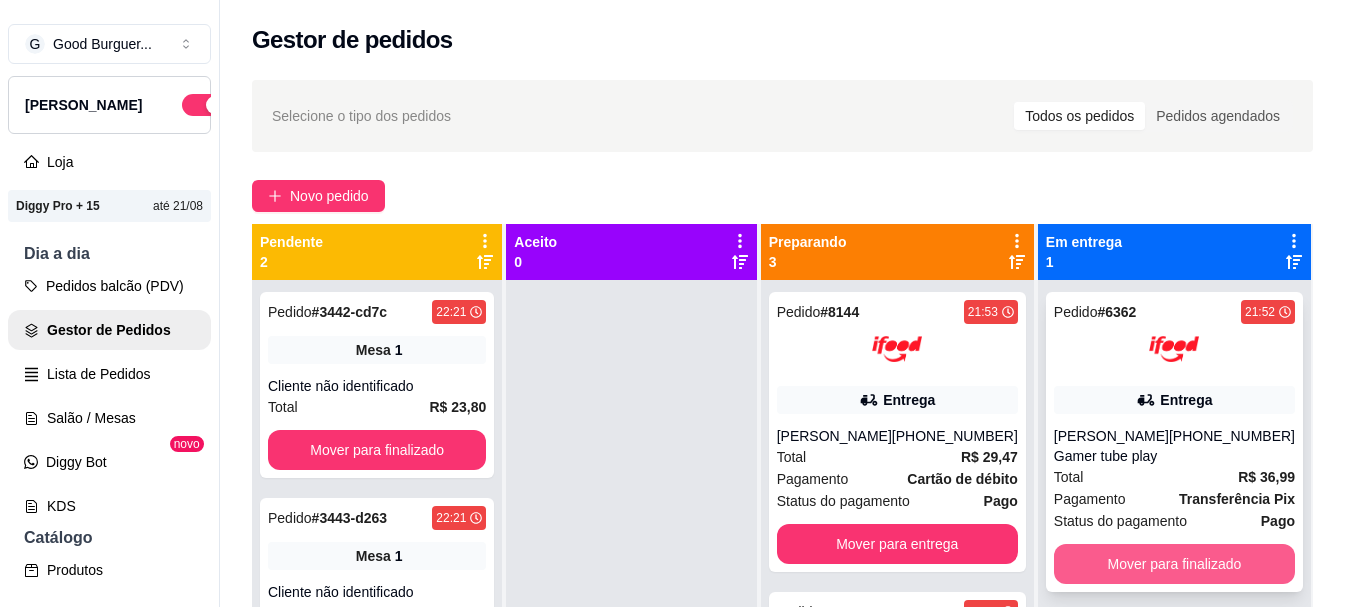 click on "Mover para finalizado" at bounding box center (1174, 564) 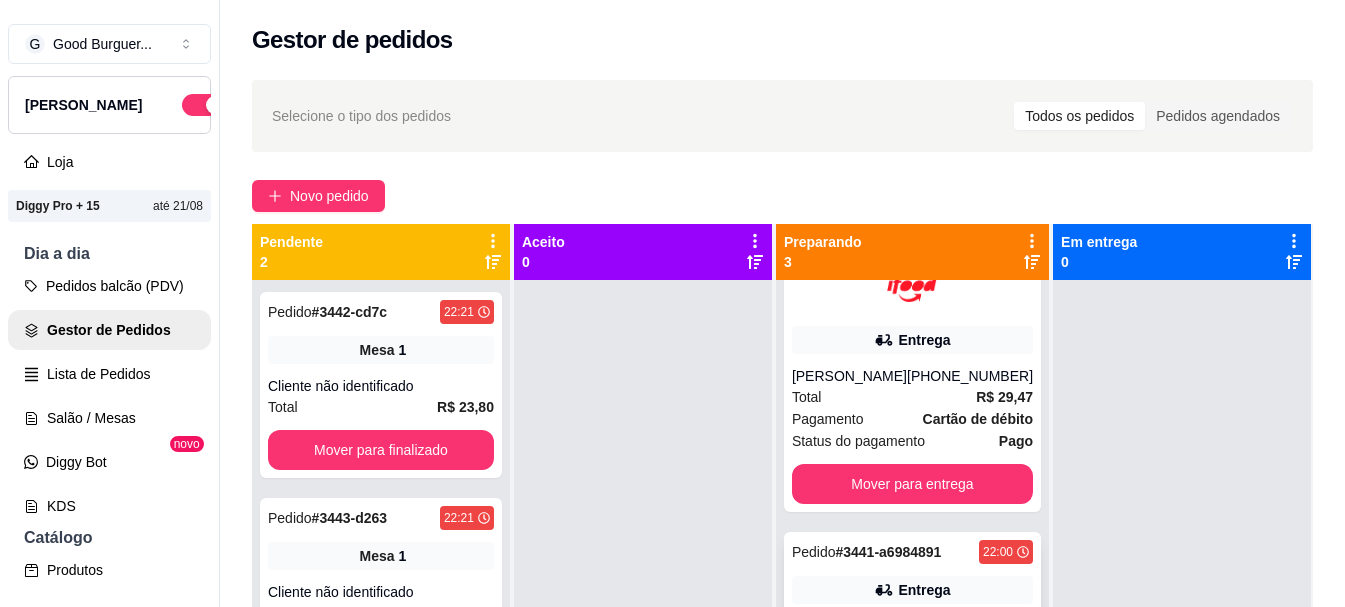 scroll, scrollTop: 241, scrollLeft: 0, axis: vertical 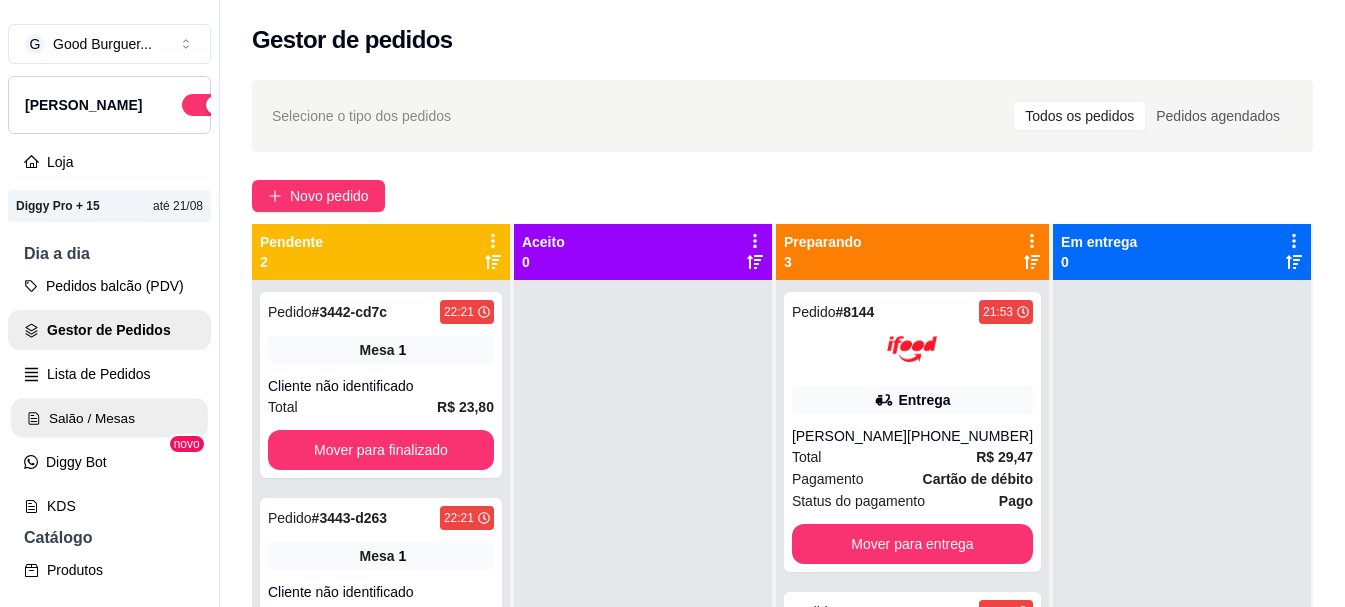 click on "Salão / Mesas" at bounding box center [109, 418] 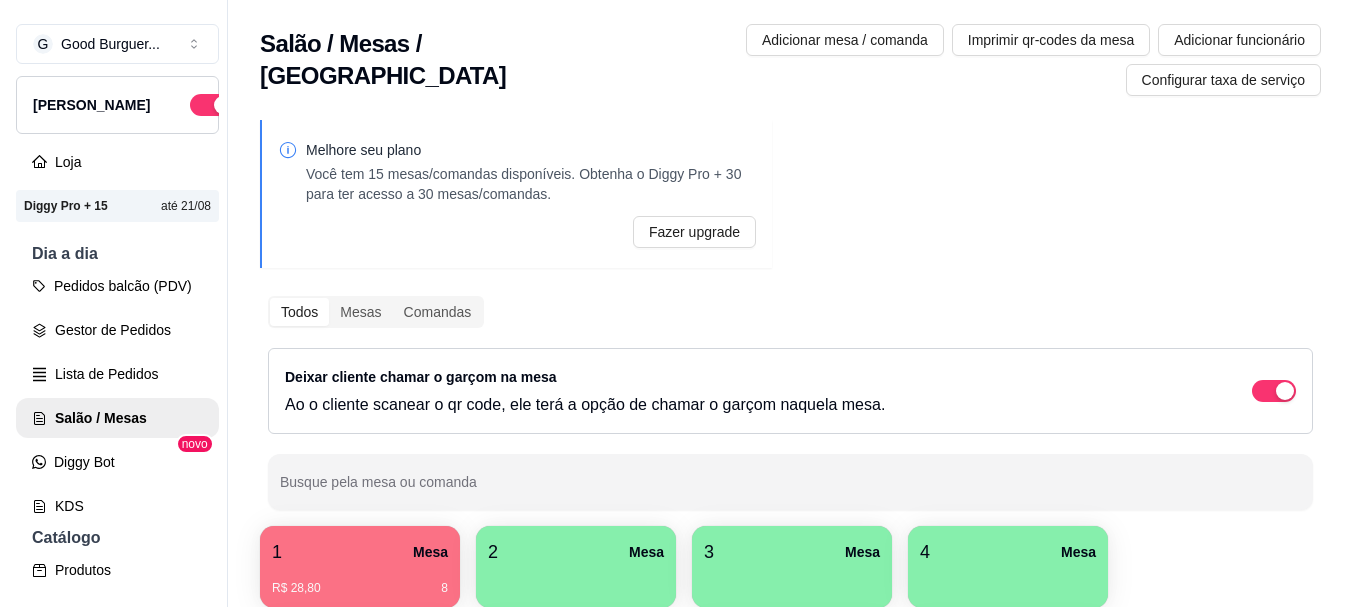 scroll, scrollTop: 200, scrollLeft: 0, axis: vertical 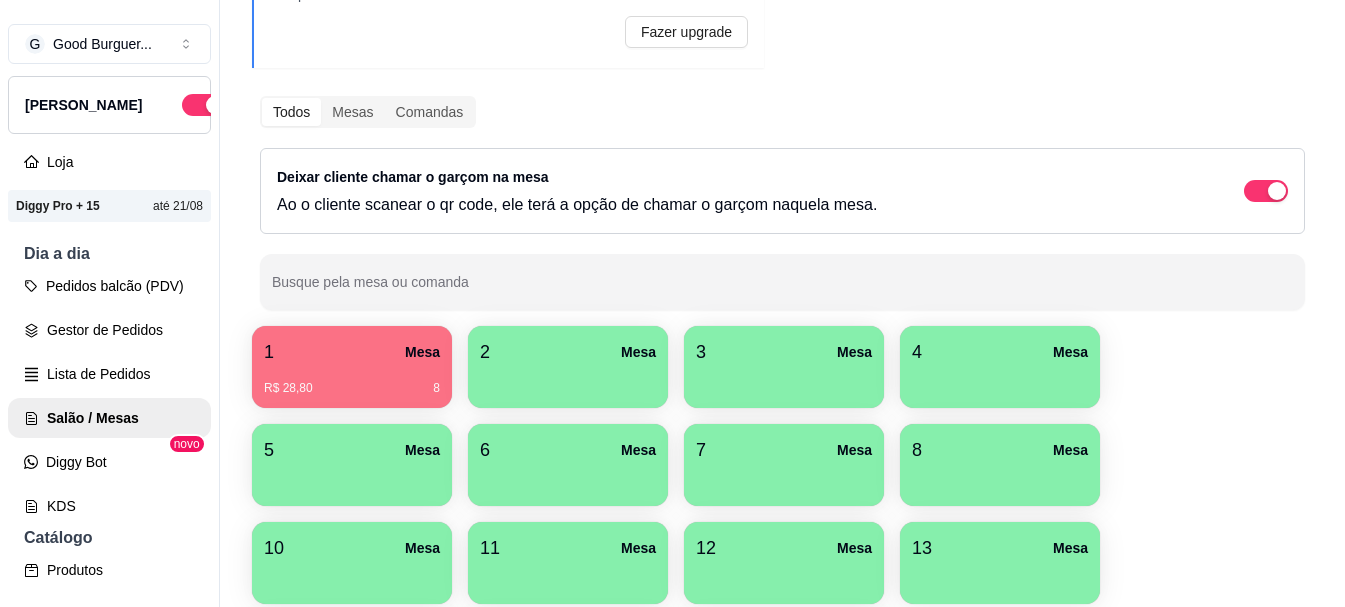 click on "1 Mesa" at bounding box center [352, 352] 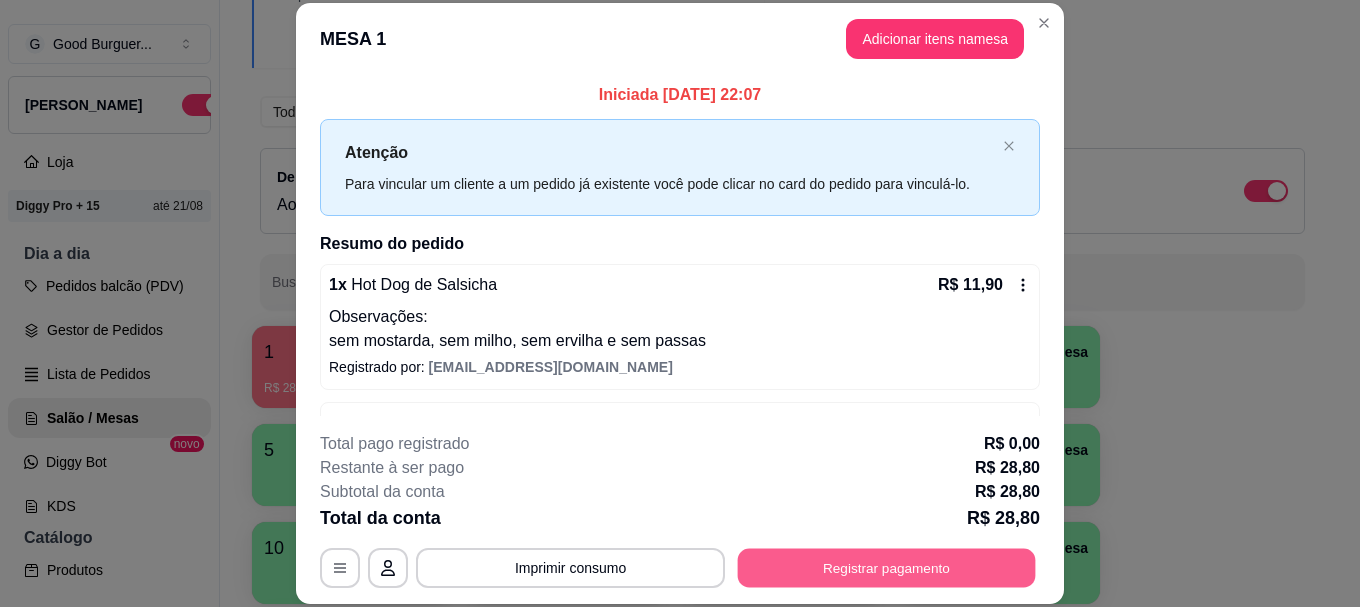 click on "Registrar pagamento" at bounding box center (887, 568) 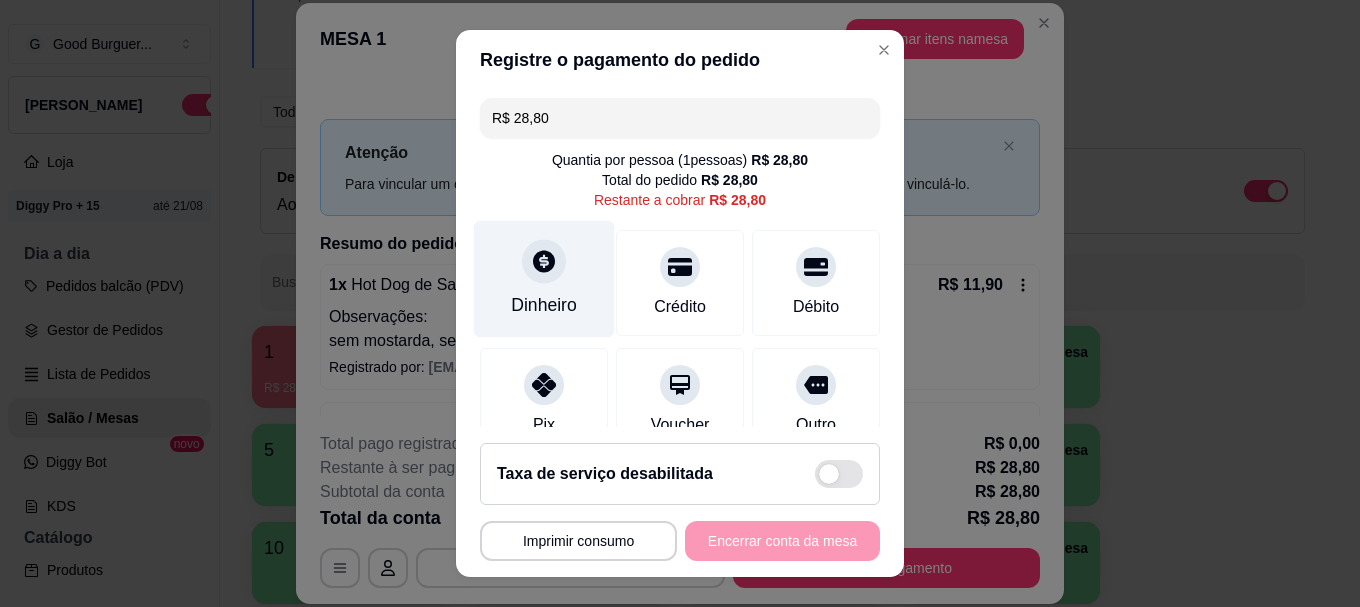 click 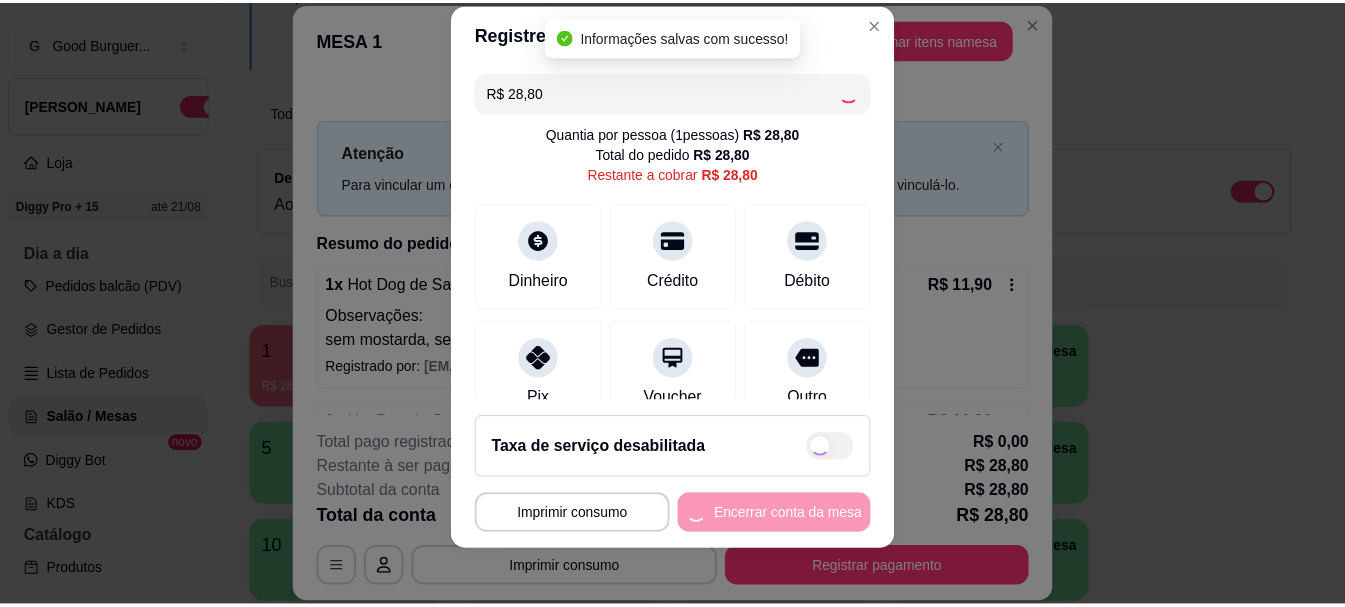 scroll, scrollTop: 34, scrollLeft: 0, axis: vertical 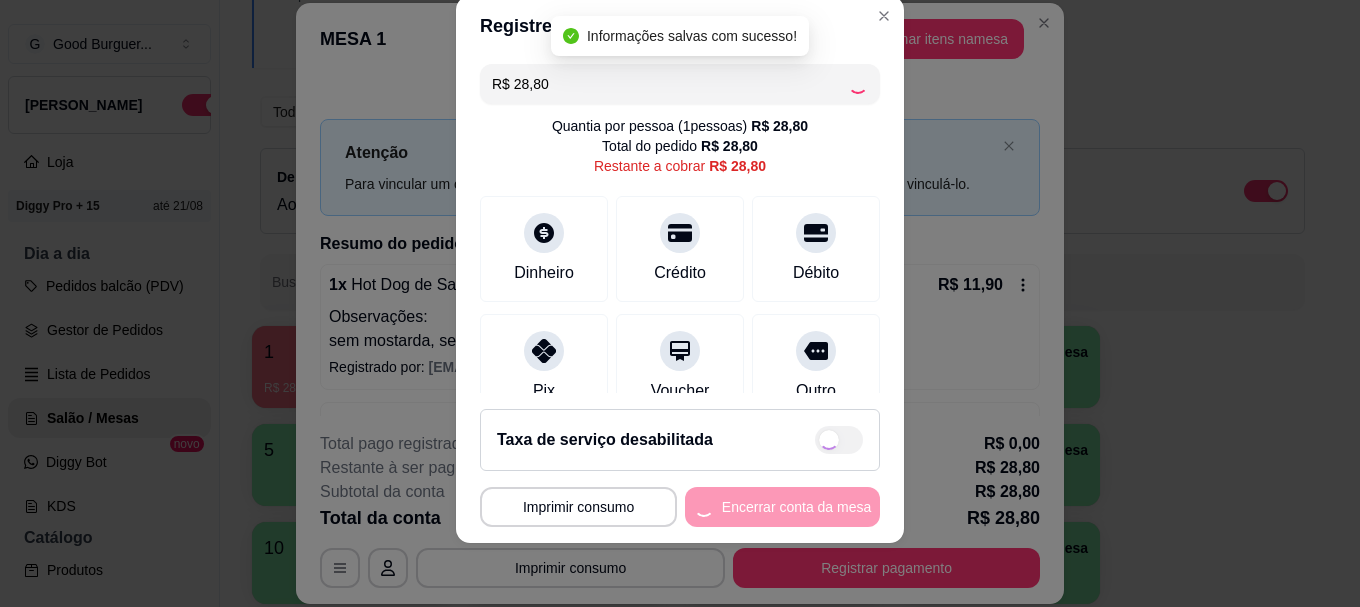 type on "R$ 0,00" 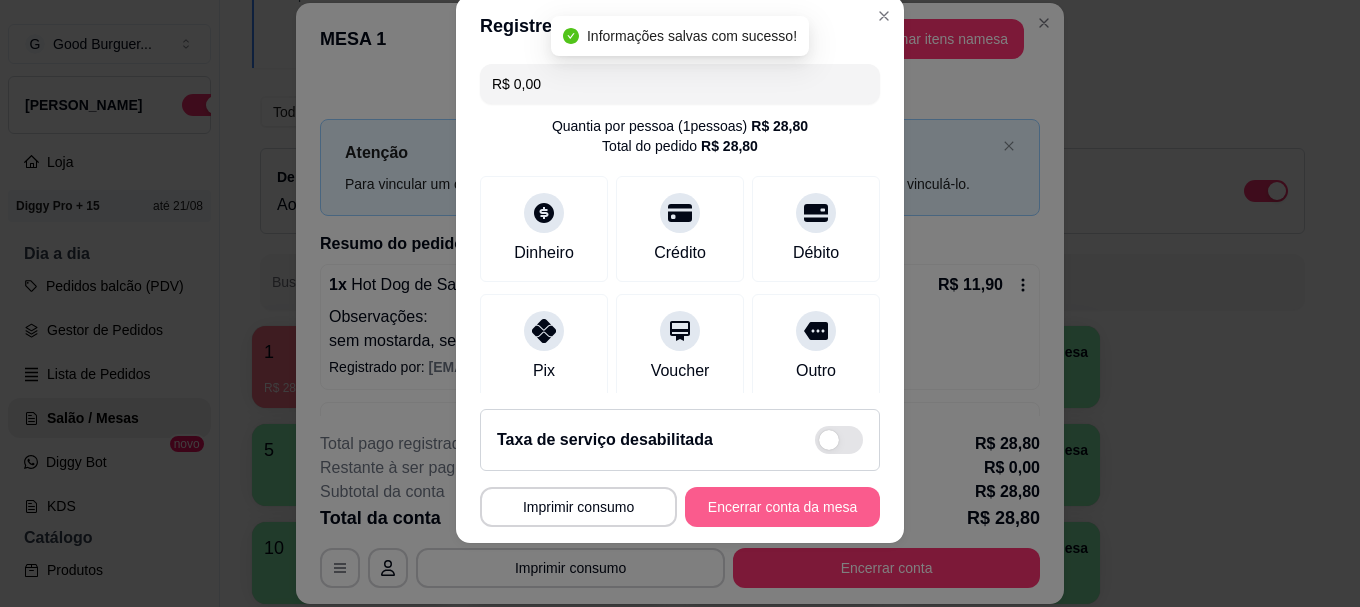 click on "Encerrar conta da mesa" at bounding box center (782, 507) 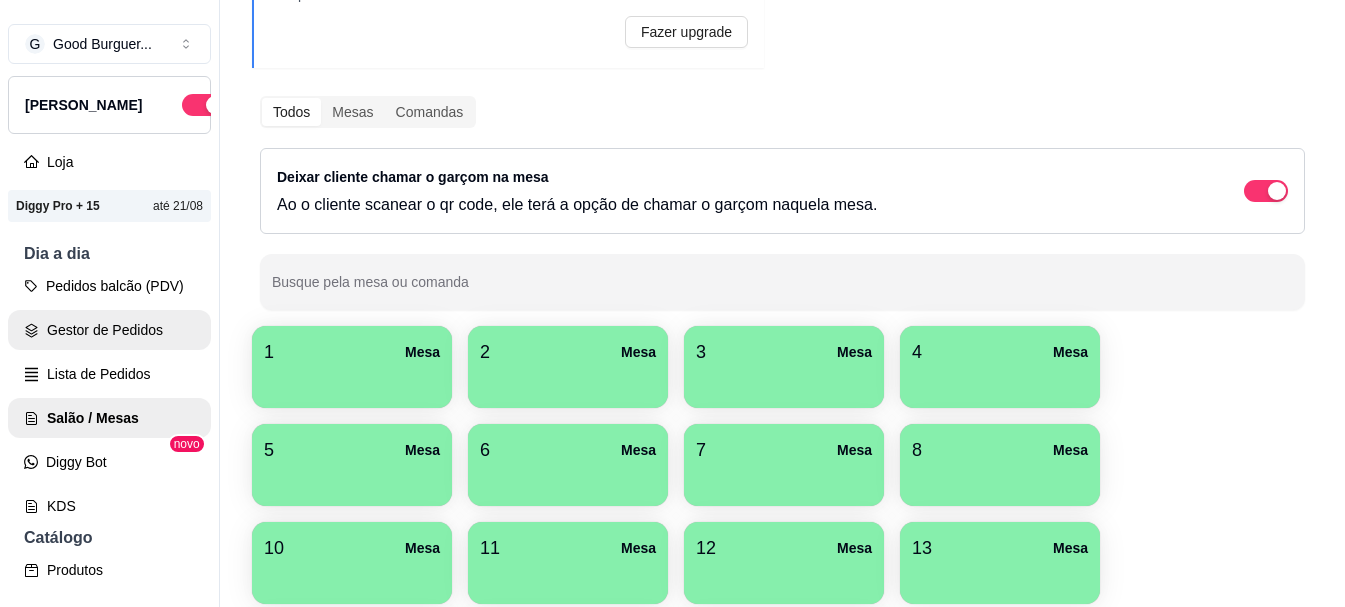 click on "Gestor de Pedidos" at bounding box center [109, 330] 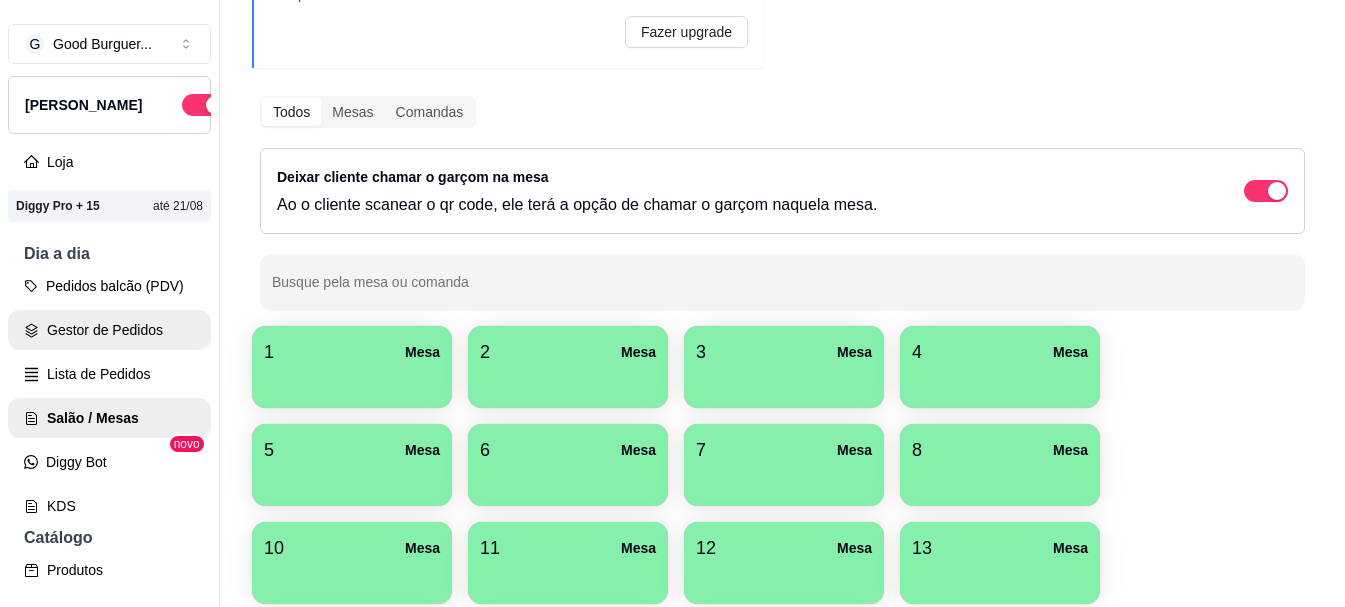 scroll, scrollTop: 0, scrollLeft: 0, axis: both 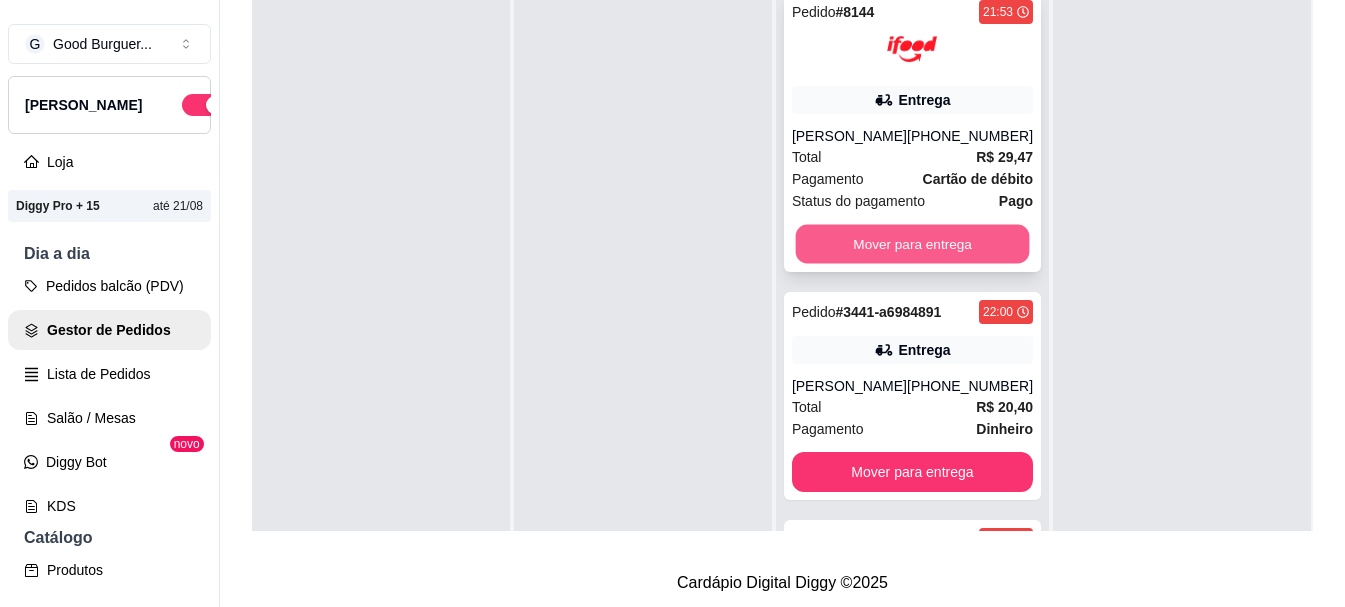 click on "Mover para entrega" at bounding box center (912, 244) 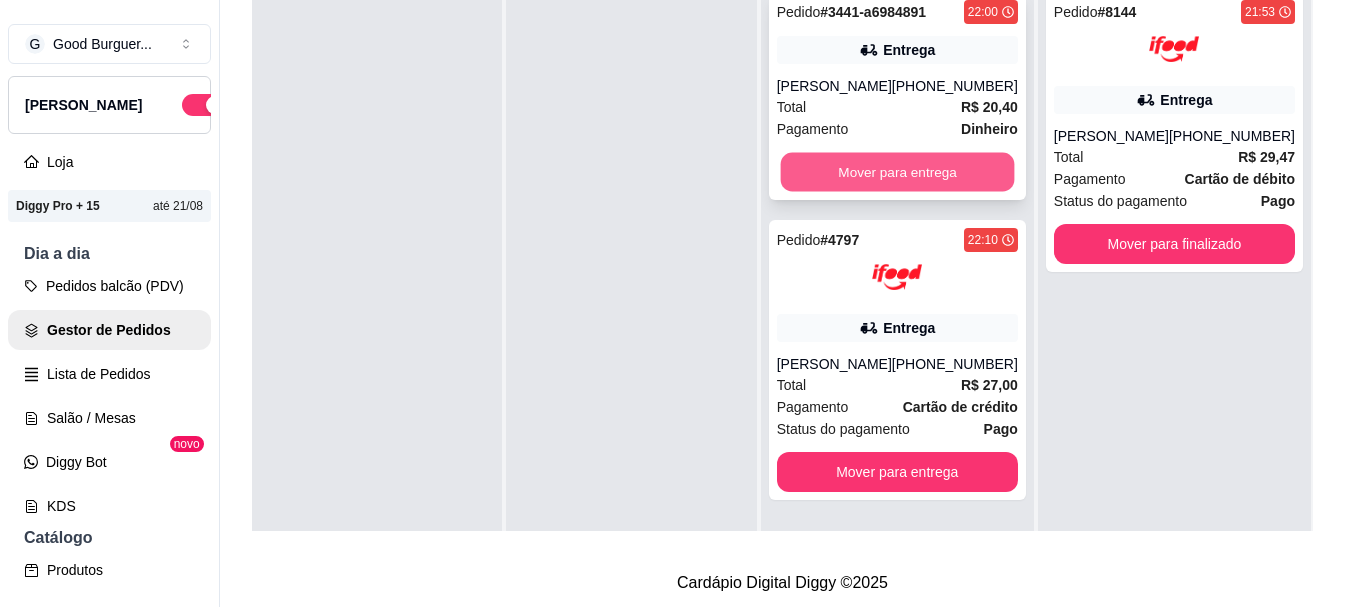 click on "Mover para entrega" at bounding box center [897, 172] 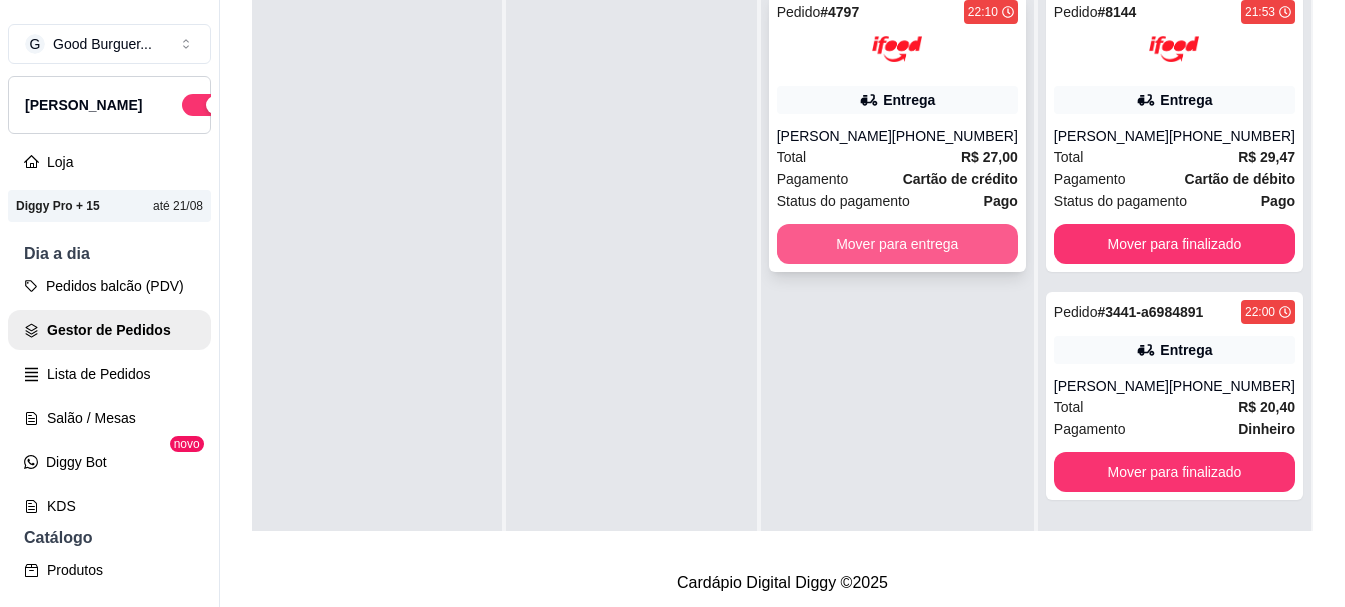 click on "Mover para entrega" at bounding box center (897, 244) 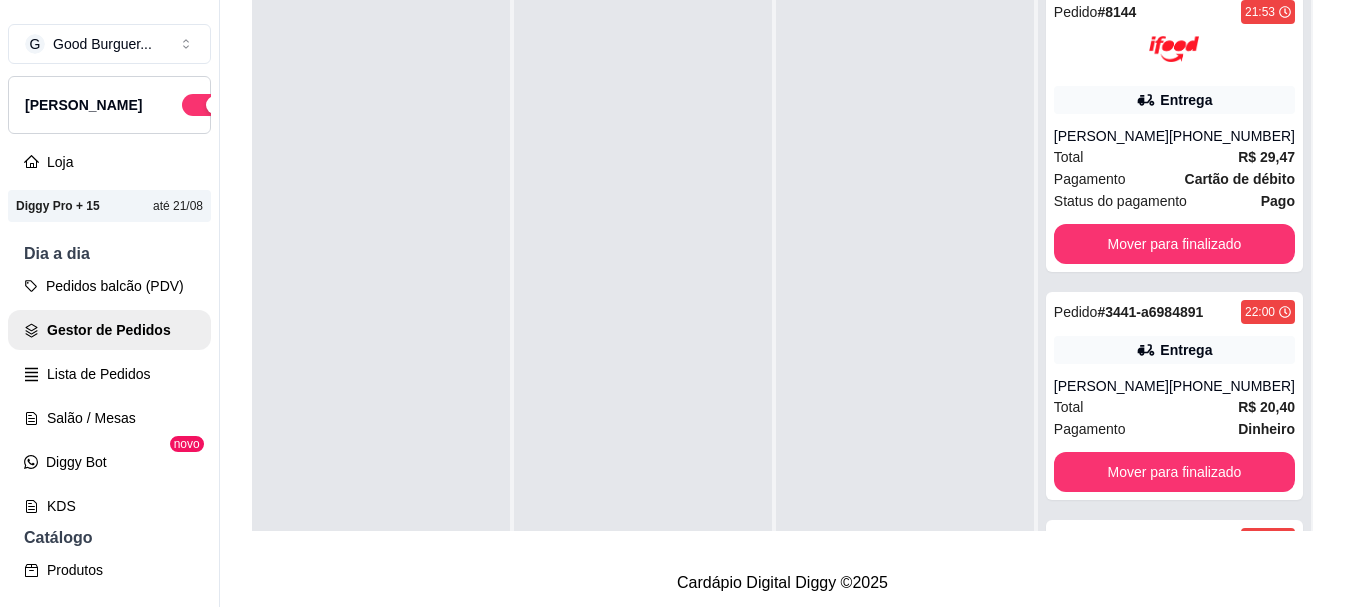 scroll, scrollTop: 0, scrollLeft: 0, axis: both 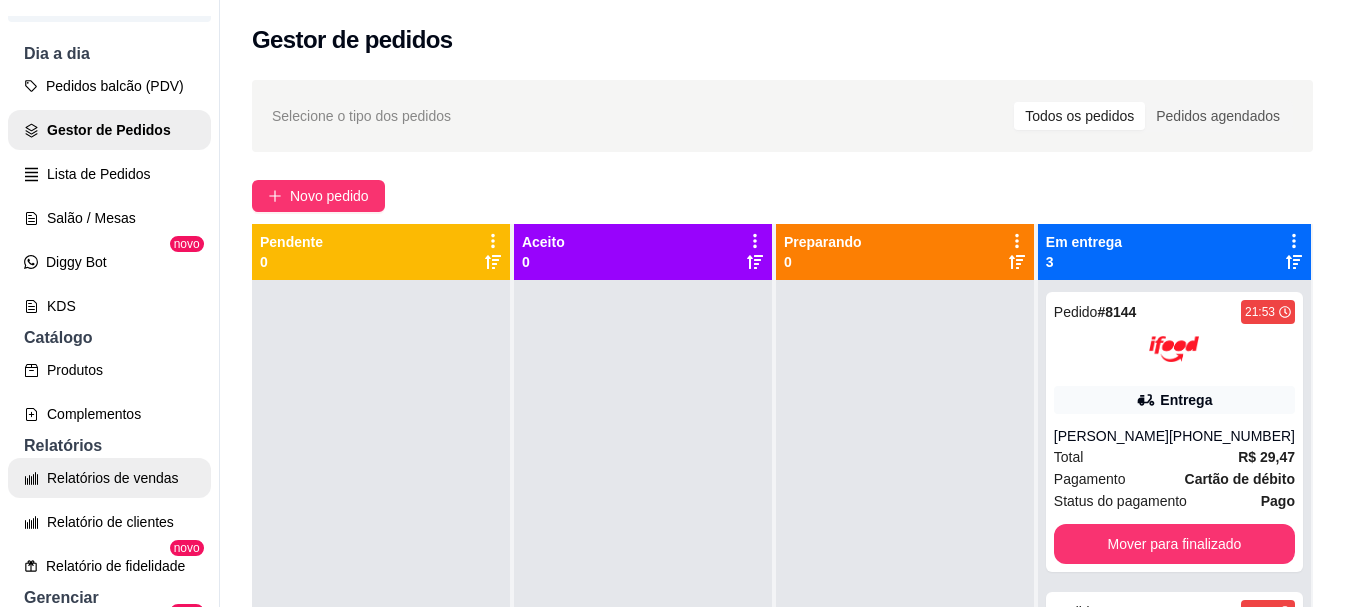 click on "Relatórios de vendas" at bounding box center [109, 478] 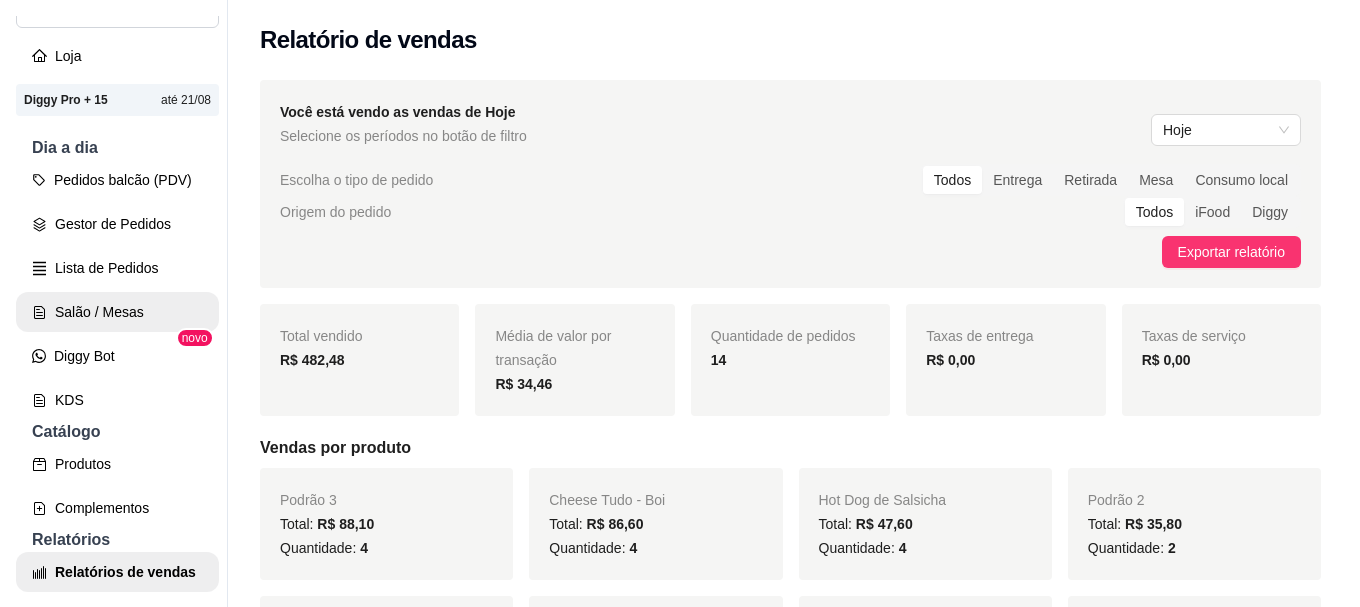 scroll, scrollTop: 0, scrollLeft: 0, axis: both 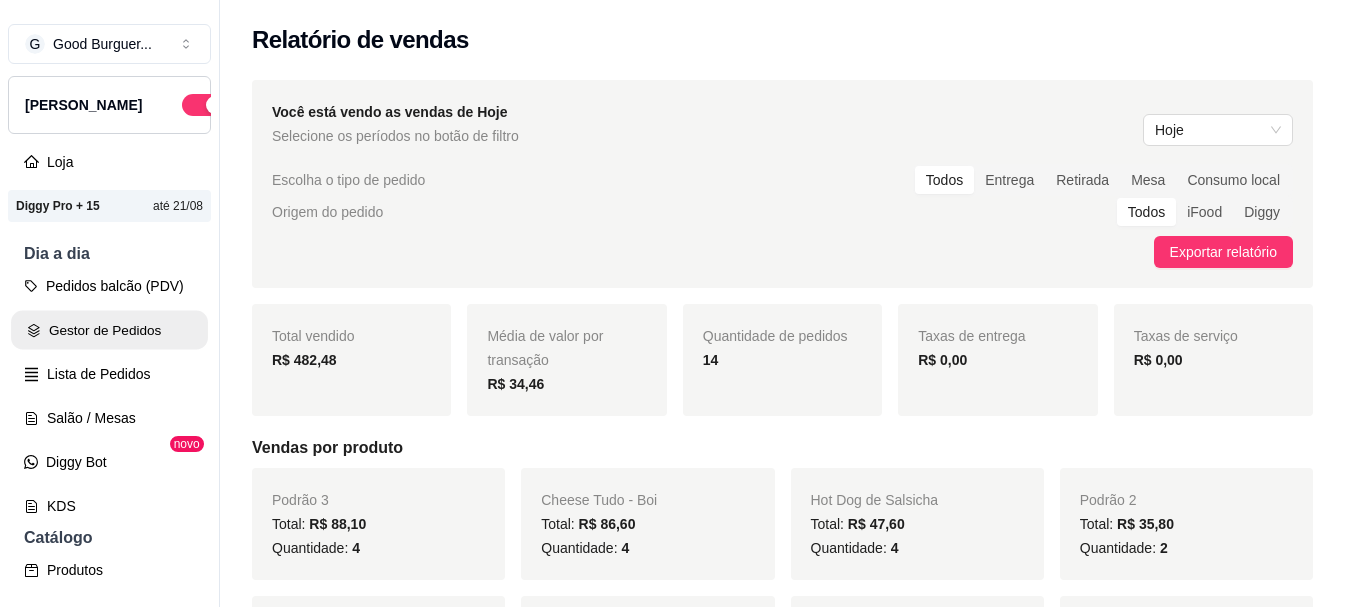 click on "Gestor de Pedidos" at bounding box center [109, 330] 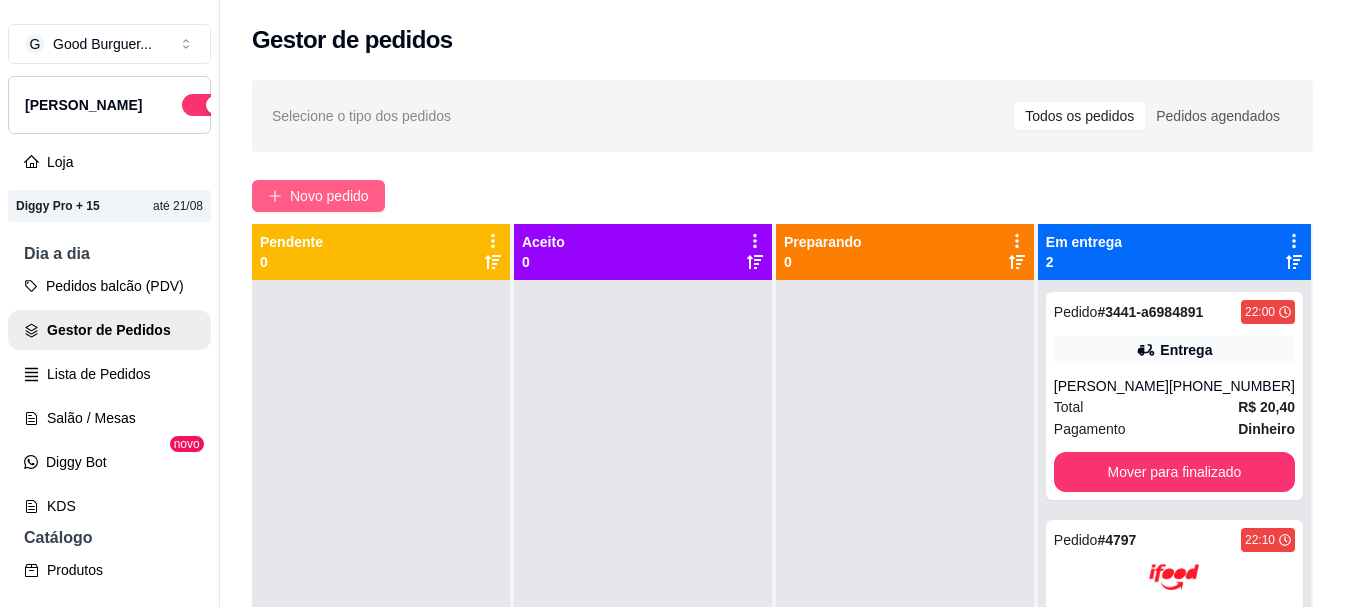 click 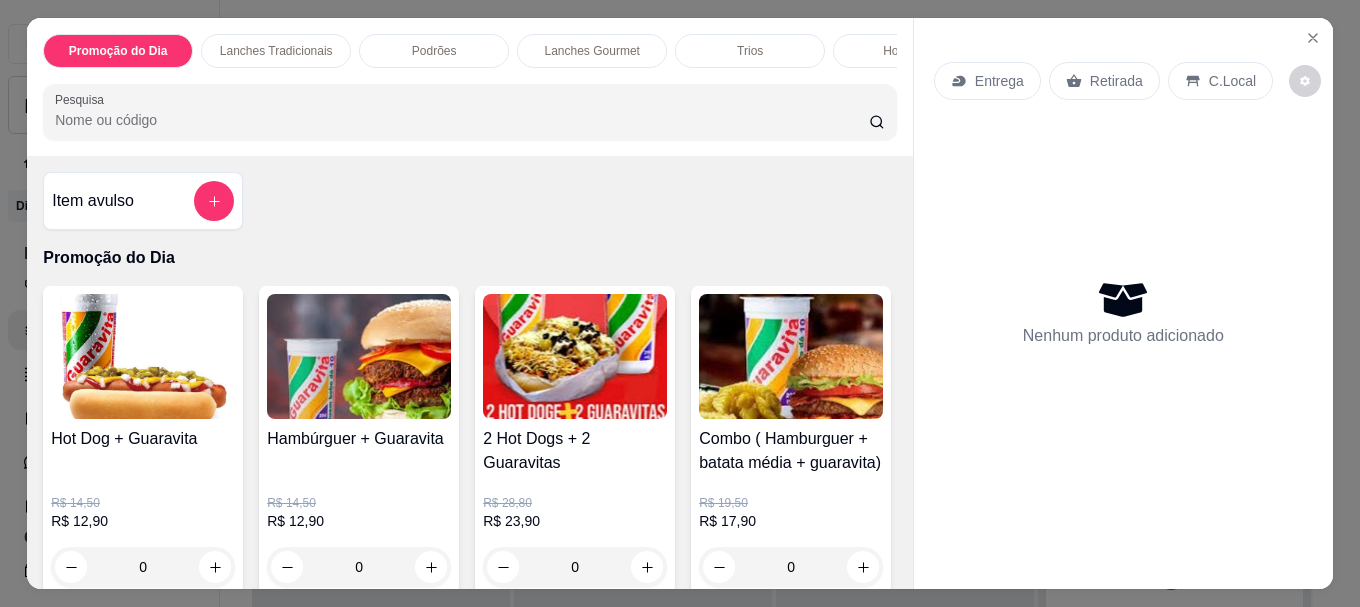 click on "Pesquisa" at bounding box center (462, 120) 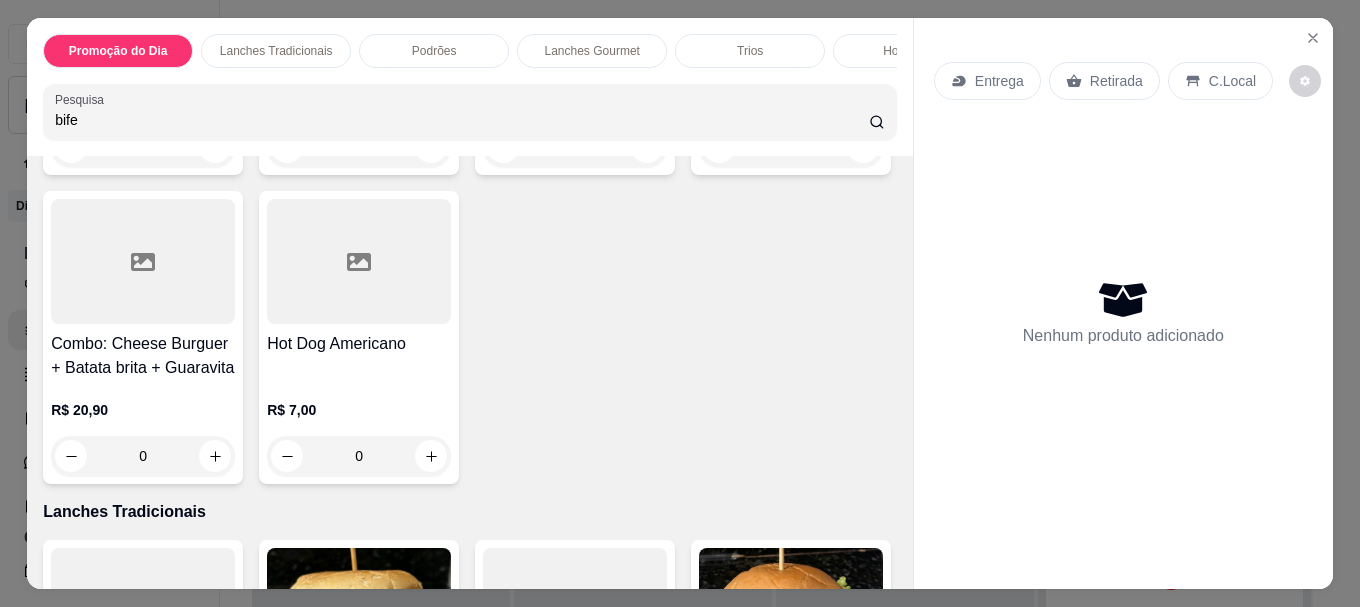 scroll, scrollTop: 0, scrollLeft: 0, axis: both 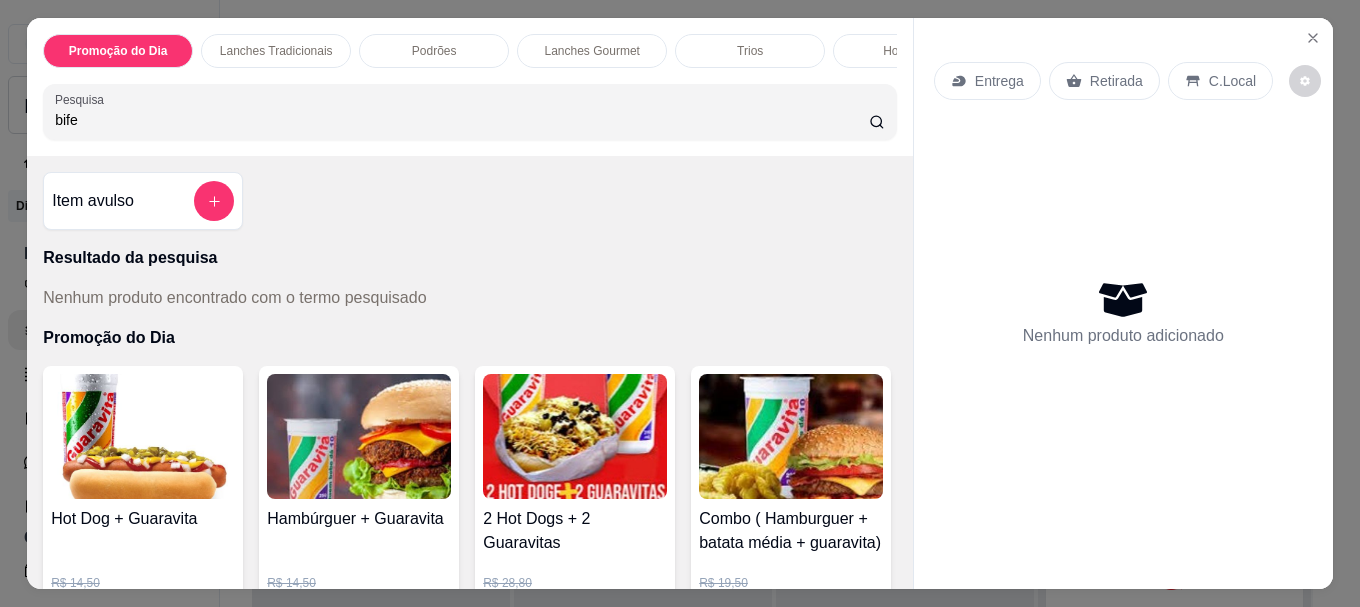 type on "bife" 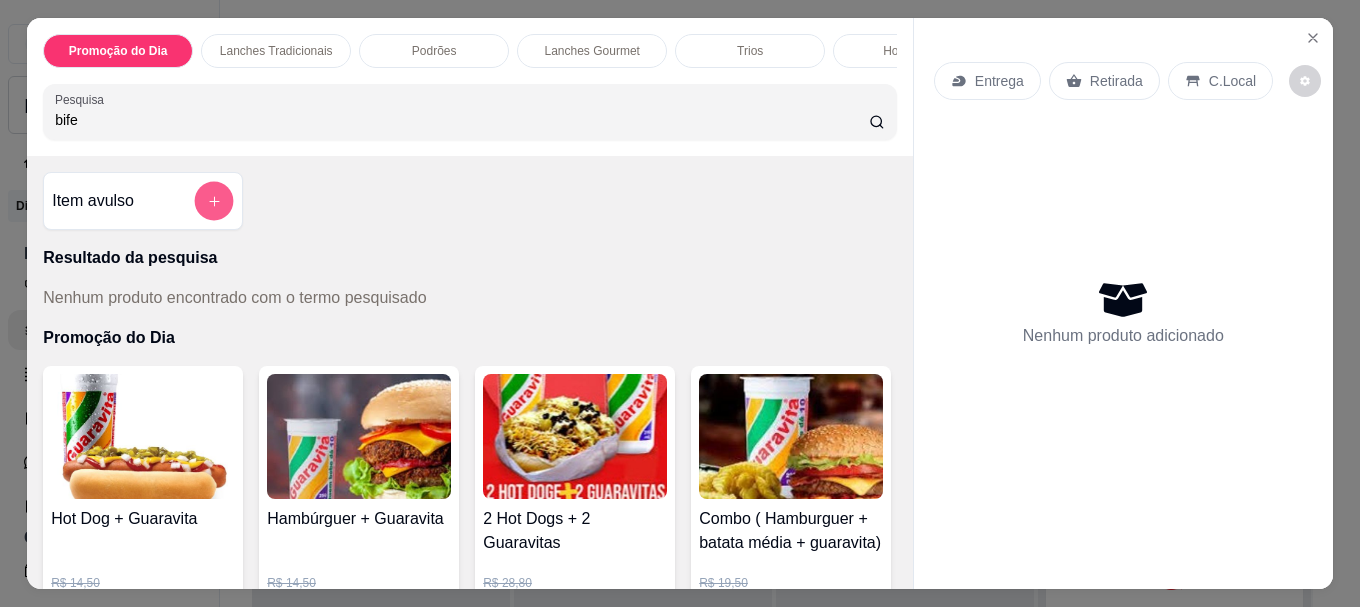 click at bounding box center (214, 201) 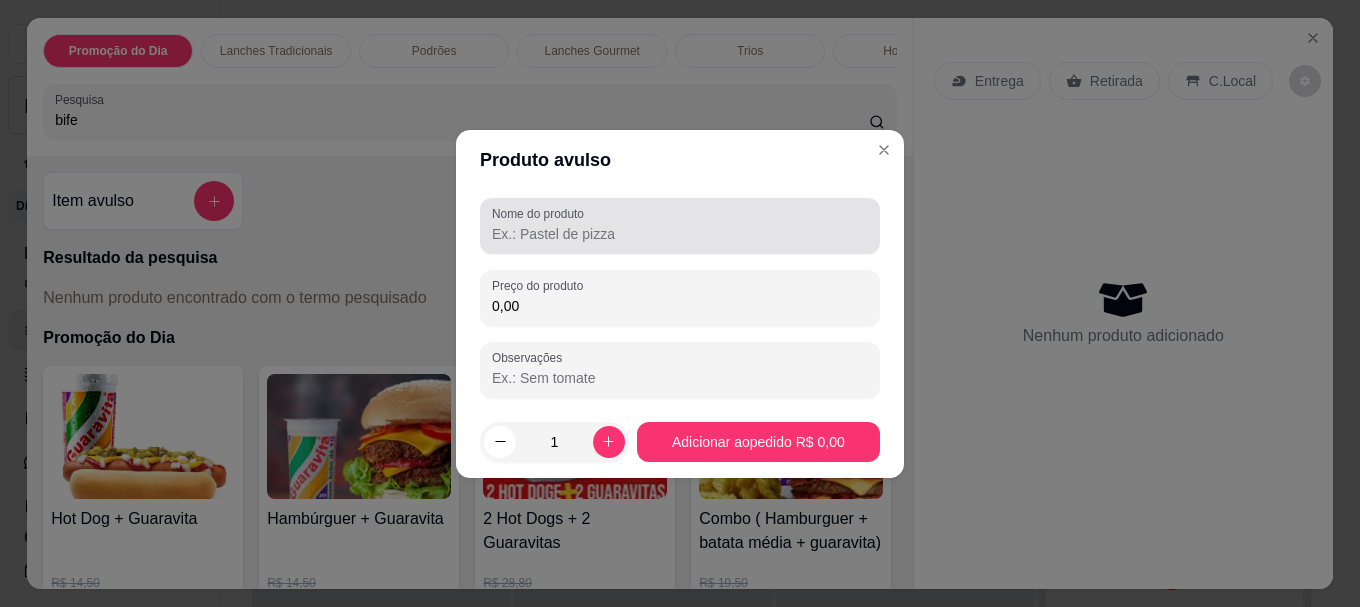 click at bounding box center [680, 226] 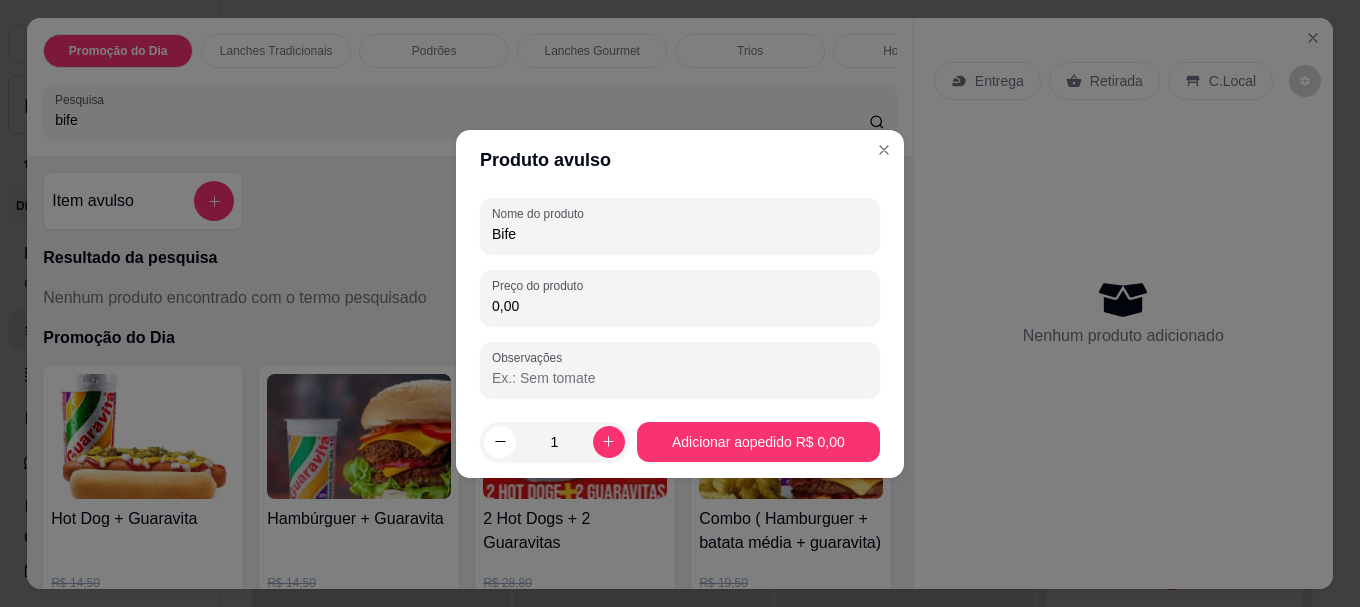 type on "Bife" 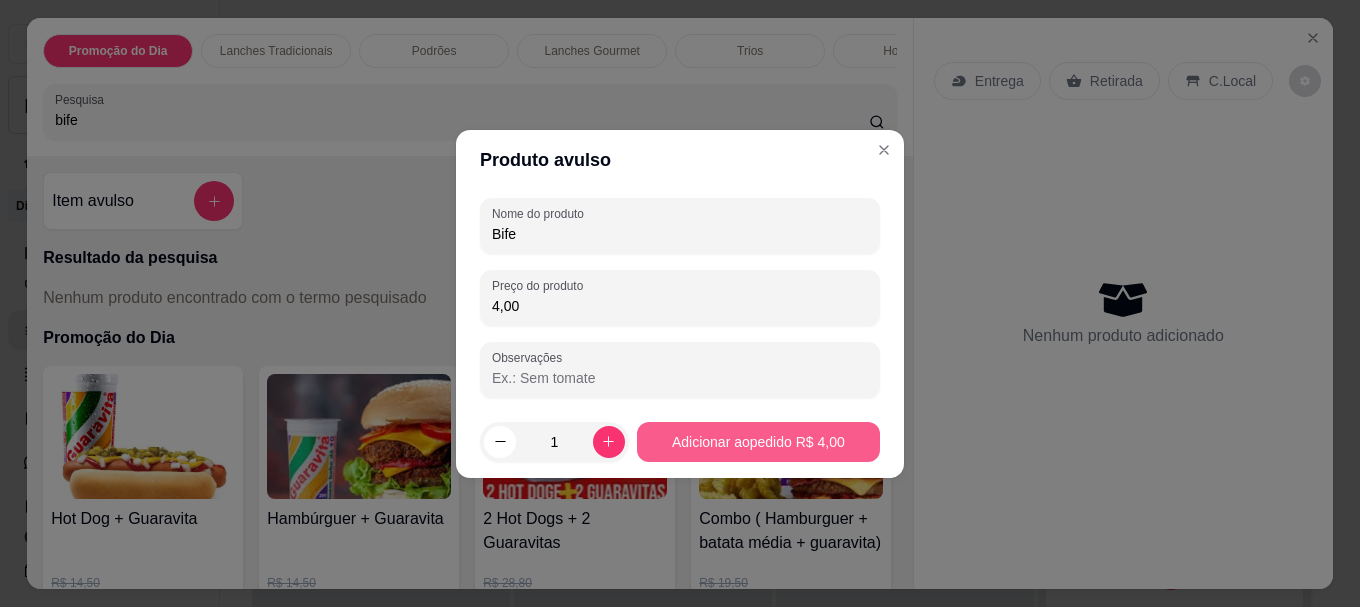 type on "4,00" 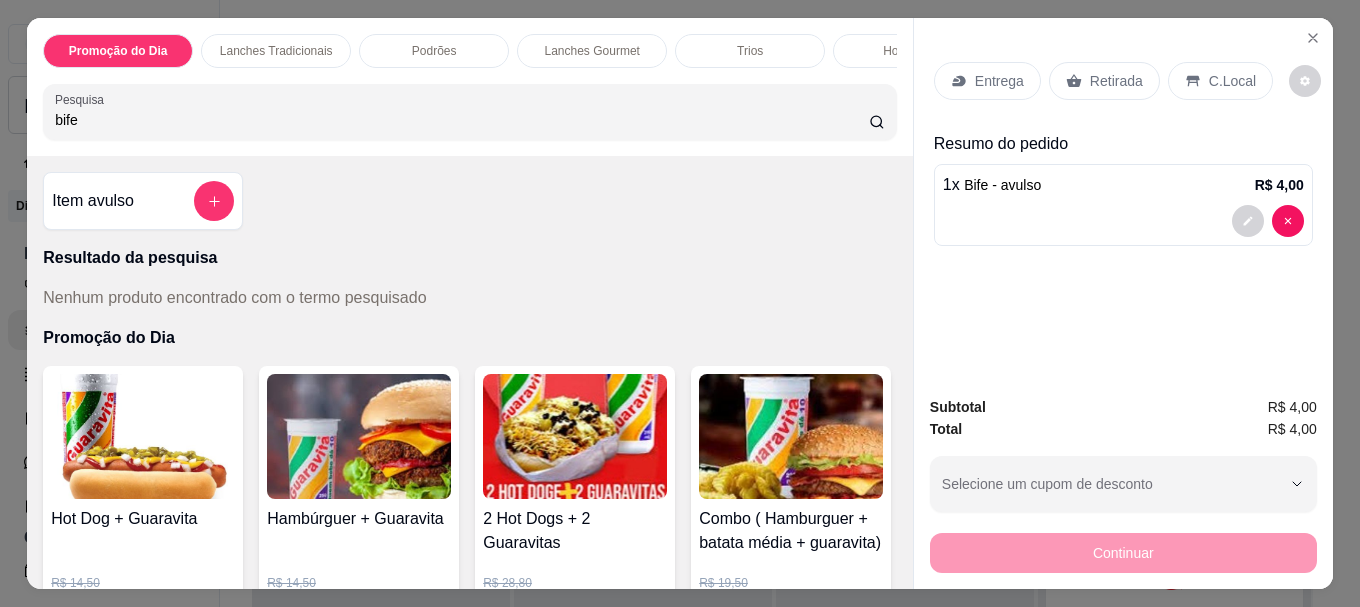 click on "Retirada" at bounding box center [1116, 81] 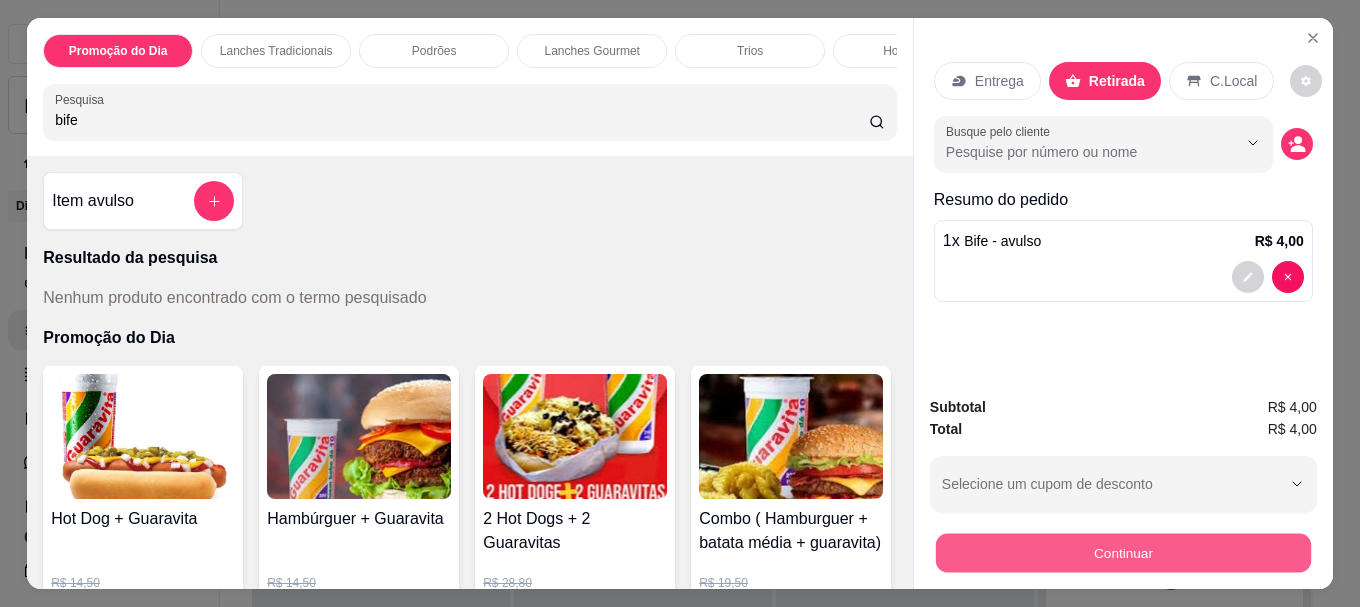 click on "Continuar" at bounding box center [1123, 552] 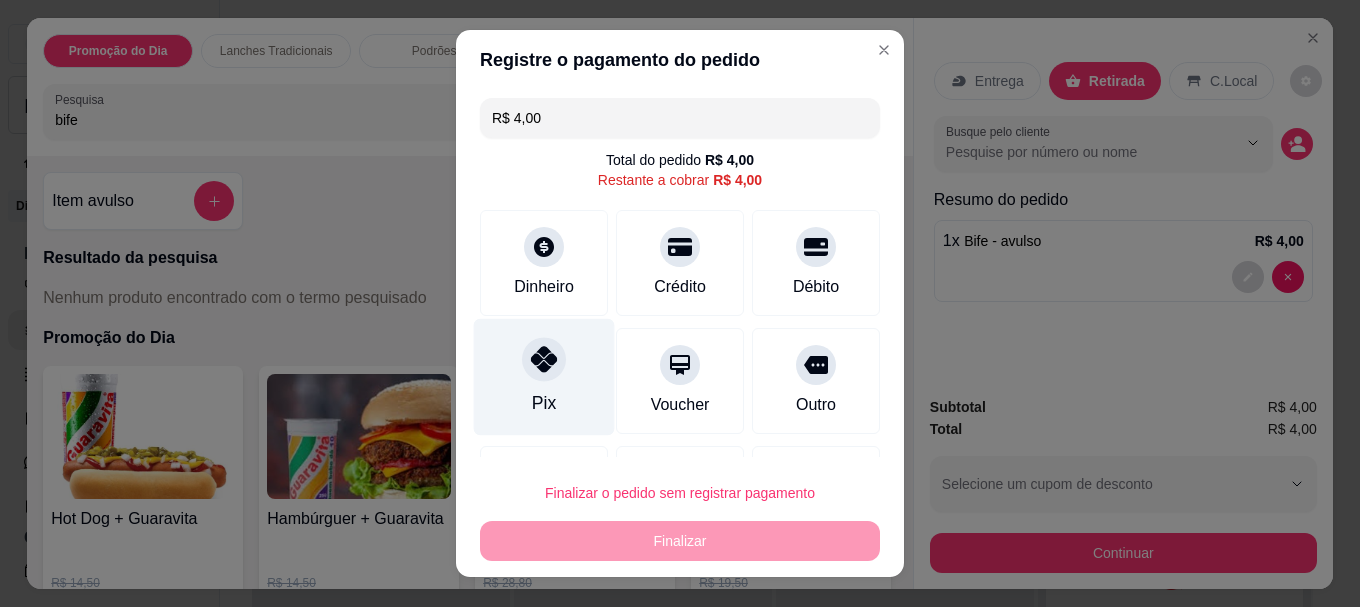 click 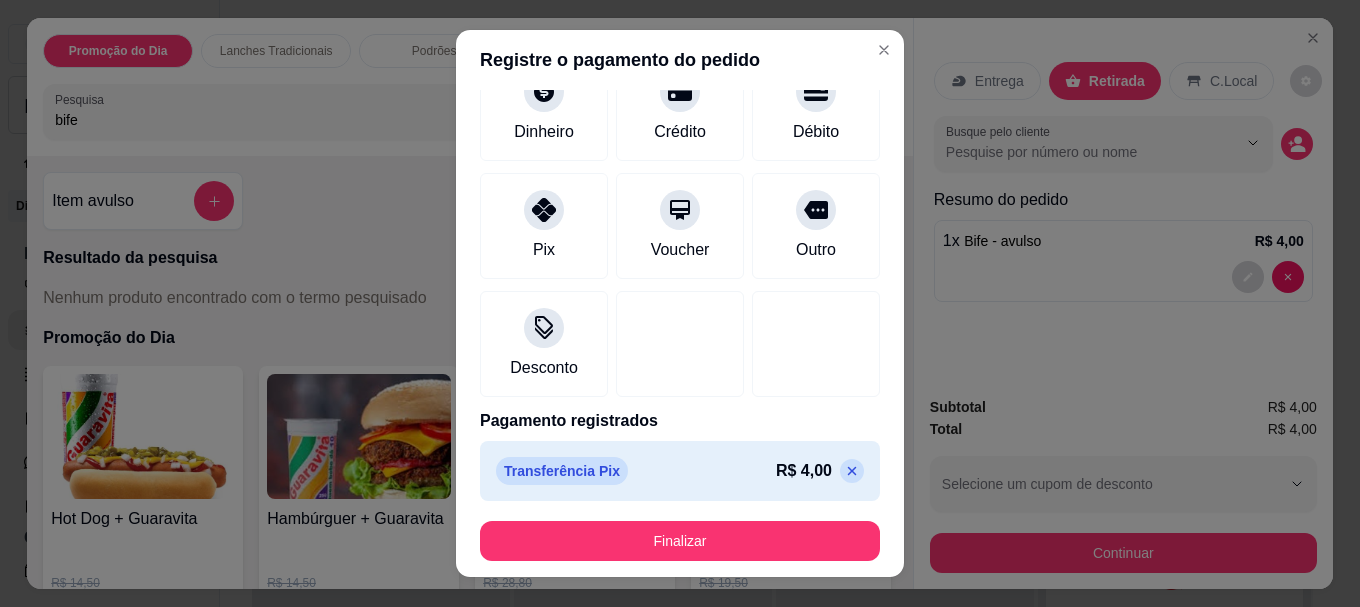 scroll, scrollTop: 139, scrollLeft: 0, axis: vertical 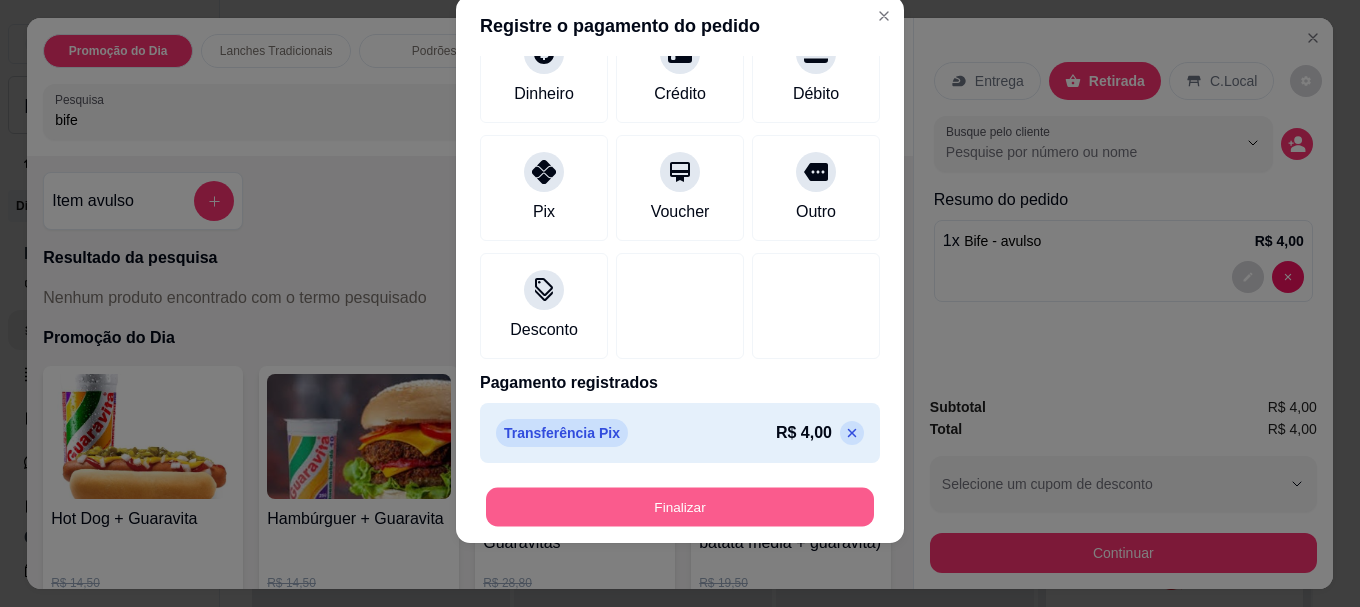 click on "Finalizar" at bounding box center [680, 506] 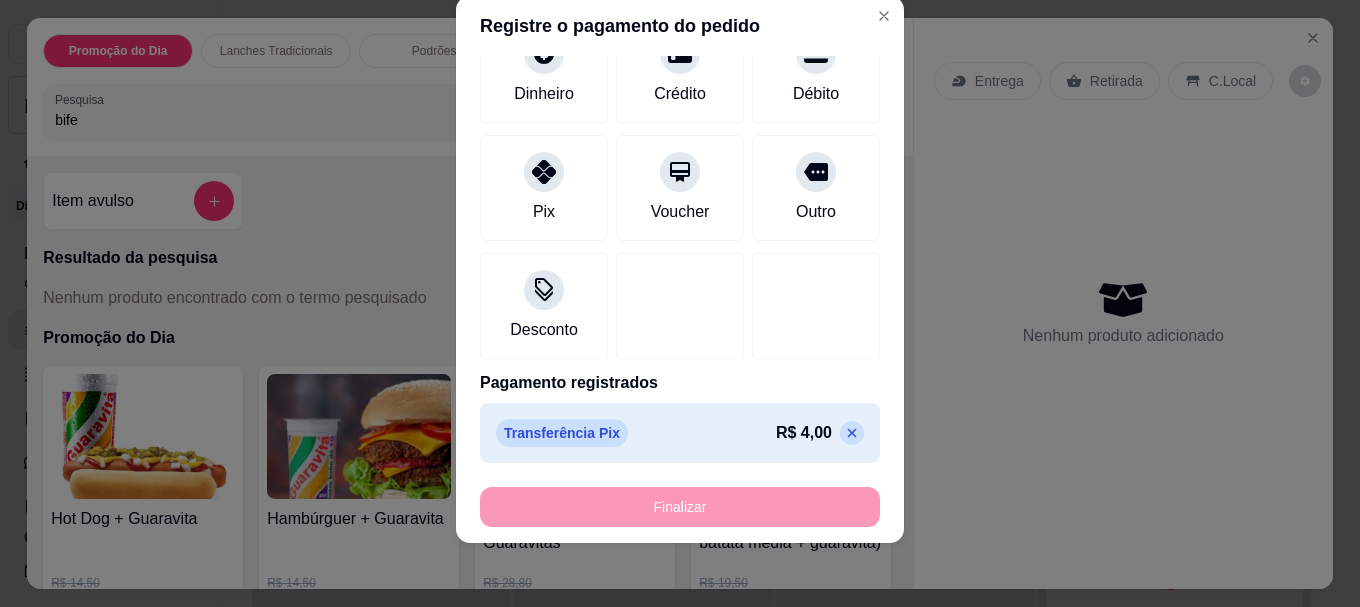 type on "-R$ 4,00" 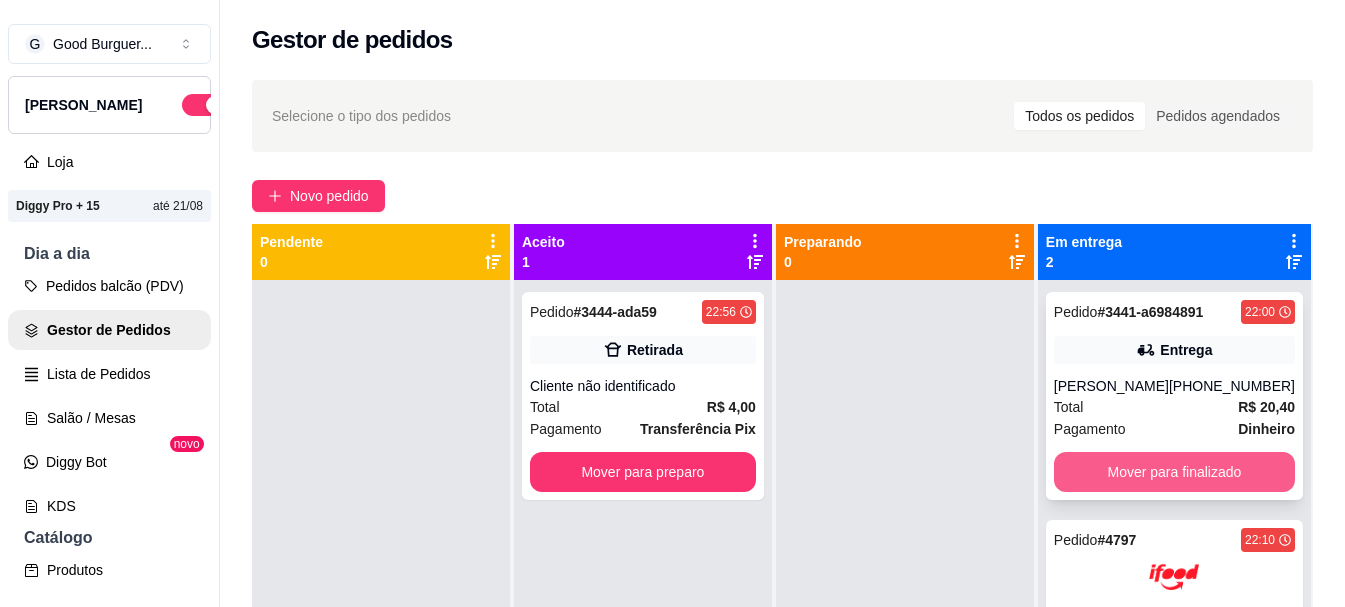 click on "Mover para finalizado" at bounding box center [1174, 472] 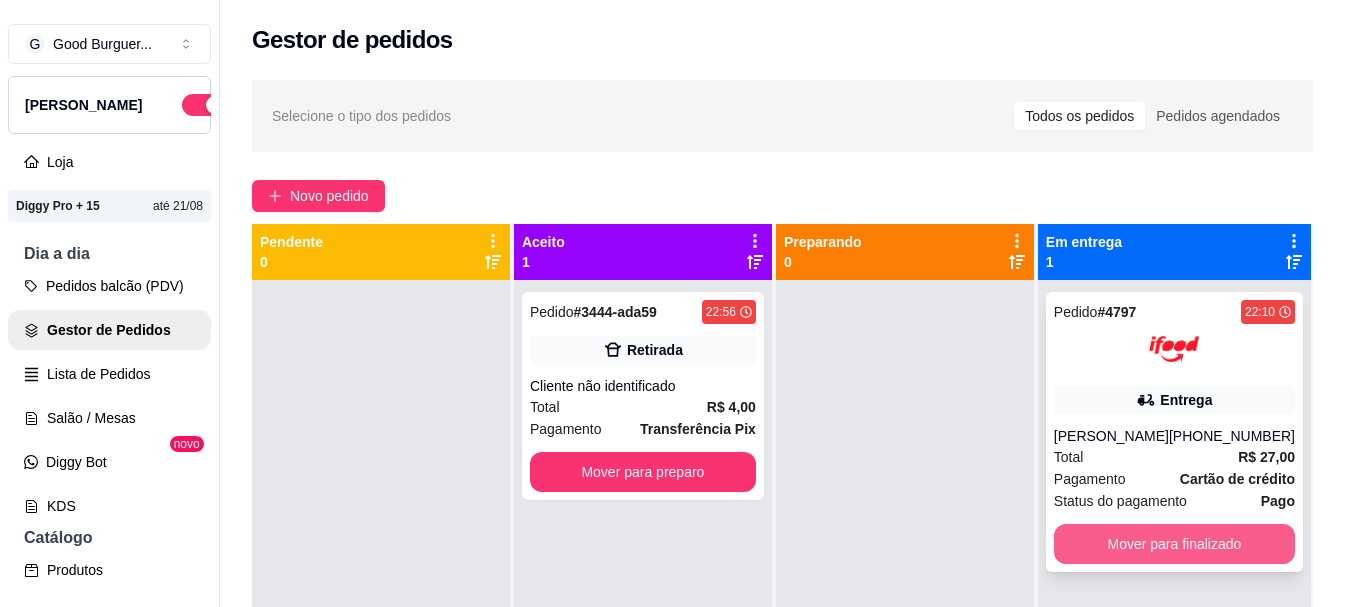 click on "Mover para finalizado" at bounding box center [1174, 544] 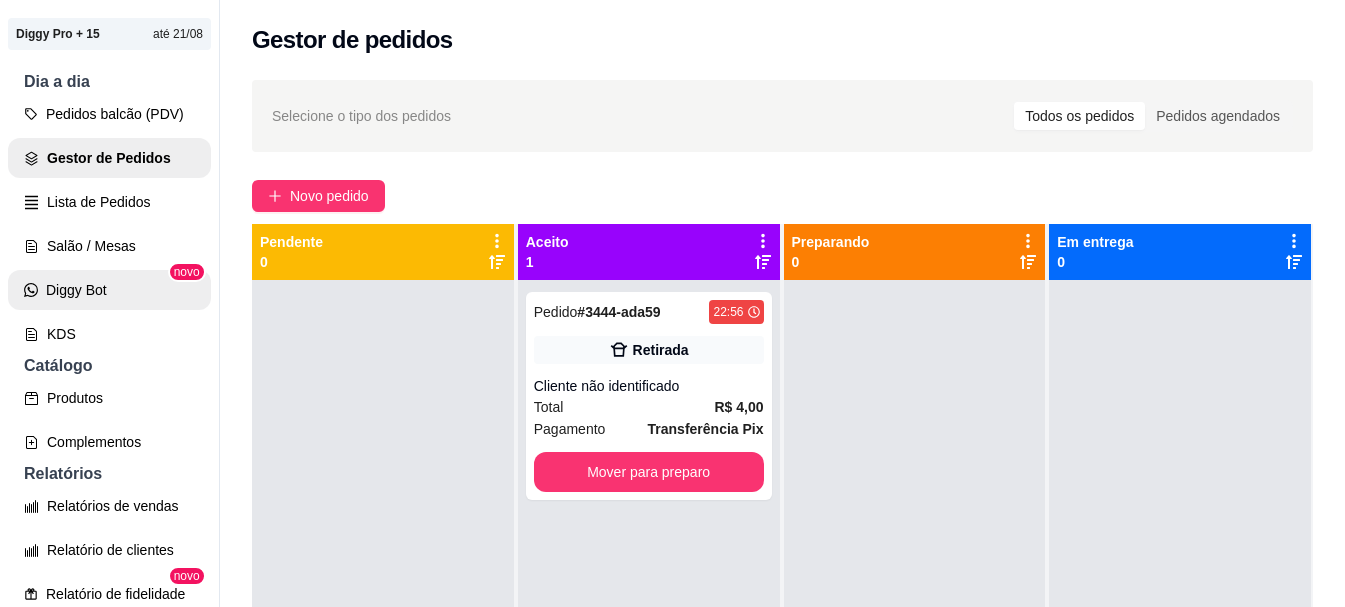 scroll, scrollTop: 200, scrollLeft: 0, axis: vertical 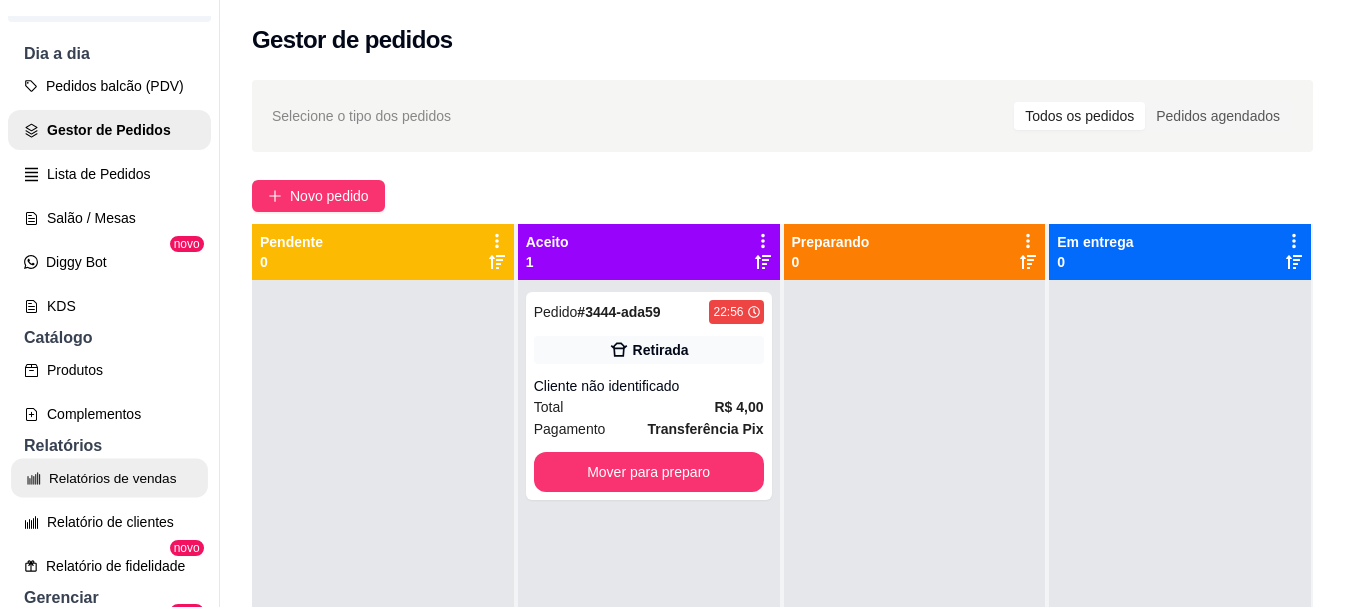 click on "Relatórios de vendas" at bounding box center (109, 478) 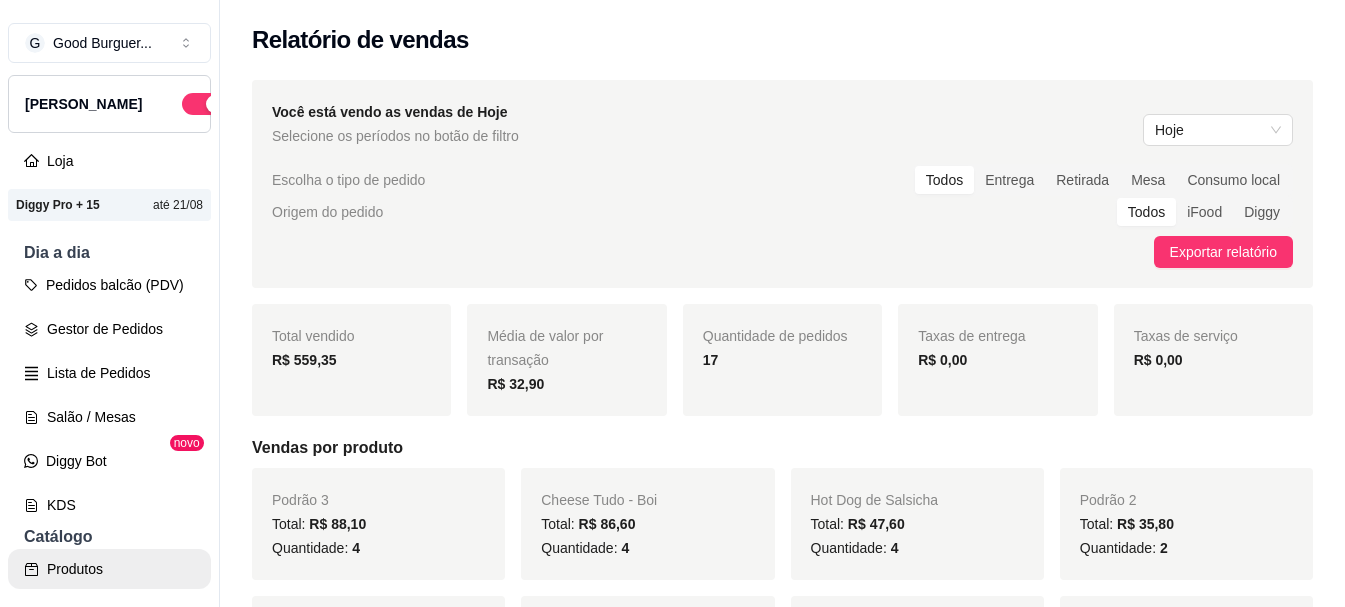 scroll, scrollTop: 0, scrollLeft: 0, axis: both 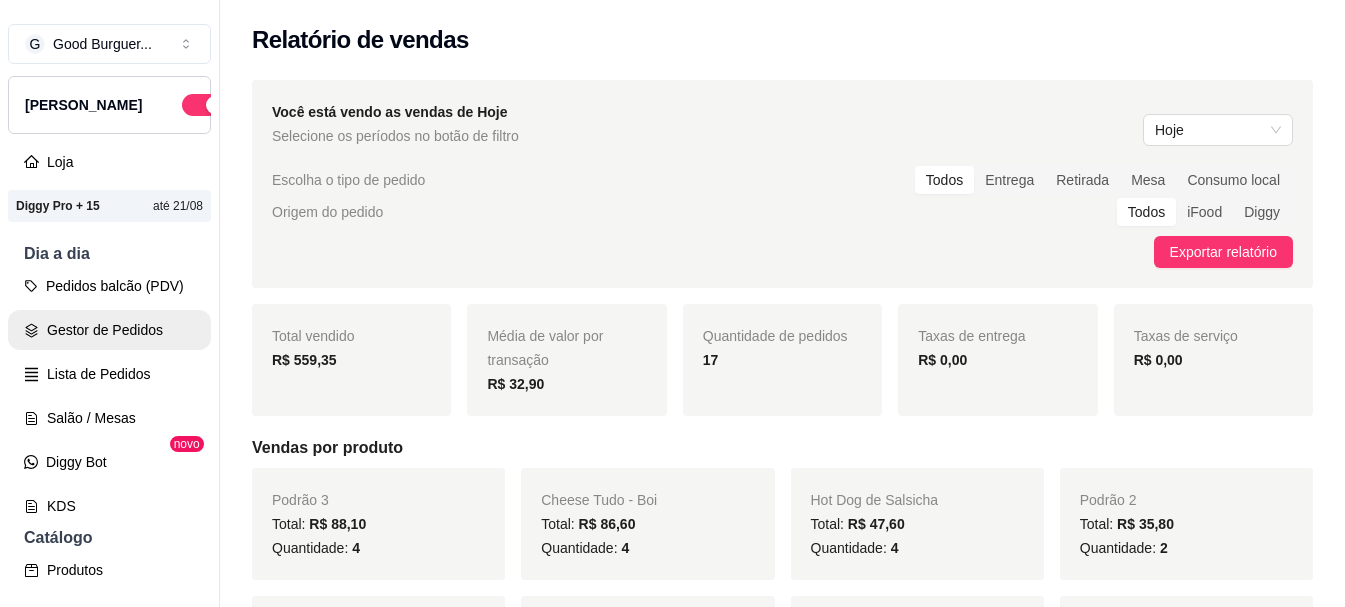 click on "Gestor de Pedidos" at bounding box center [109, 330] 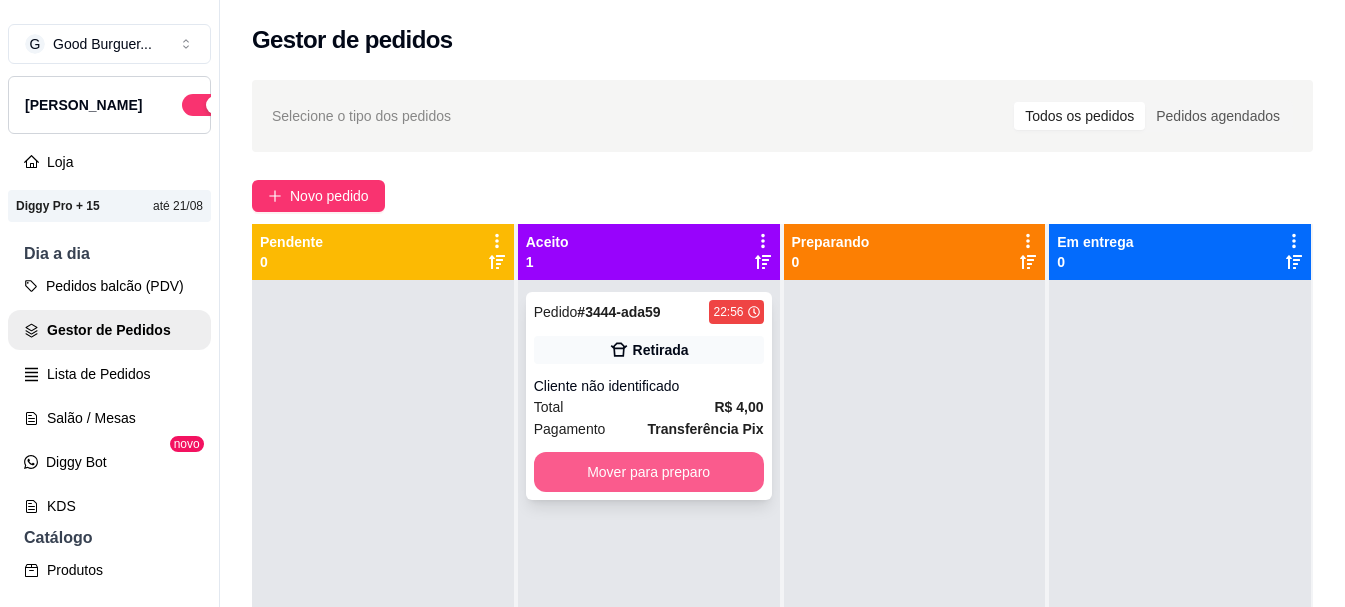 click on "Mover para preparo" at bounding box center (649, 472) 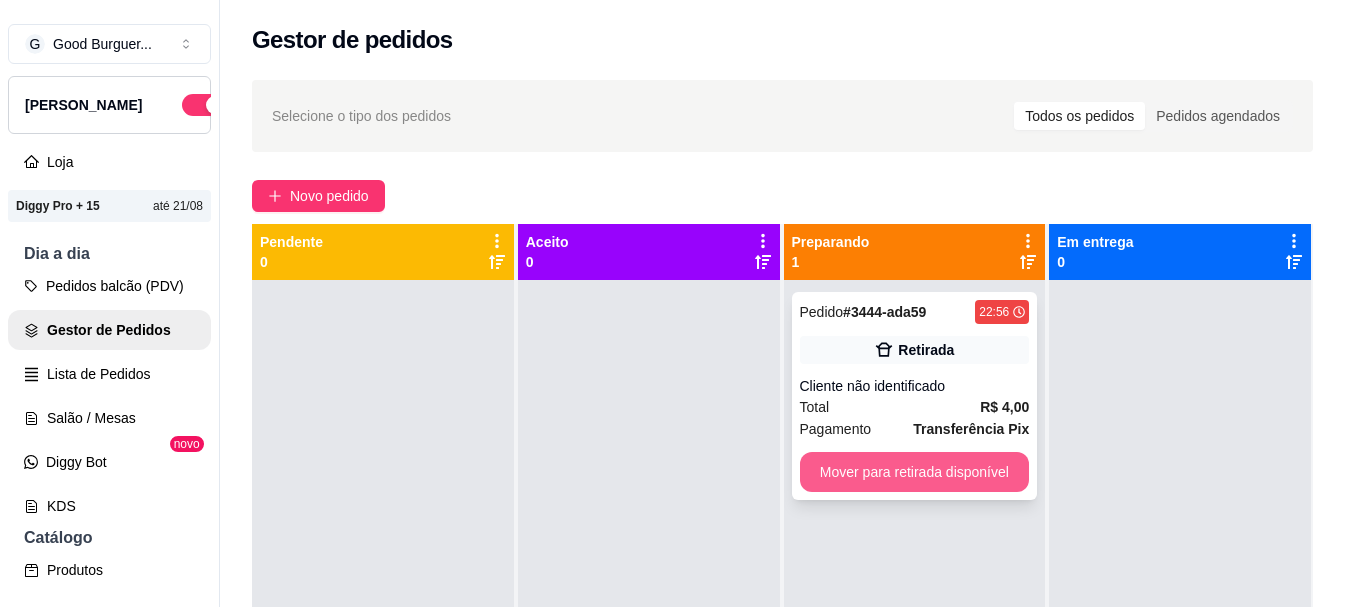 click on "Mover para retirada disponível" at bounding box center (915, 472) 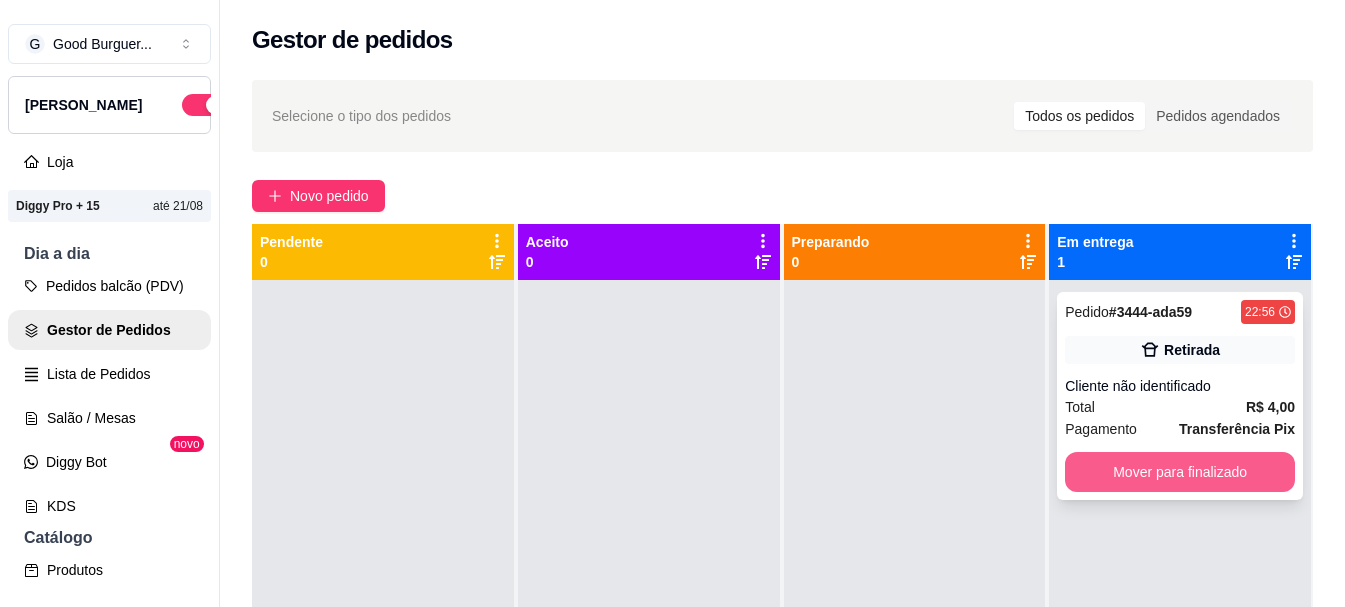 click on "Mover para finalizado" at bounding box center (1180, 472) 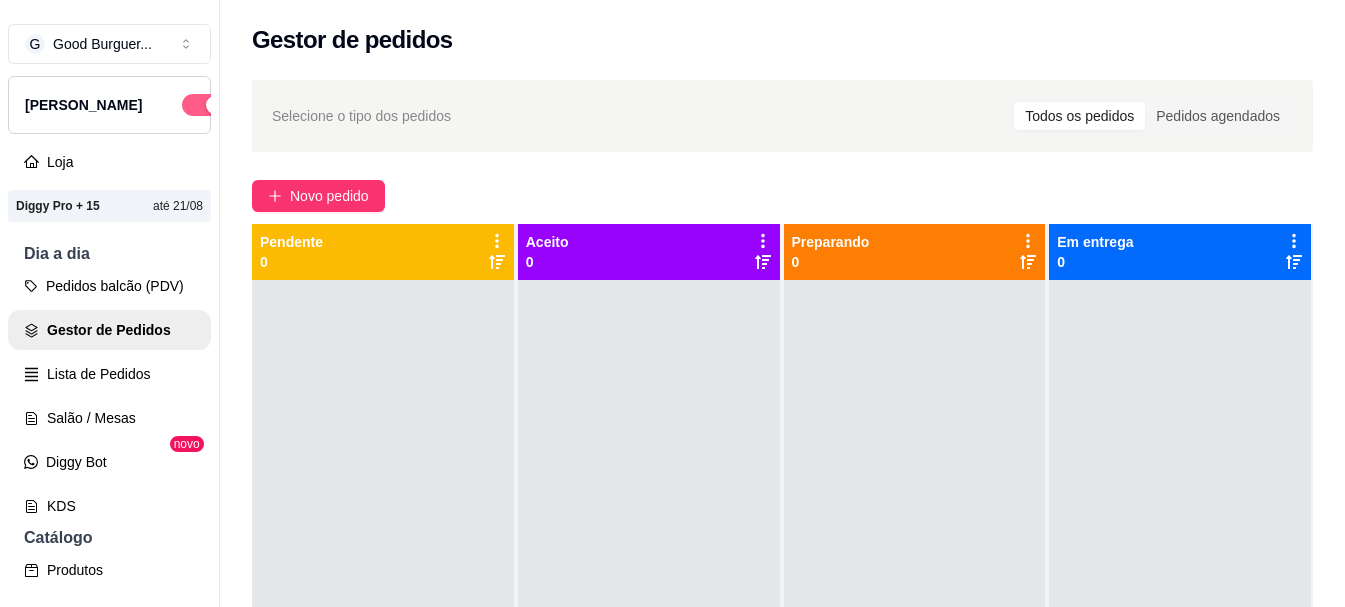 click at bounding box center [204, 105] 